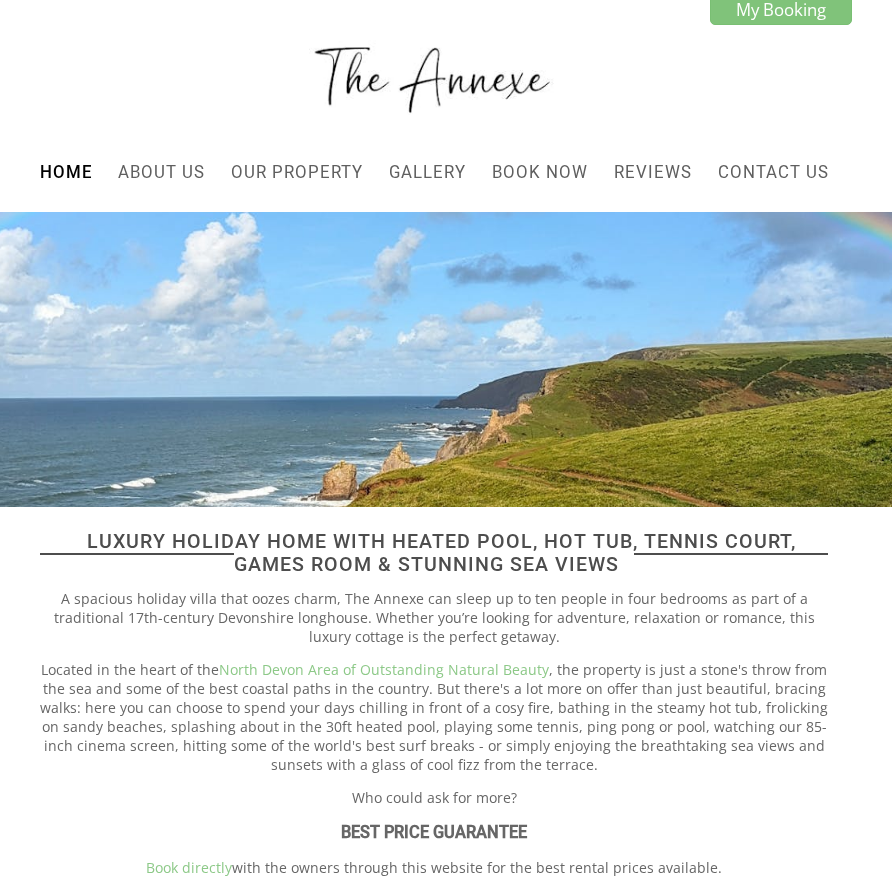 scroll, scrollTop: 0, scrollLeft: 0, axis: both 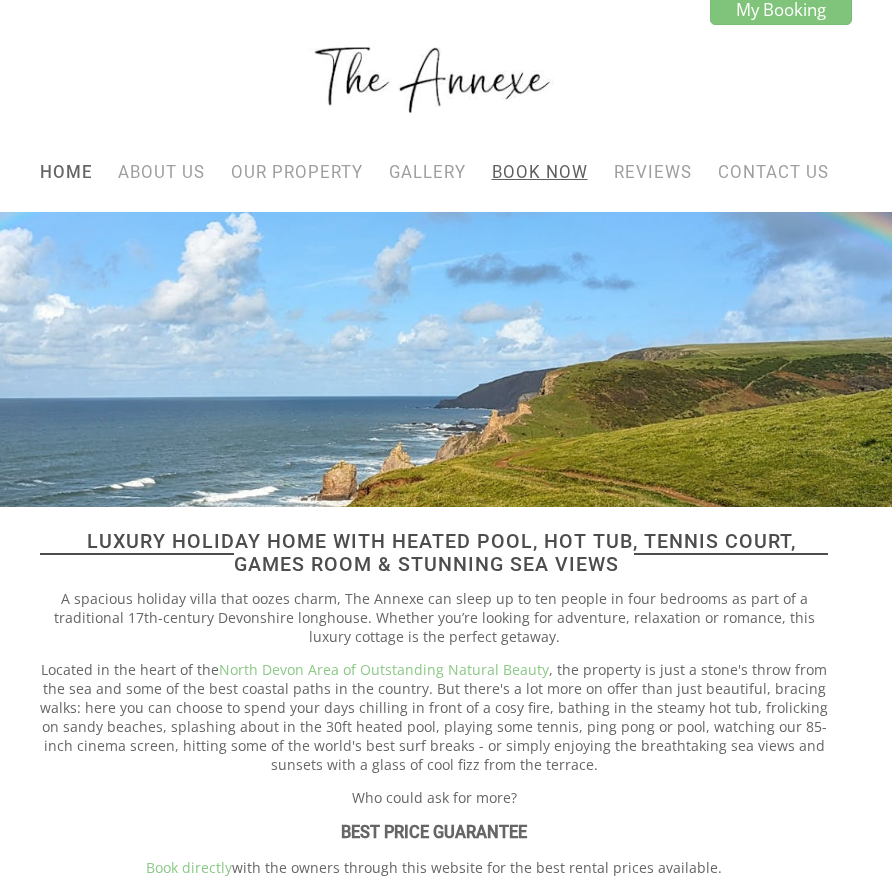 click on "Book Now" at bounding box center [540, 172] 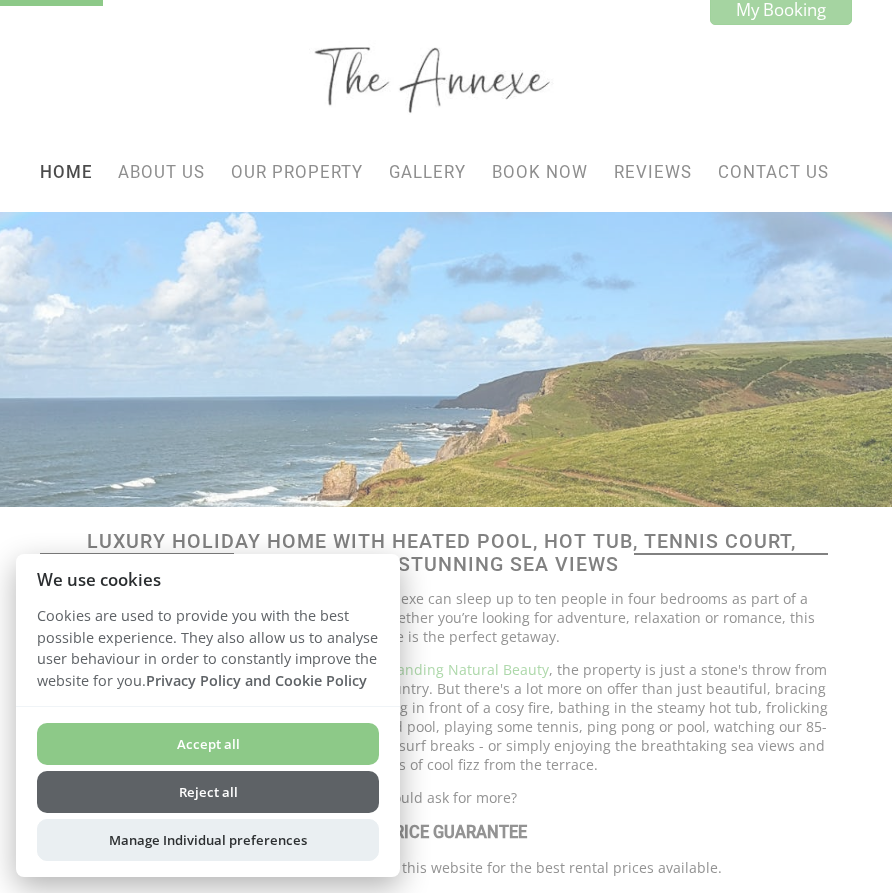 click on "Accept all" at bounding box center [208, 744] 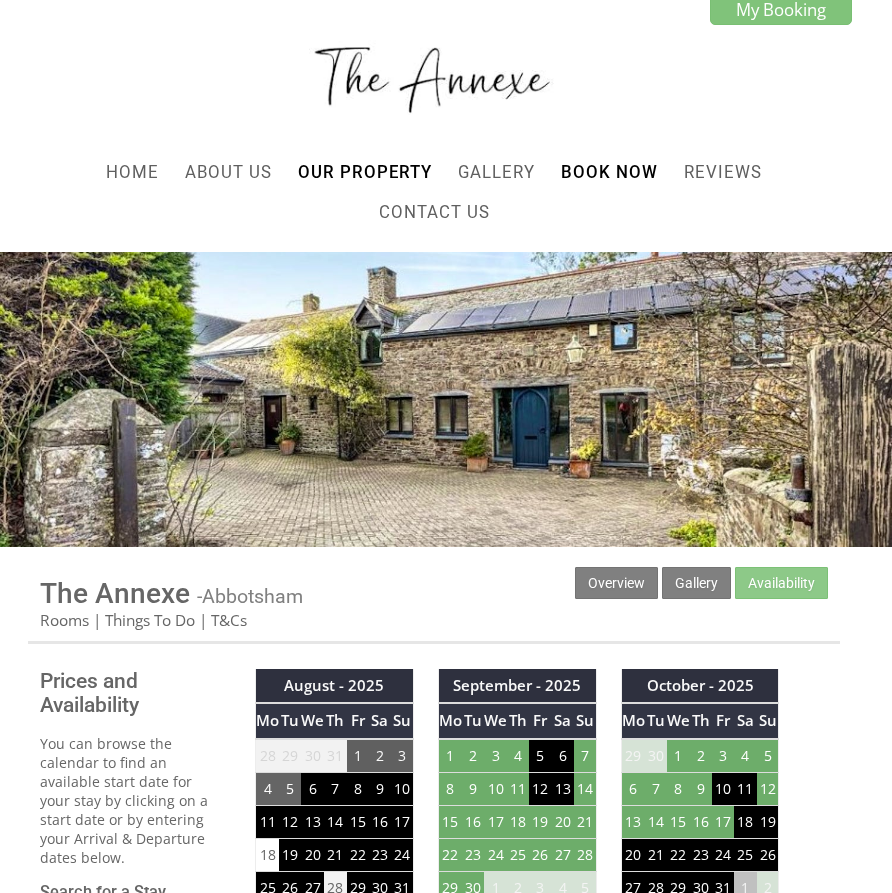 scroll, scrollTop: 0, scrollLeft: 0, axis: both 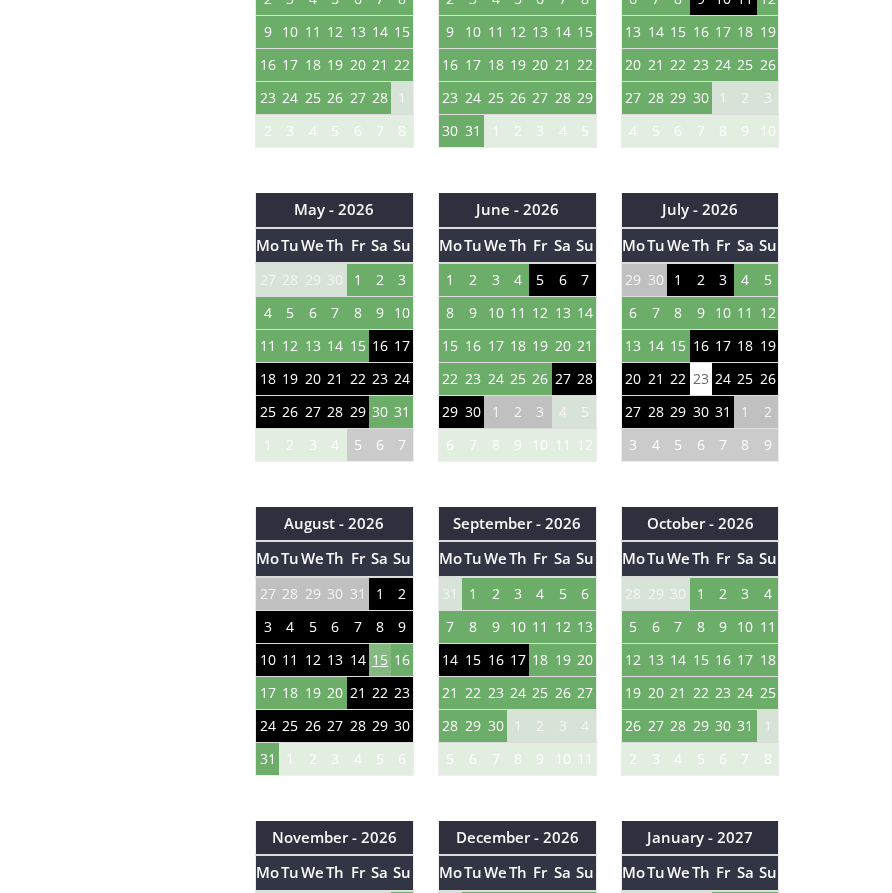 click on "15" at bounding box center (380, 659) 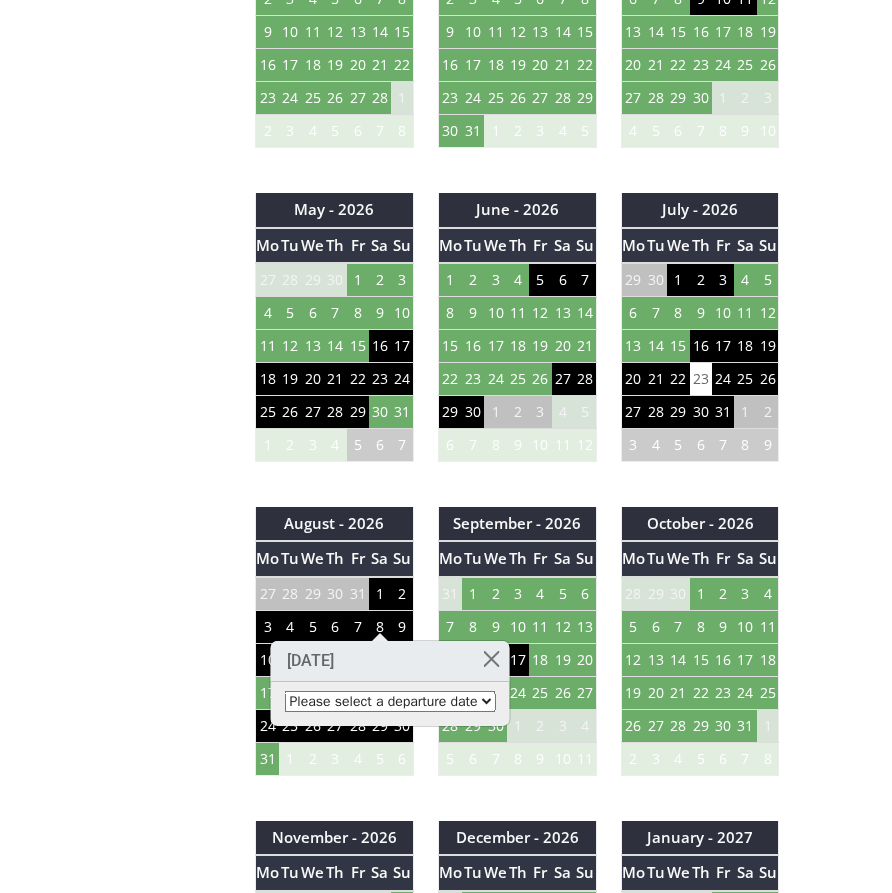 click on "Please select a departure date 17th Aug 2026 - £1,222.00 18th Aug 2026 - £1,410.00 19th Aug 2026 - £1,880.00 20th Aug 2026 - £2,162.00 21st Aug 2026 - £2,538.00" at bounding box center (390, 704) 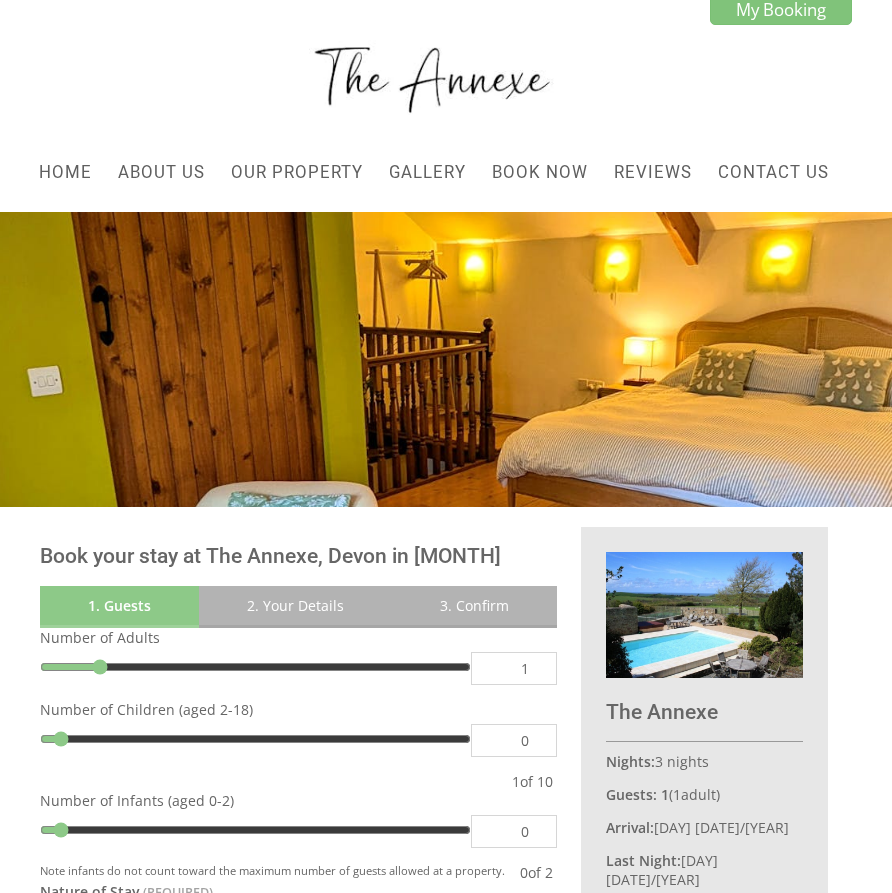 scroll, scrollTop: 527, scrollLeft: 0, axis: vertical 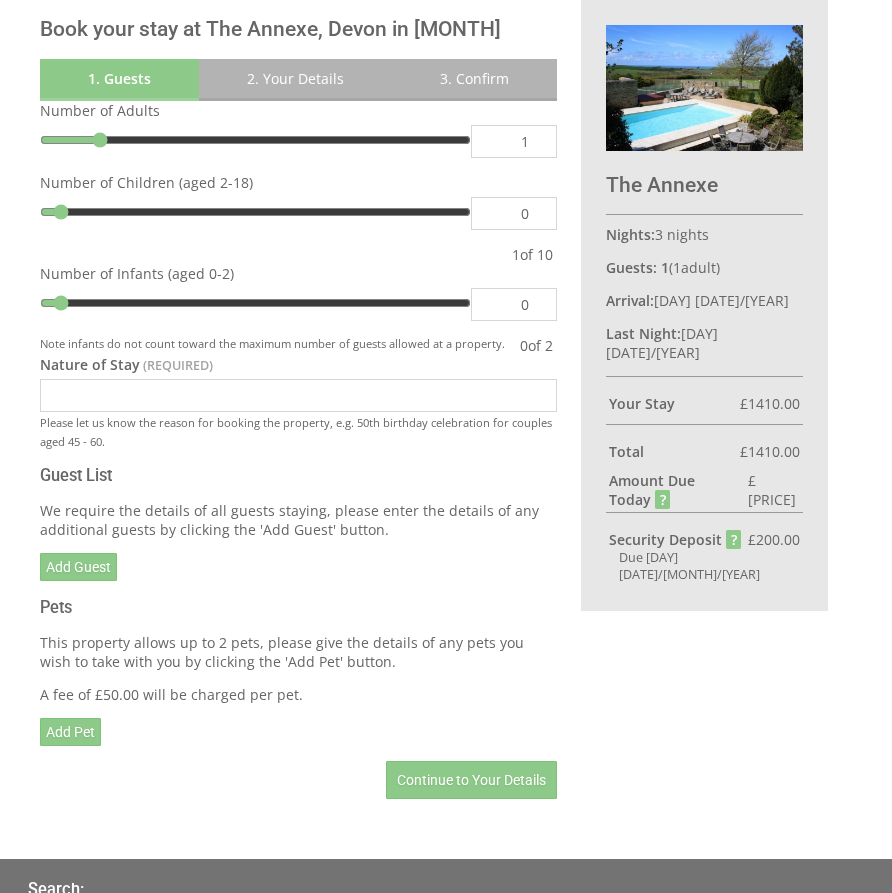 type on "2" 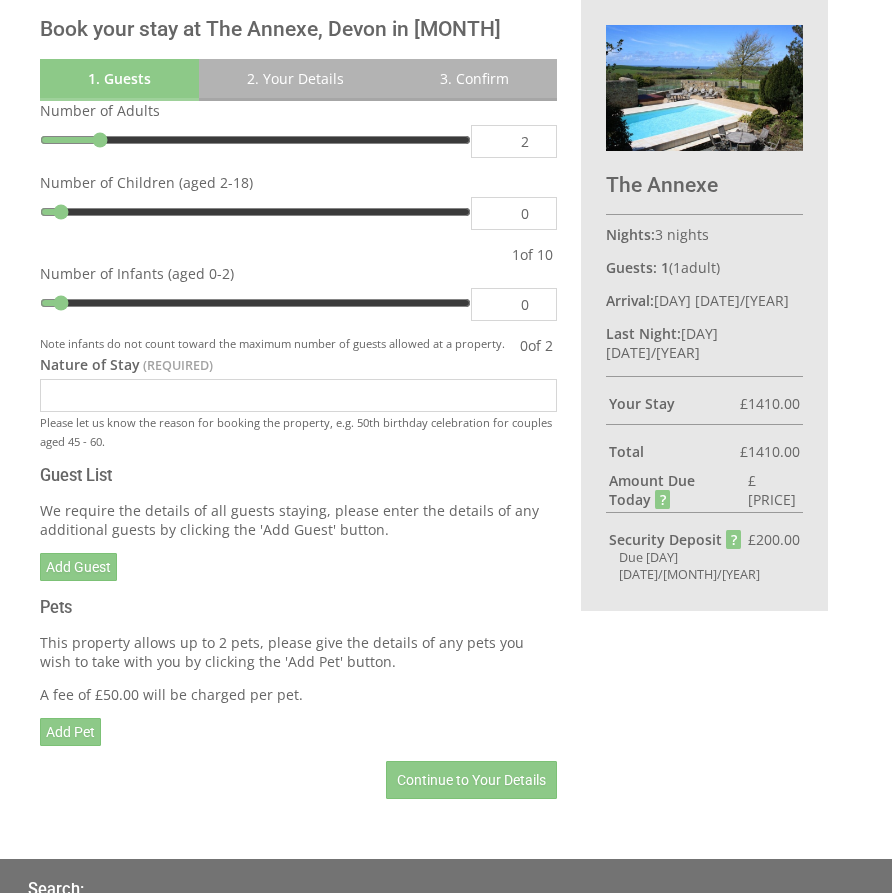 type on "2" 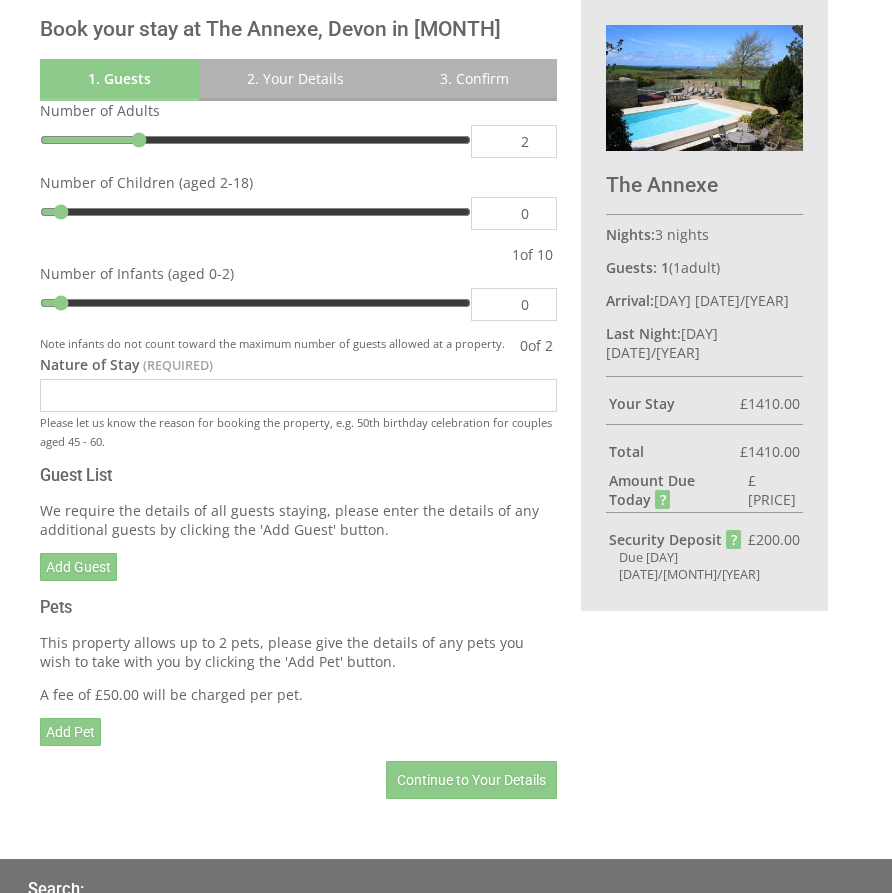 click on "2" at bounding box center (514, 141) 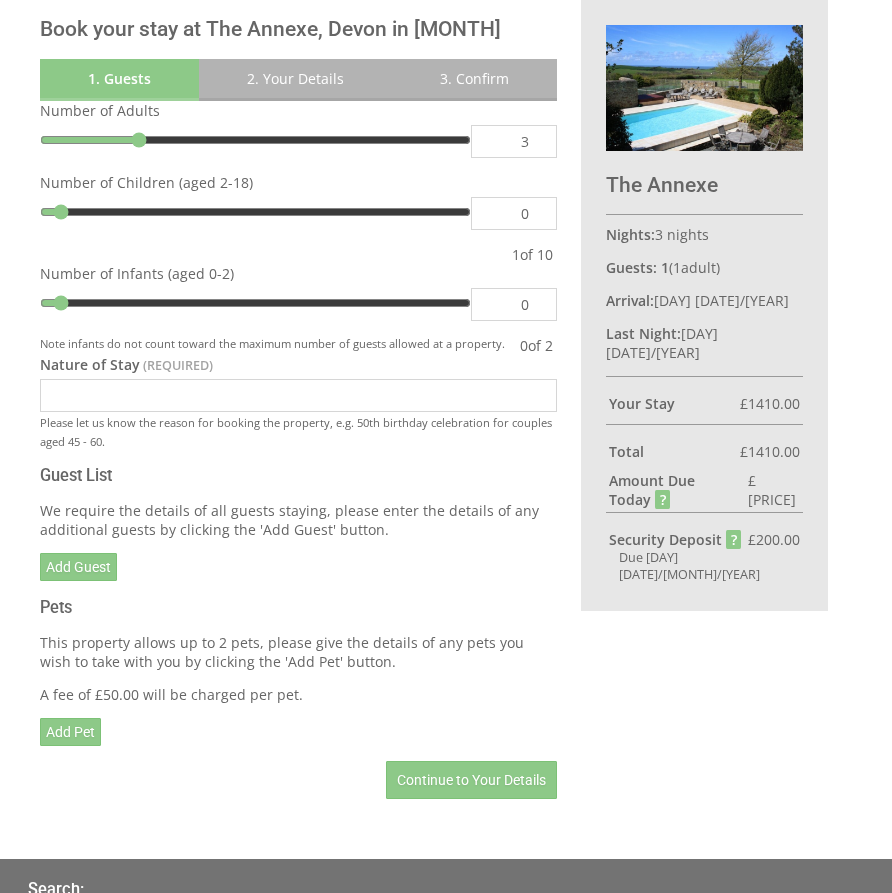 type on "3" 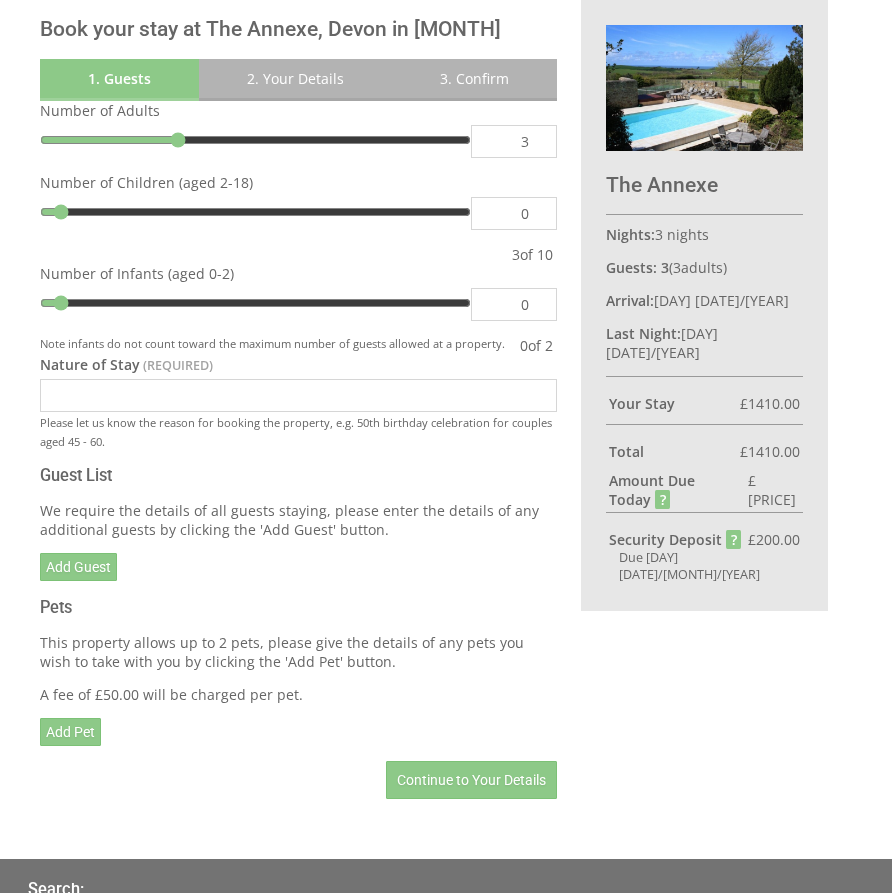 click on "3" at bounding box center [514, 141] 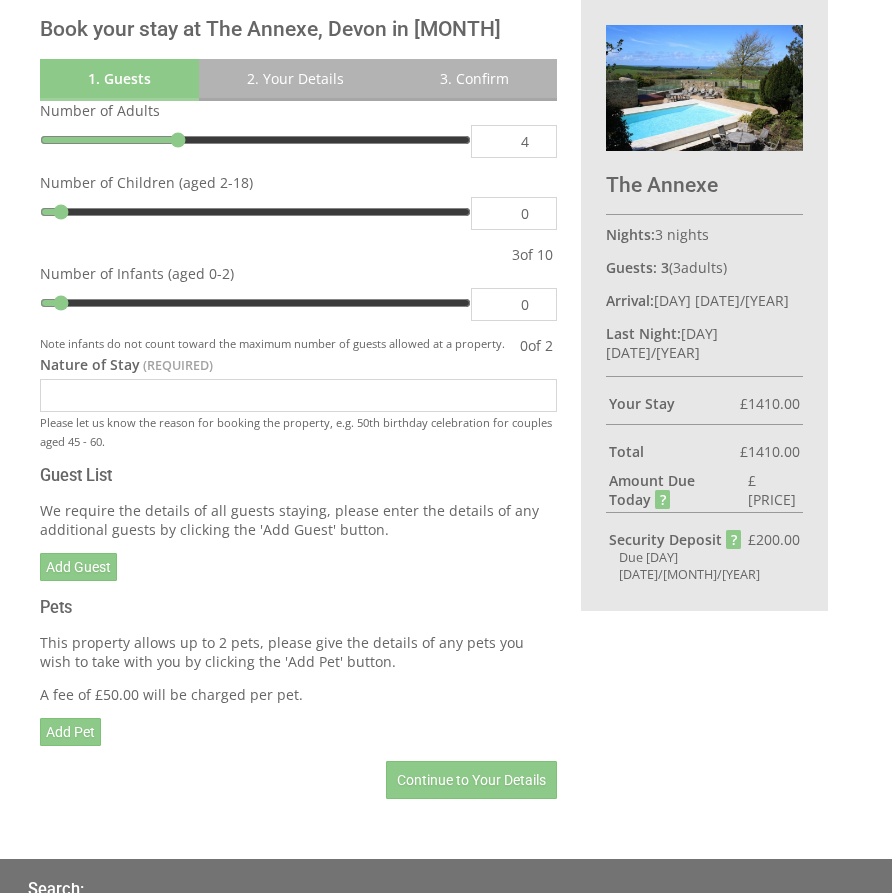 type on "4" 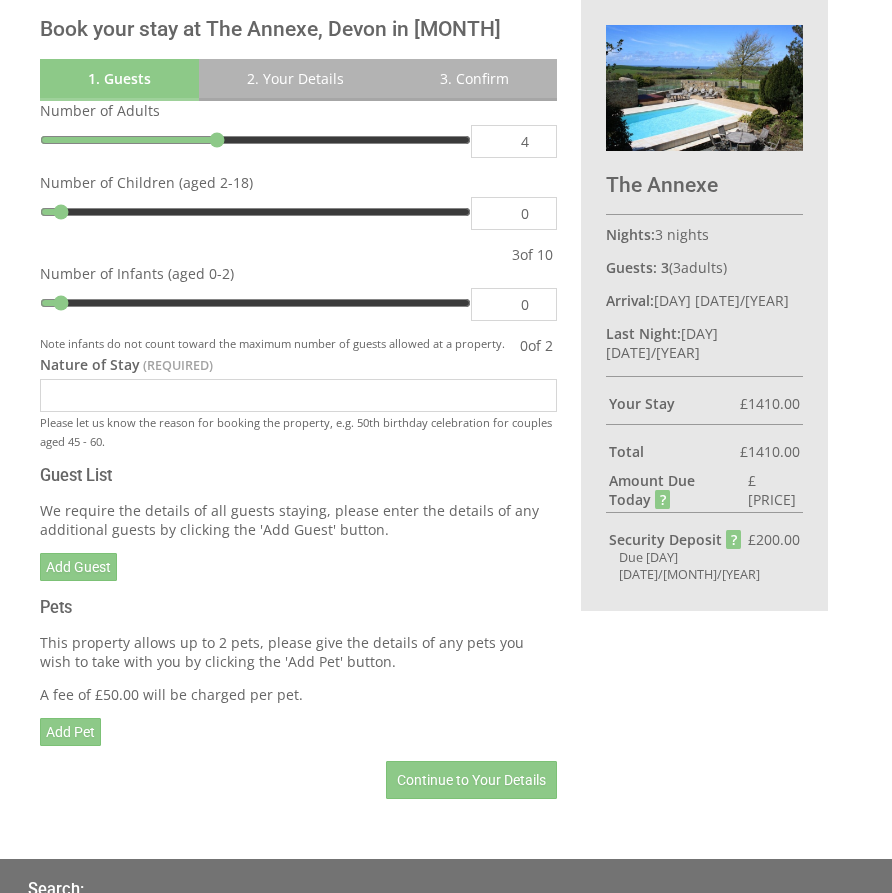 click on "4" at bounding box center [514, 141] 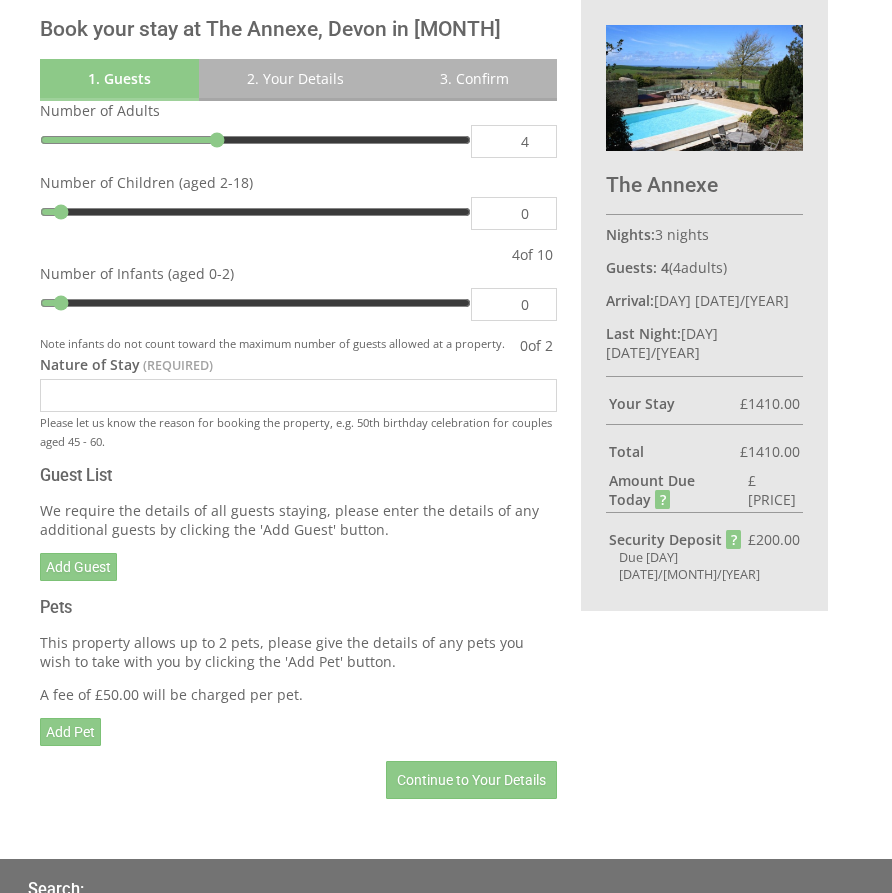 type on "5" 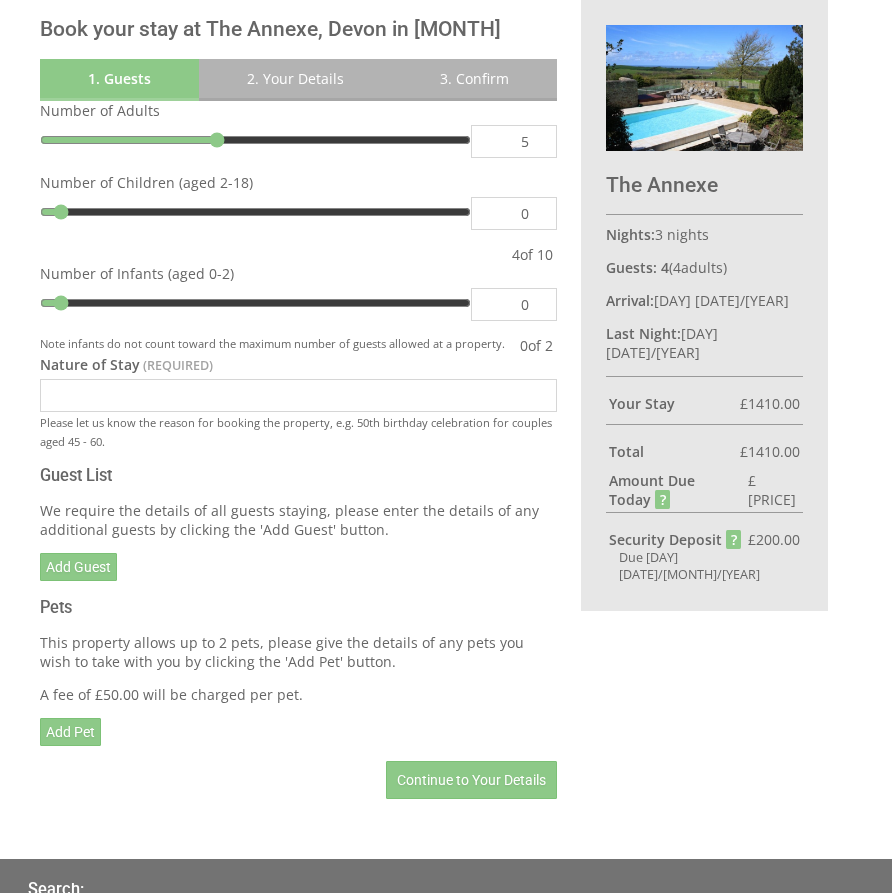 type on "5" 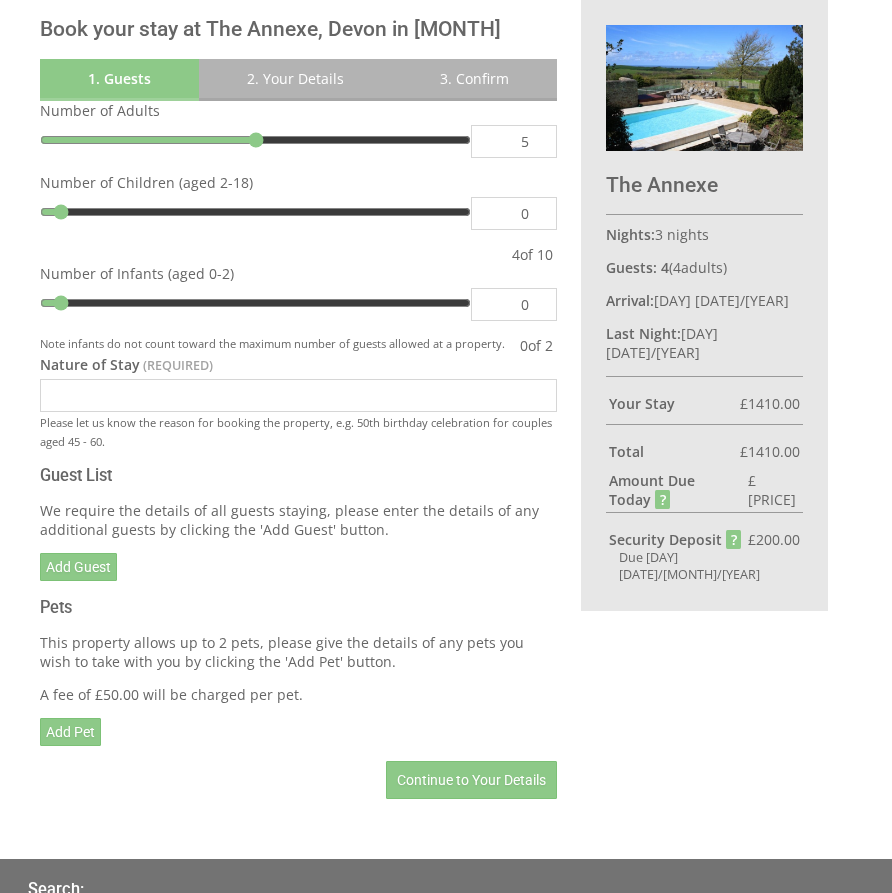 click on "5" at bounding box center (514, 141) 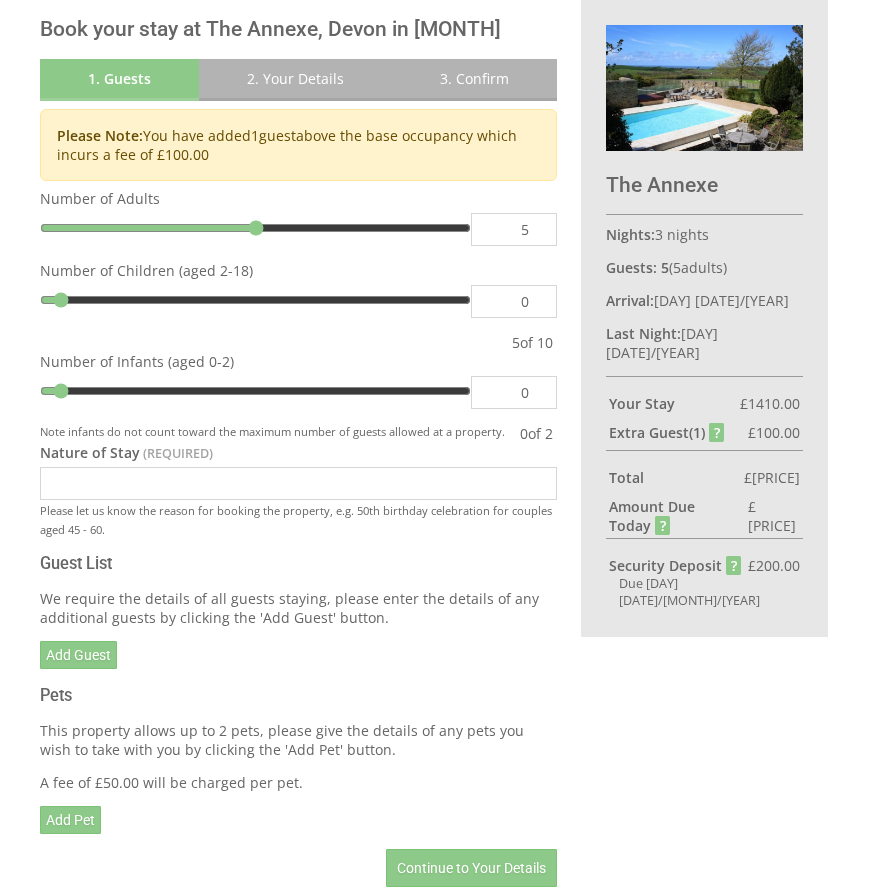 type on "6" 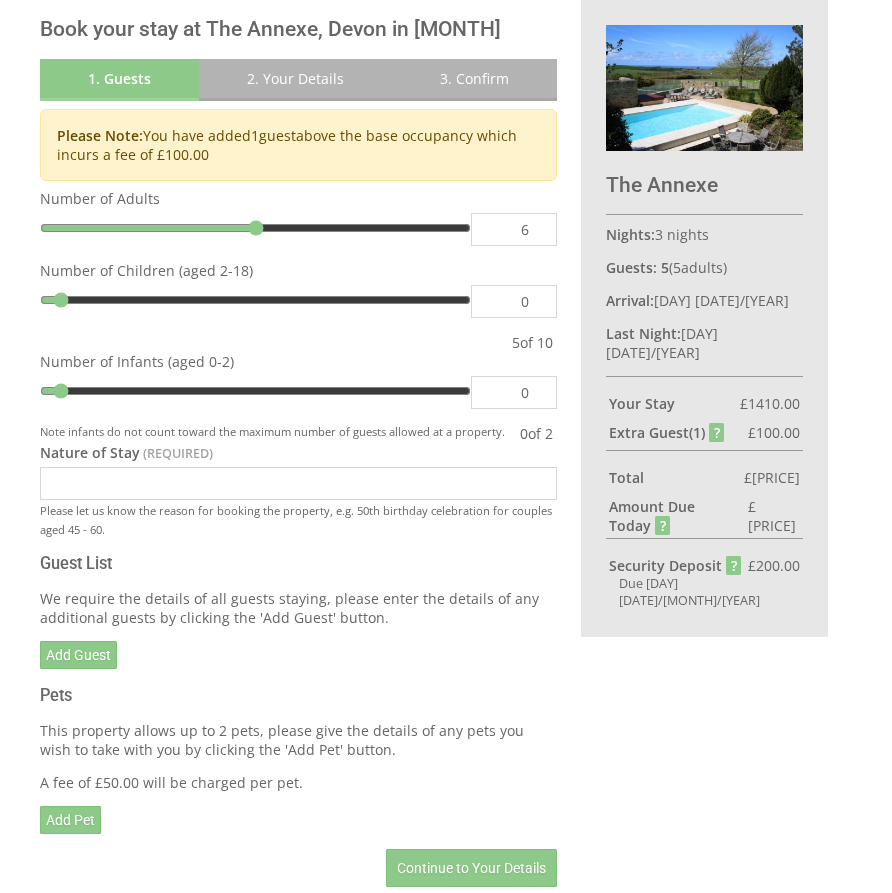 type on "6" 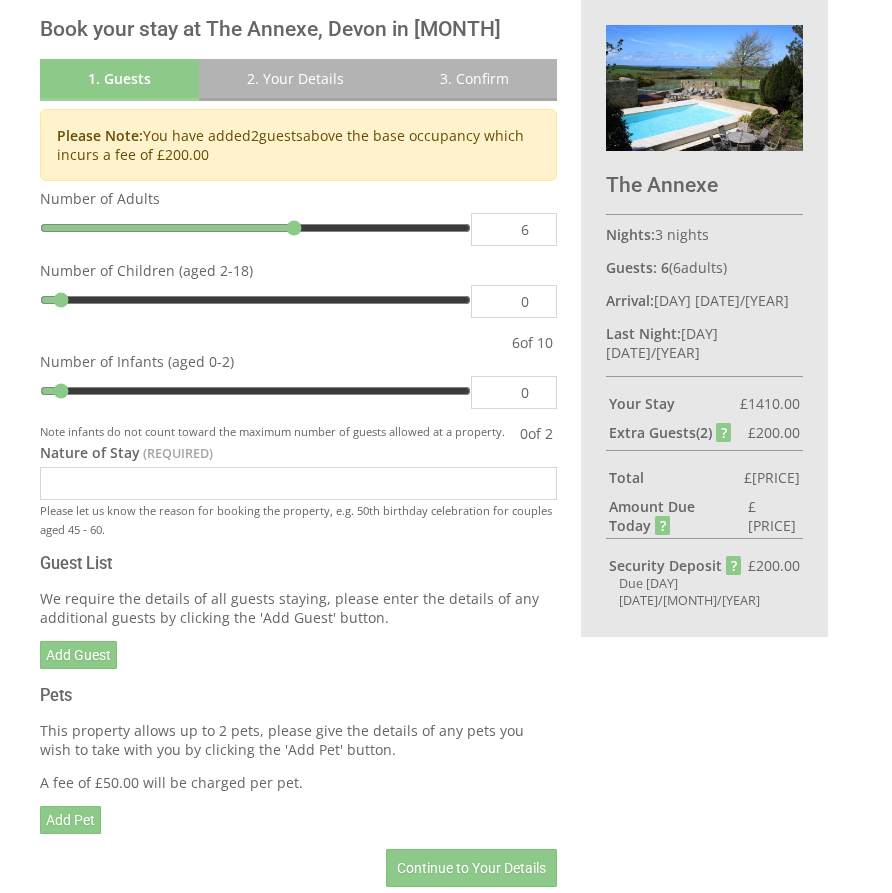 click on "6" at bounding box center [514, 229] 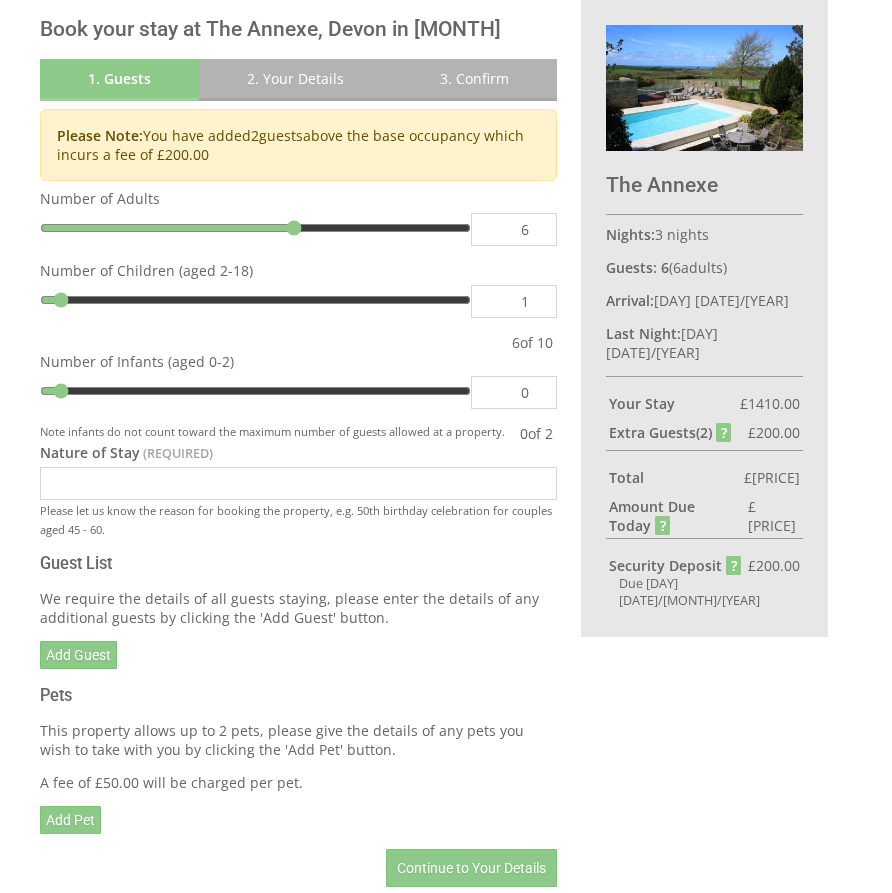 type on "1" 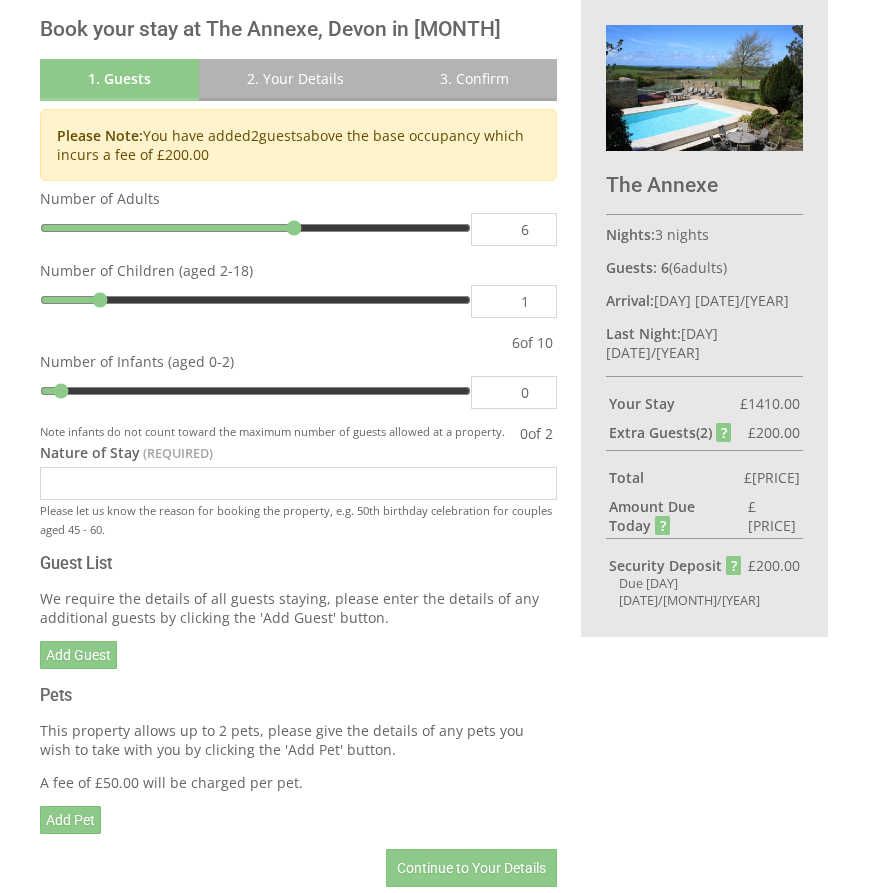 click on "1" at bounding box center (514, 301) 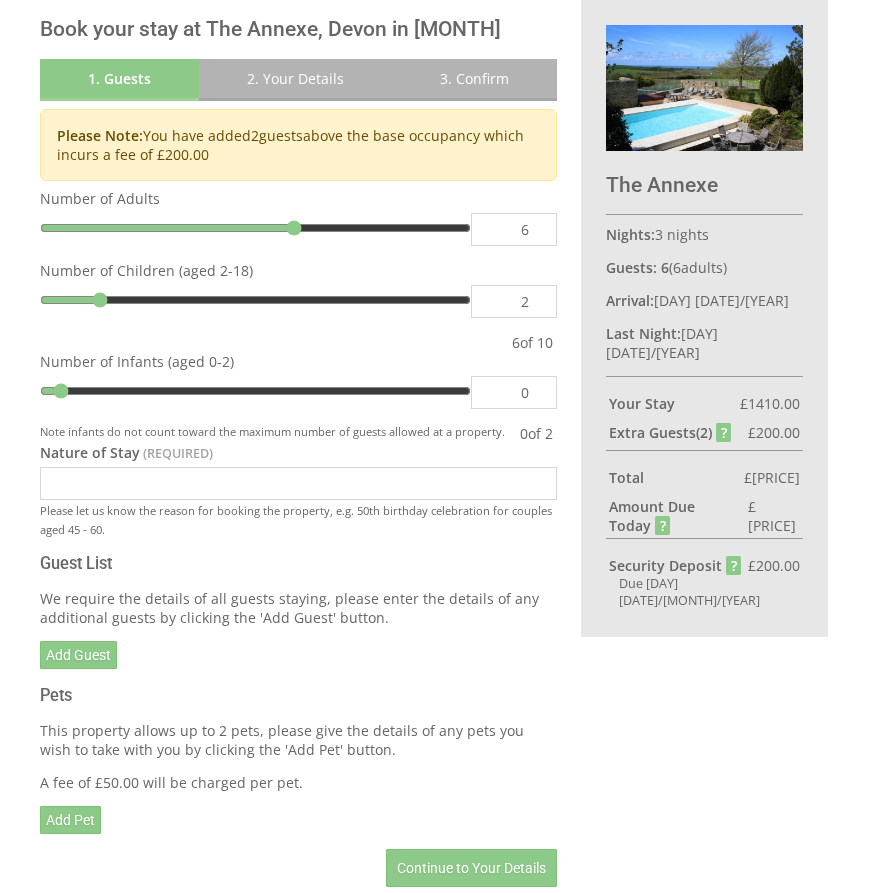 type on "2" 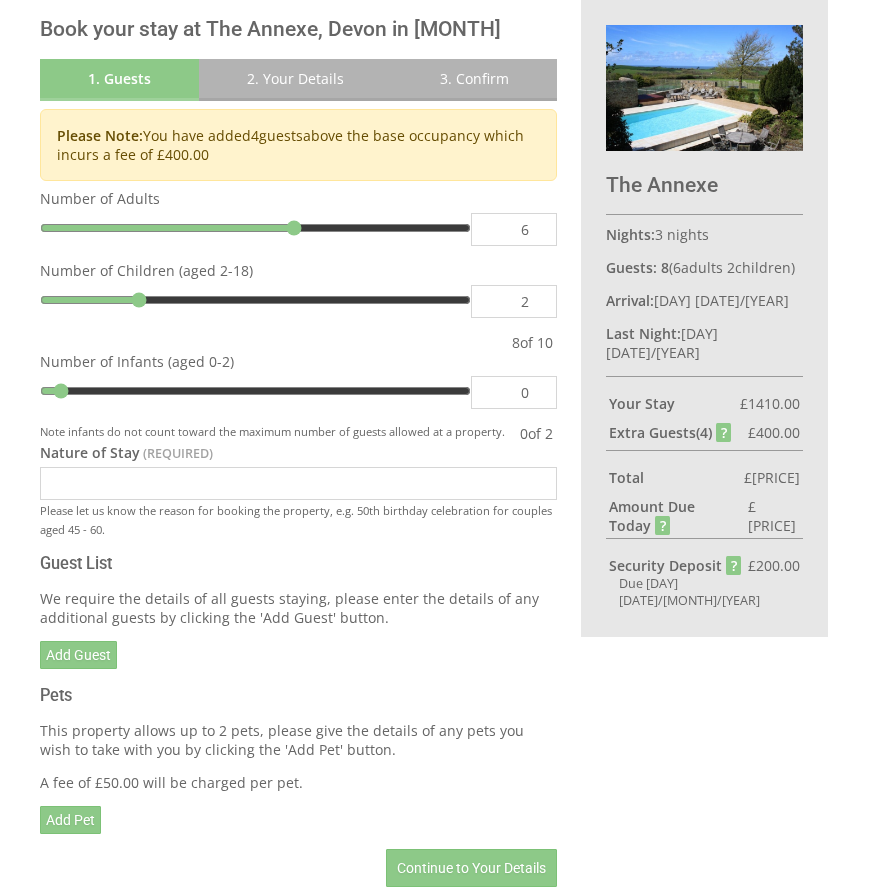 click on "2" at bounding box center [514, 301] 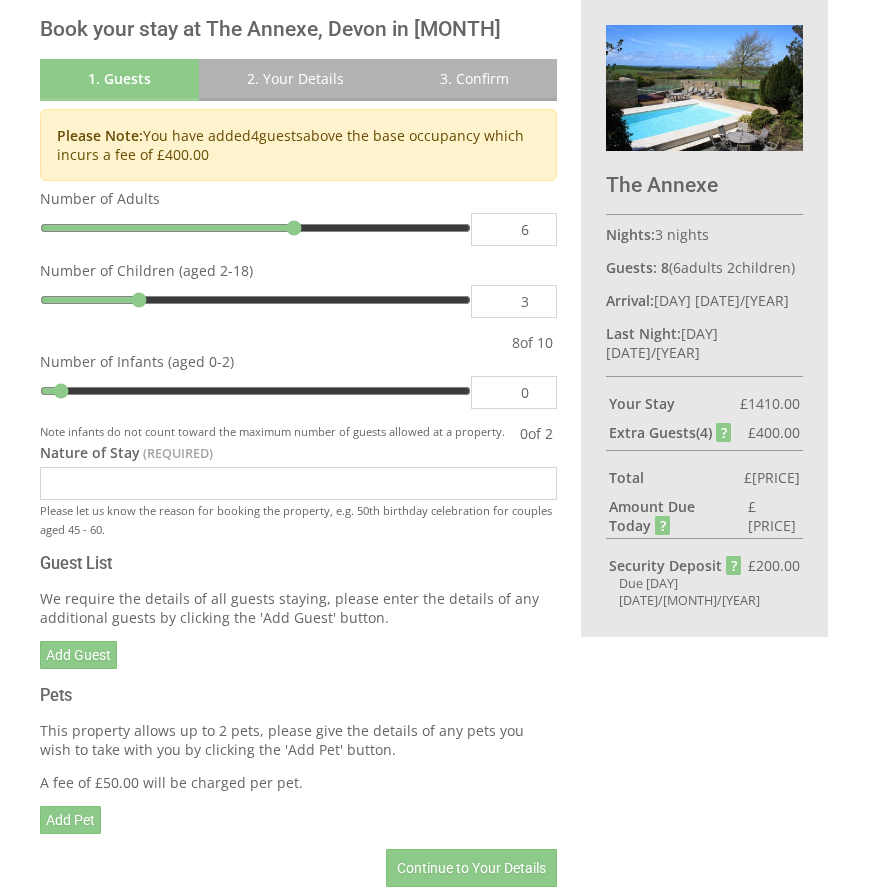 type on "3" 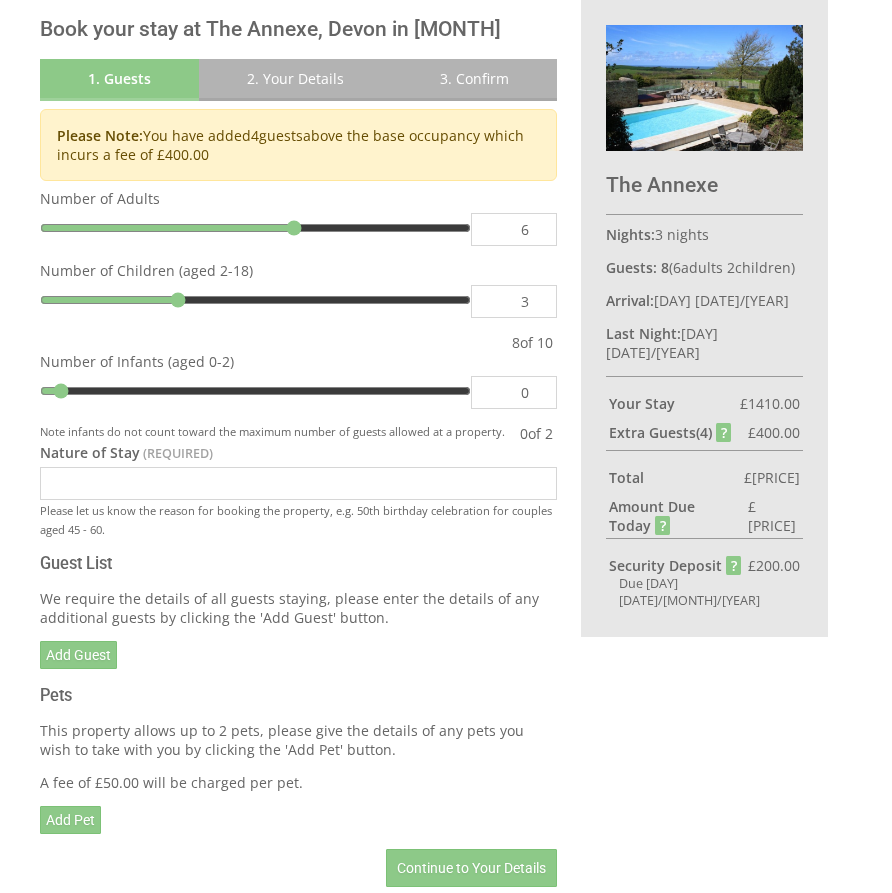 click on "3" at bounding box center (514, 301) 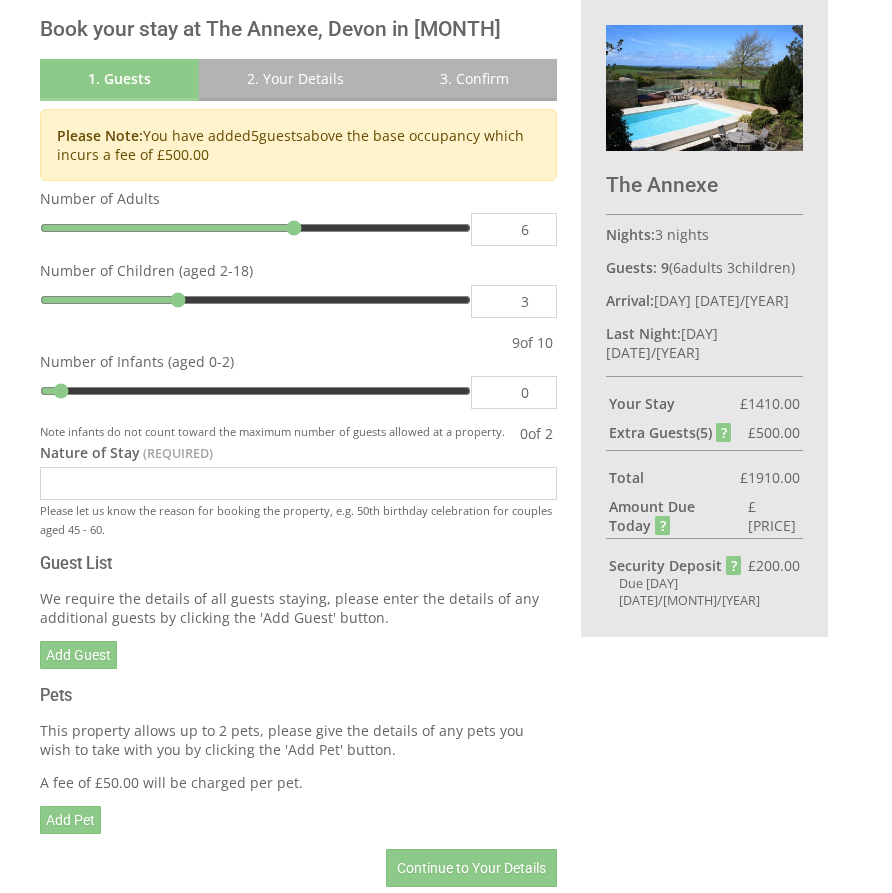 click on "Total £ 1910.00" at bounding box center (704, 474) 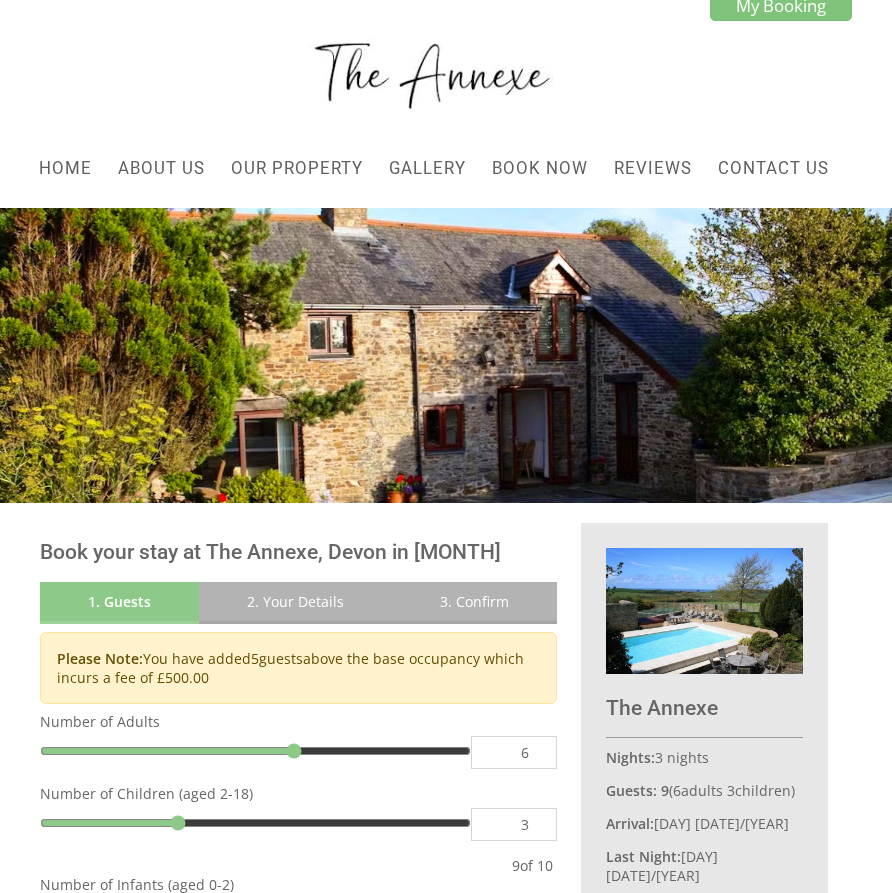 scroll, scrollTop: 0, scrollLeft: 0, axis: both 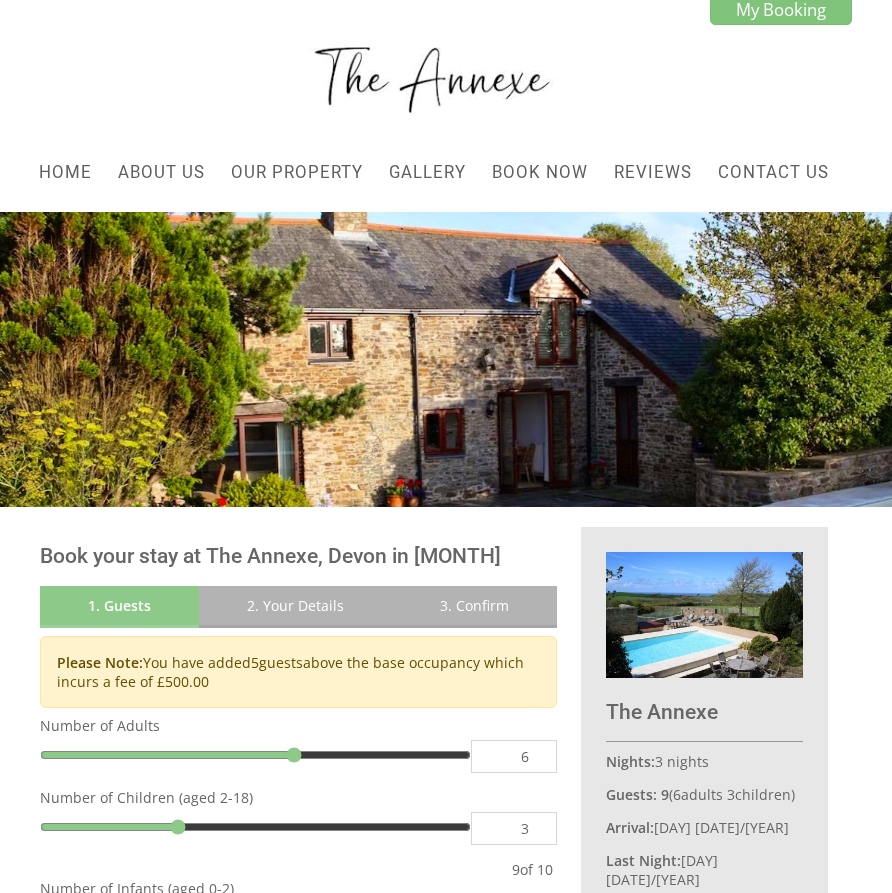 click on "Book your stay at The Annexe, Devon in August" at bounding box center [298, 556] 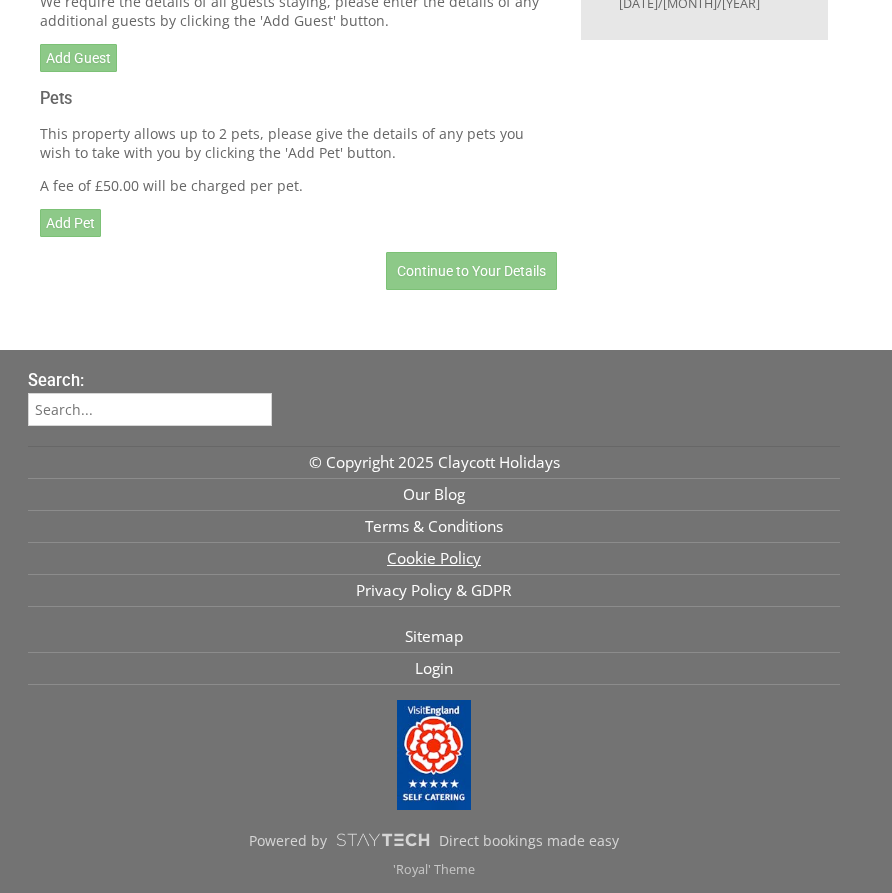 scroll, scrollTop: 0, scrollLeft: 0, axis: both 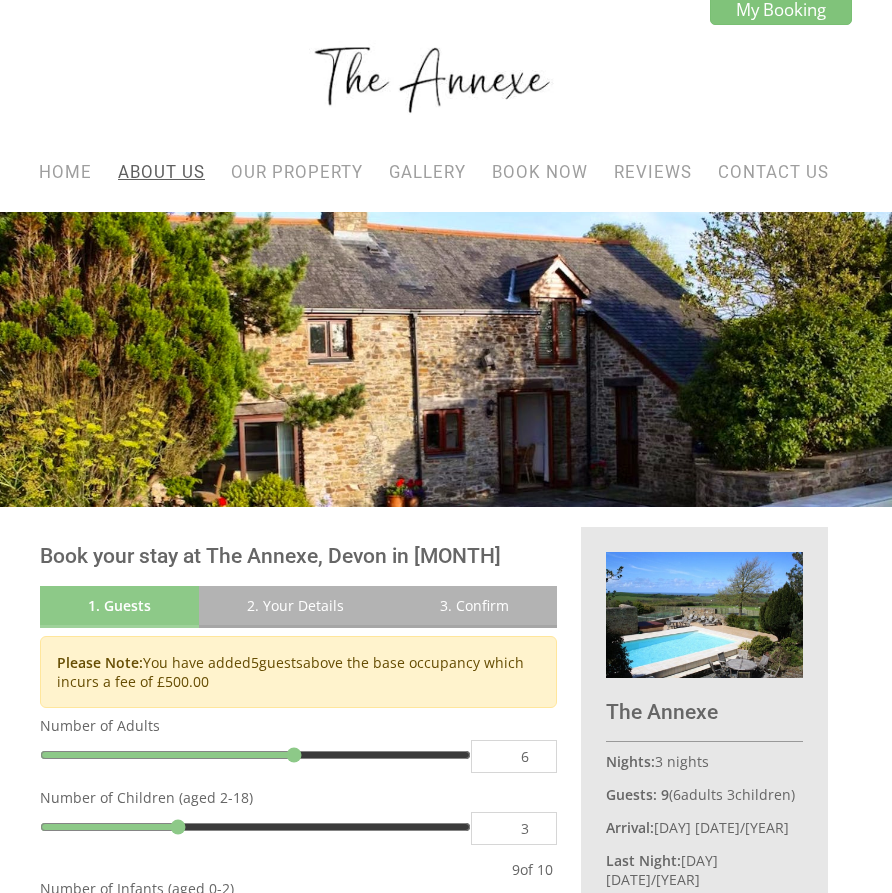 click on "About Us" at bounding box center [161, 172] 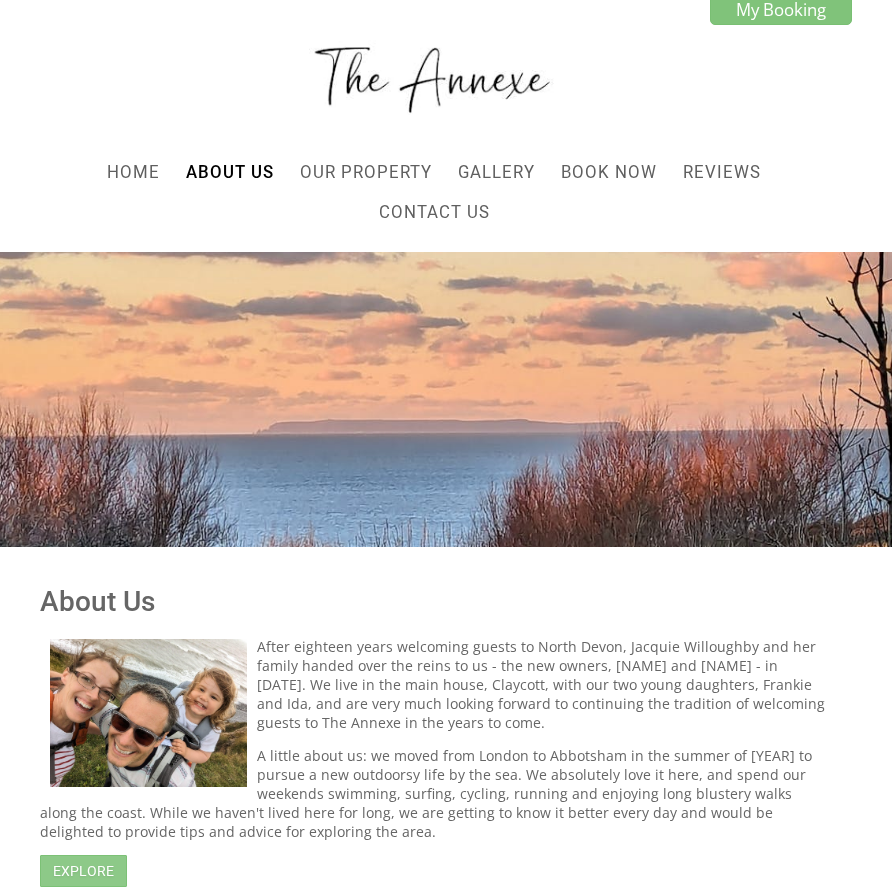 scroll, scrollTop: 0, scrollLeft: 0, axis: both 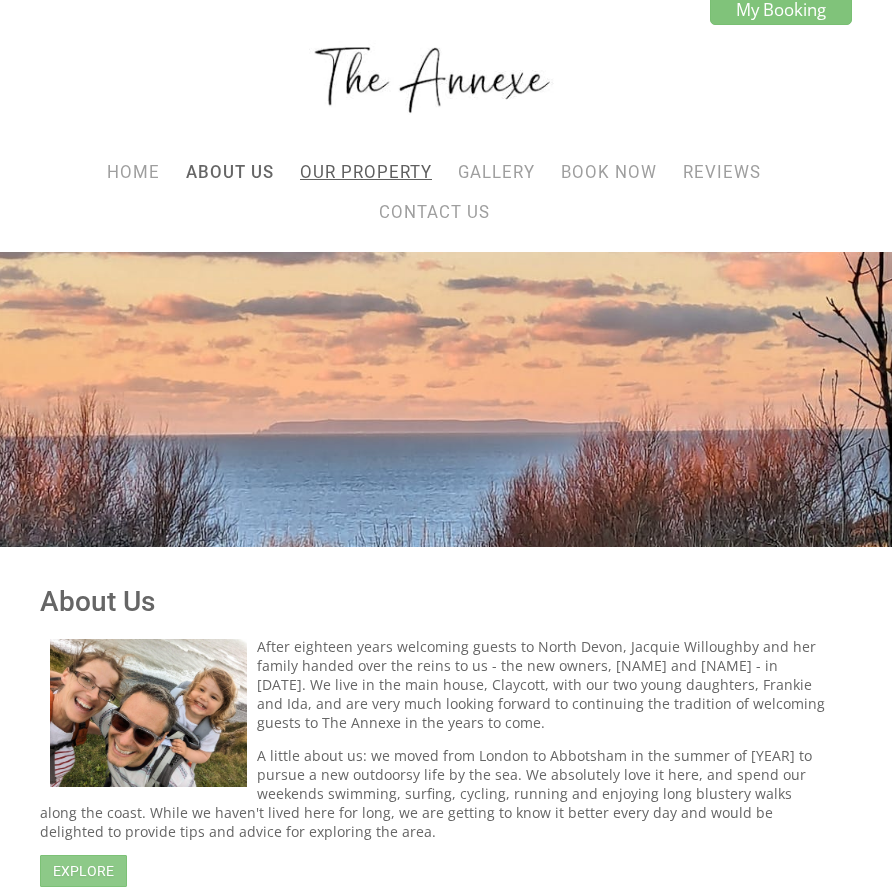 click on "Our Property" at bounding box center [366, 172] 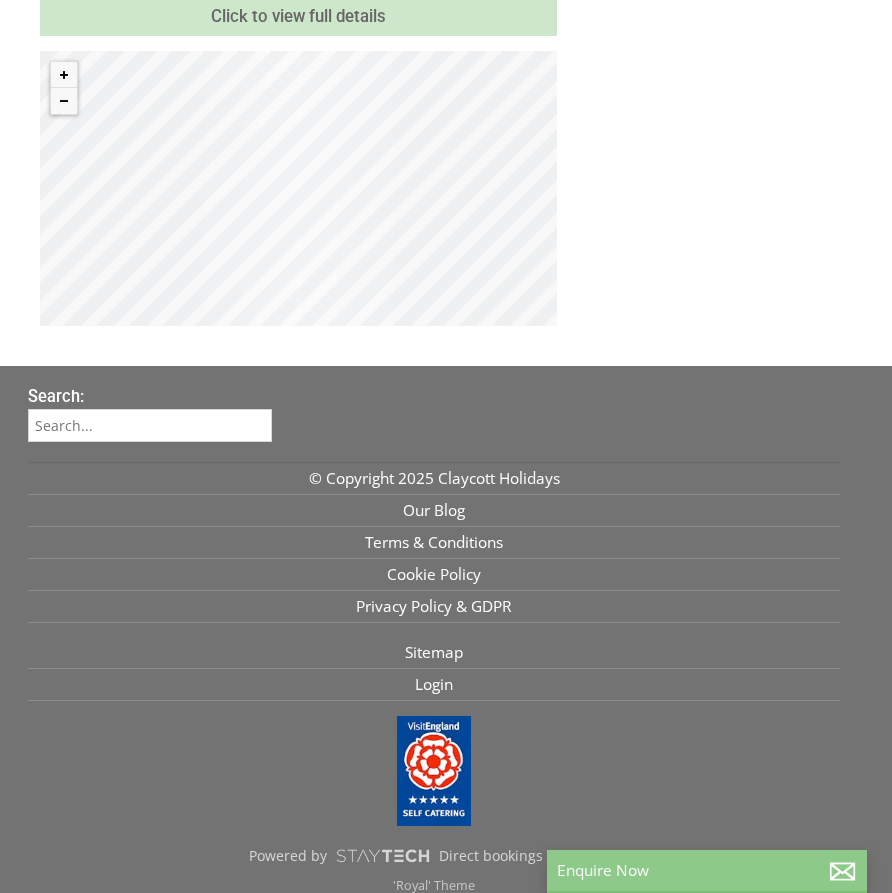 scroll, scrollTop: 0, scrollLeft: 0, axis: both 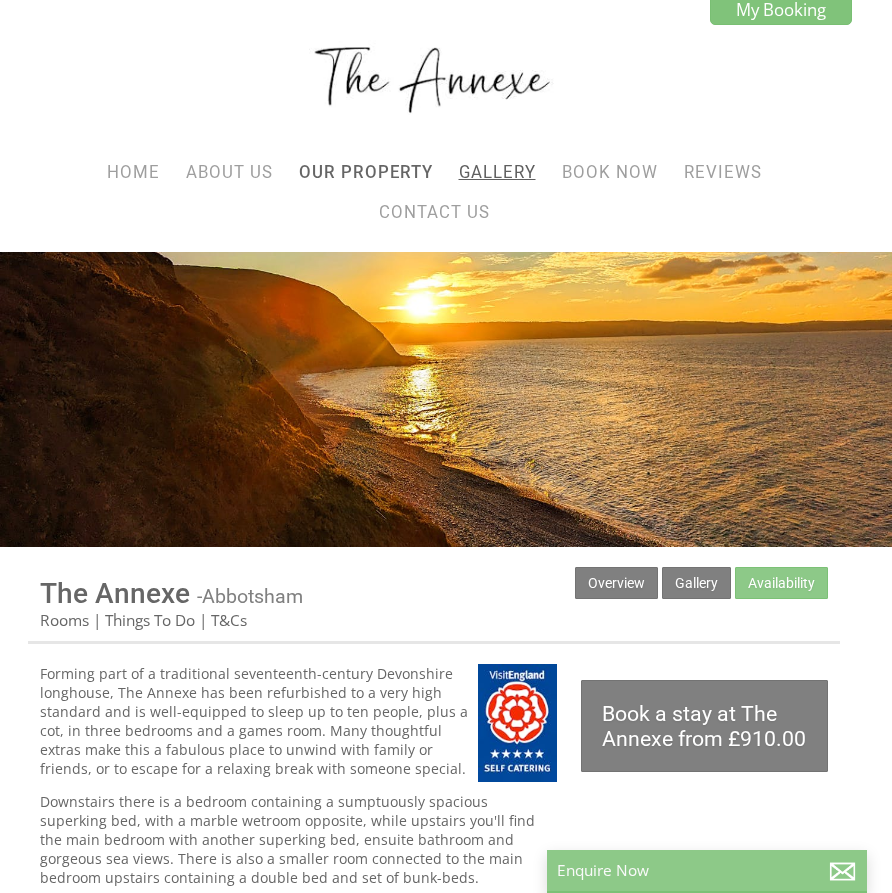 click on "Gallery" at bounding box center (497, 172) 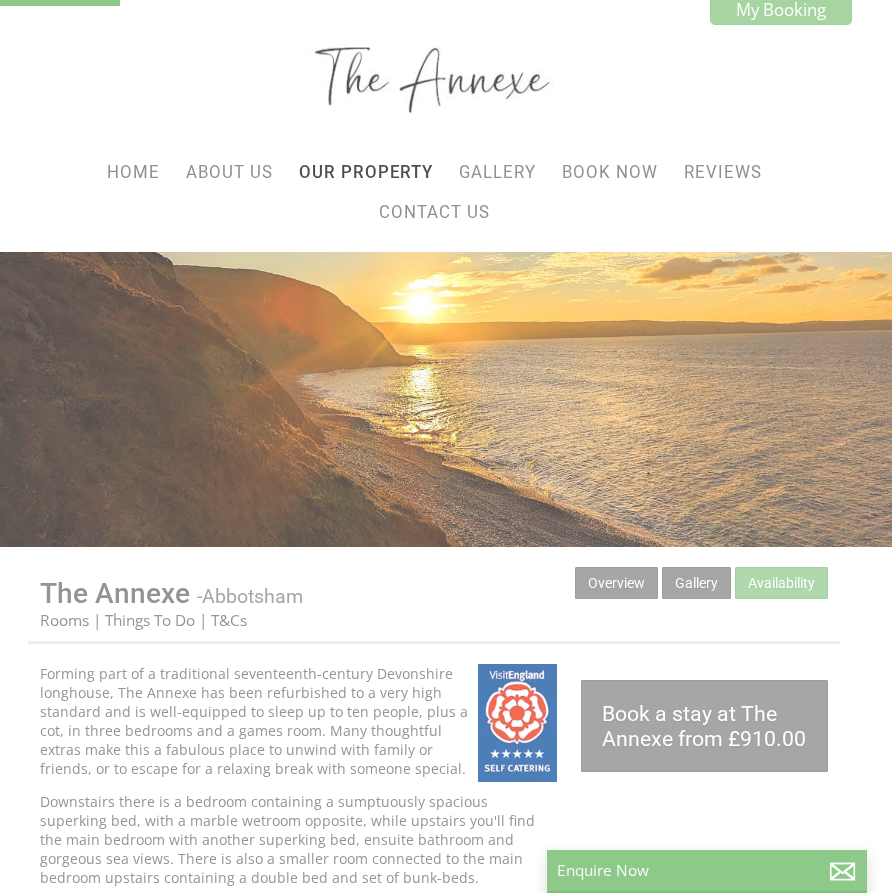 click on "Forming part of a traditional seventeenth-century Devonshire longhouse, The Annexe has been refurbished to a very high standard and is well-equipped to sleep up to ten people, plus a cot, in three bedrooms and a games room. Many thoughtful extras make this a fabulous place to unwind with family or friends, or to escape for a relaxing break with someone special." at bounding box center [298, 721] 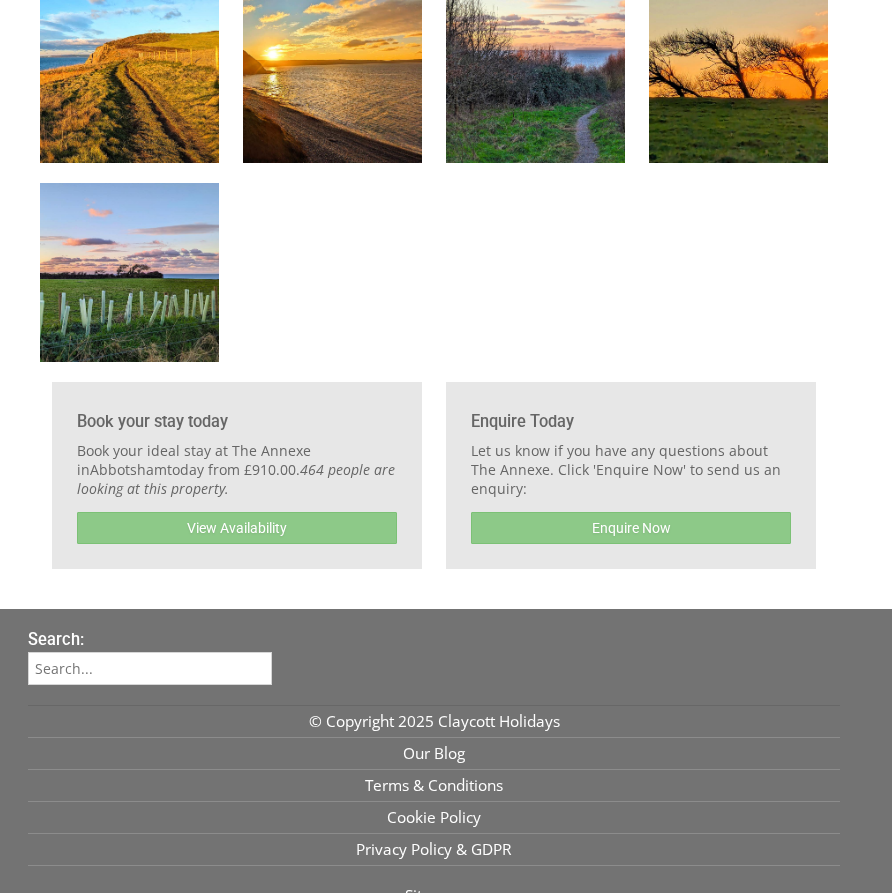 scroll, scrollTop: 4163, scrollLeft: 0, axis: vertical 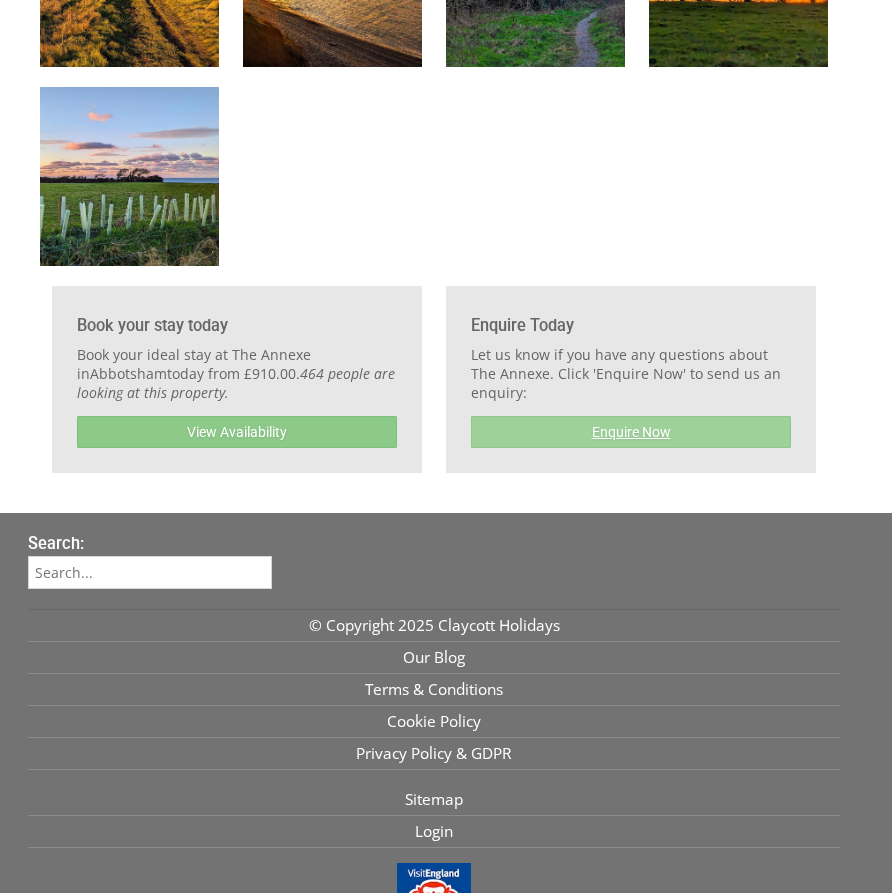 click on "Enquire Now" at bounding box center (631, 432) 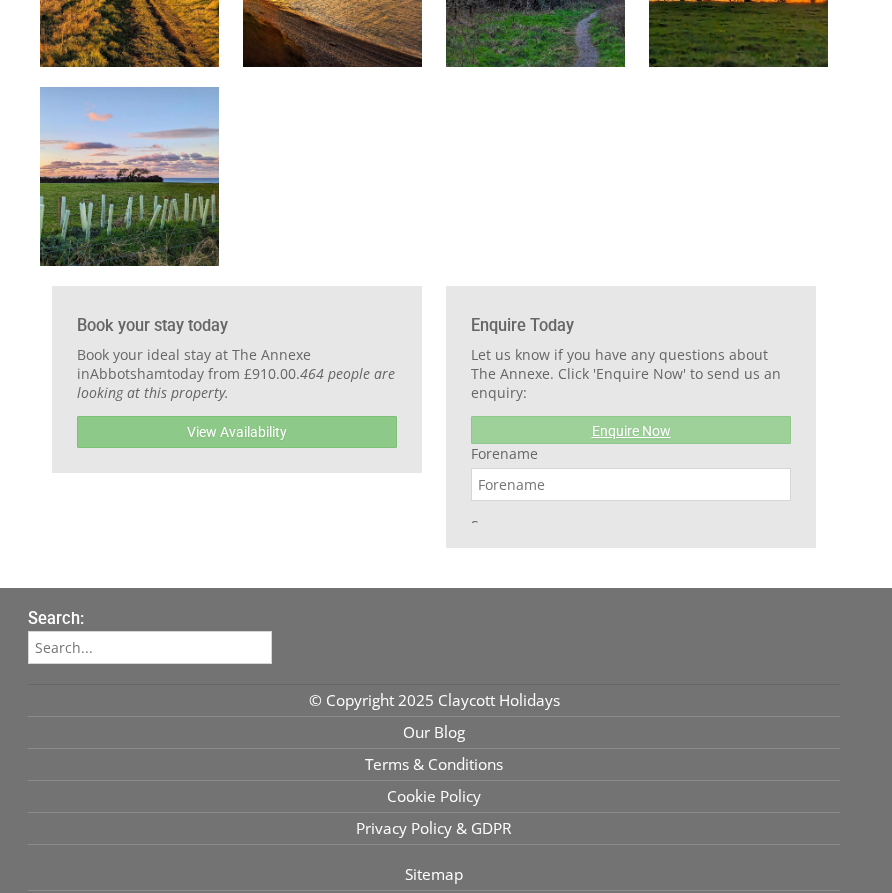 scroll, scrollTop: 0, scrollLeft: 0, axis: both 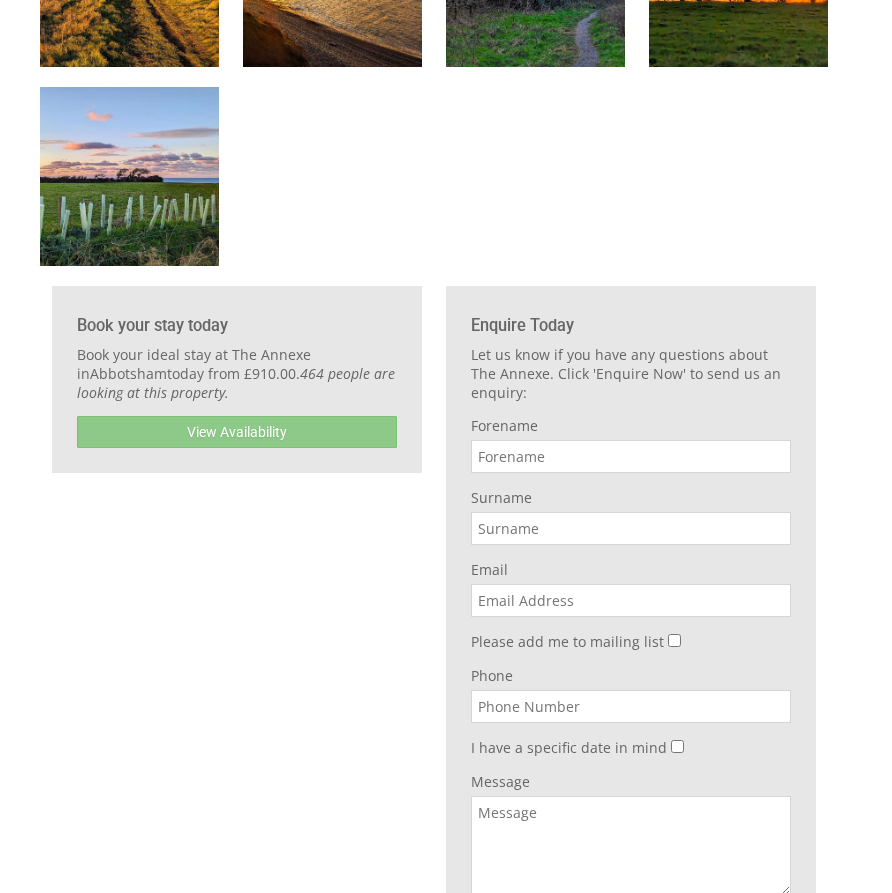 click on "Forename" at bounding box center (631, 456) 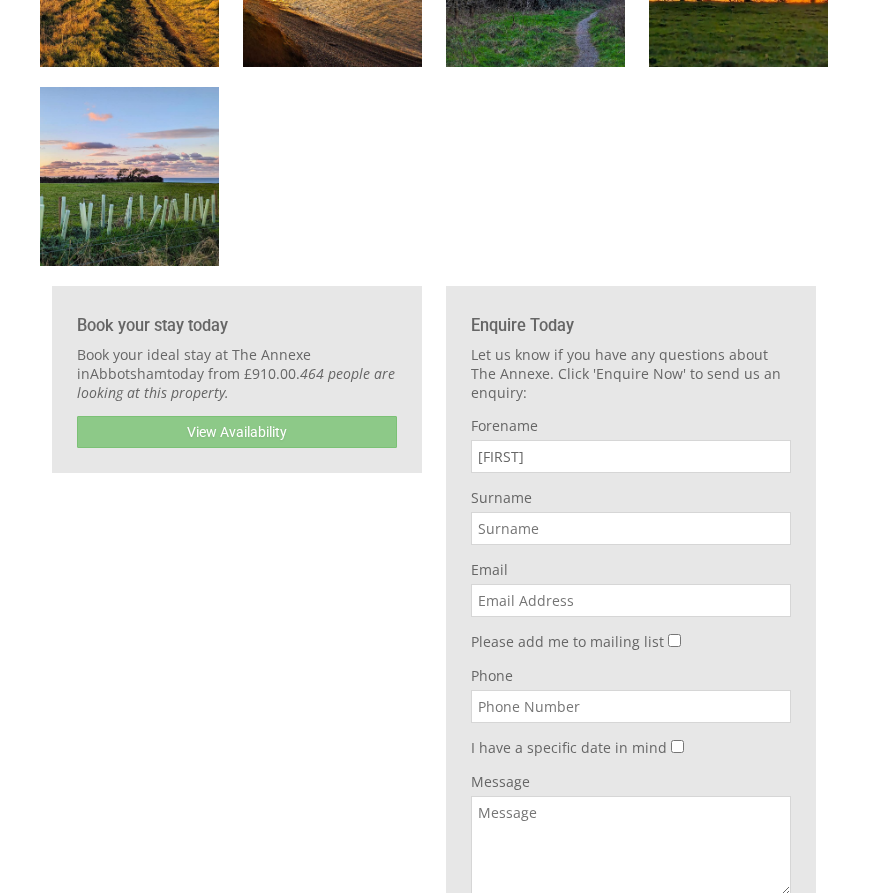 type on "[FIRST]" 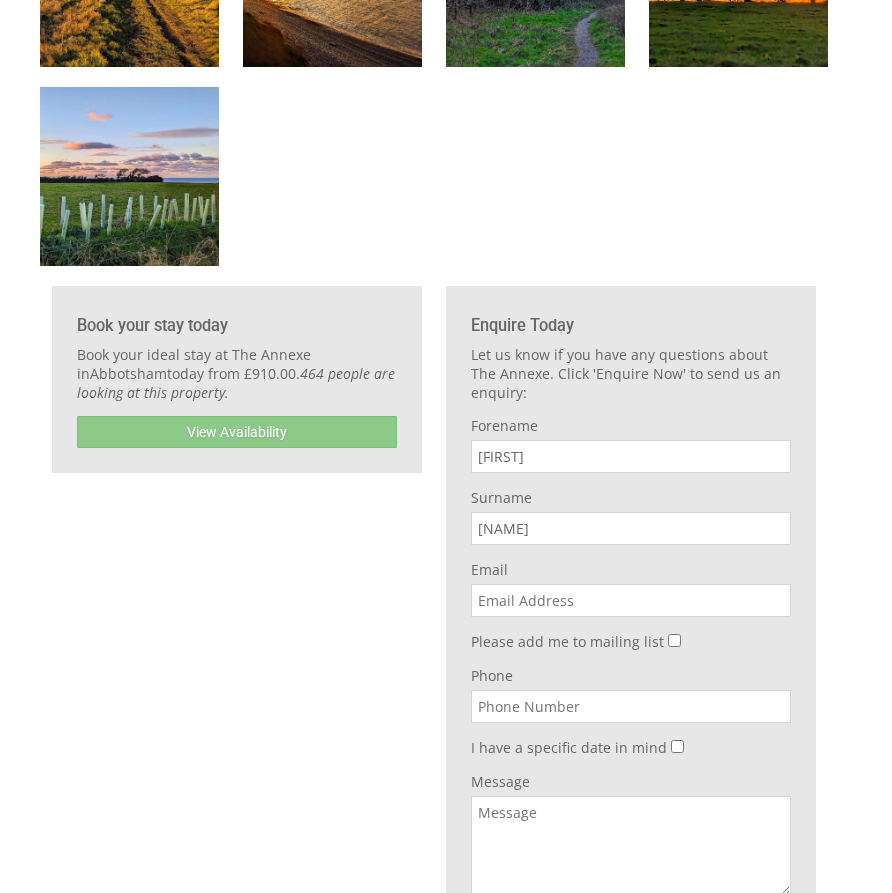 type on "[LAST]" 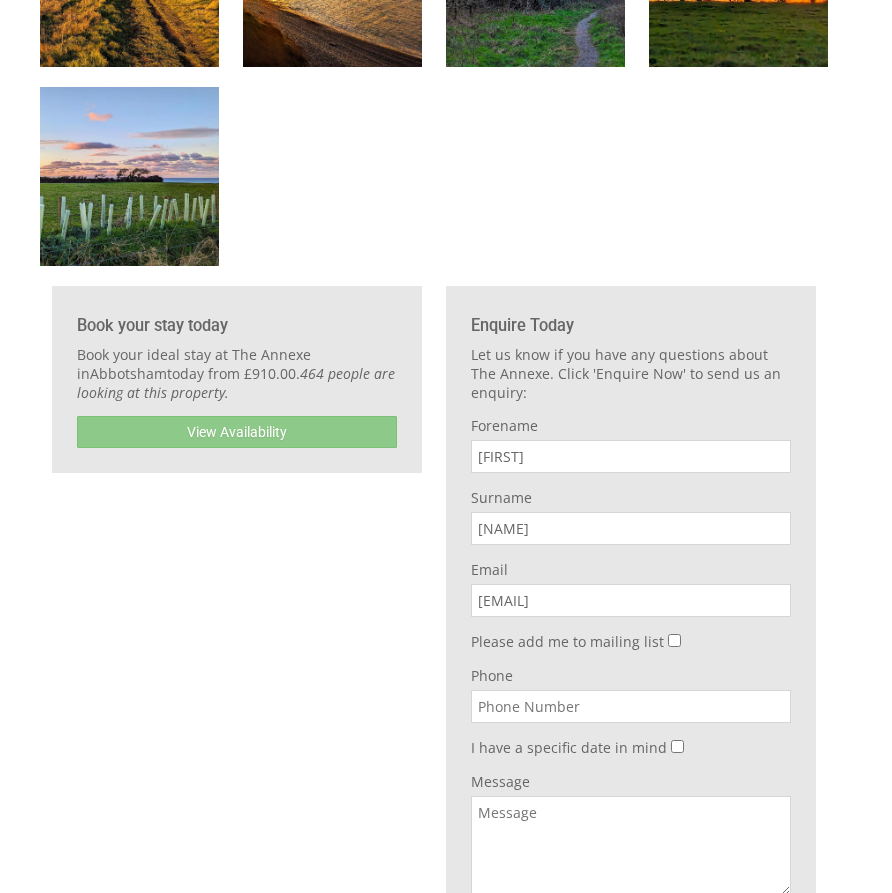 type on "[EMAIL]" 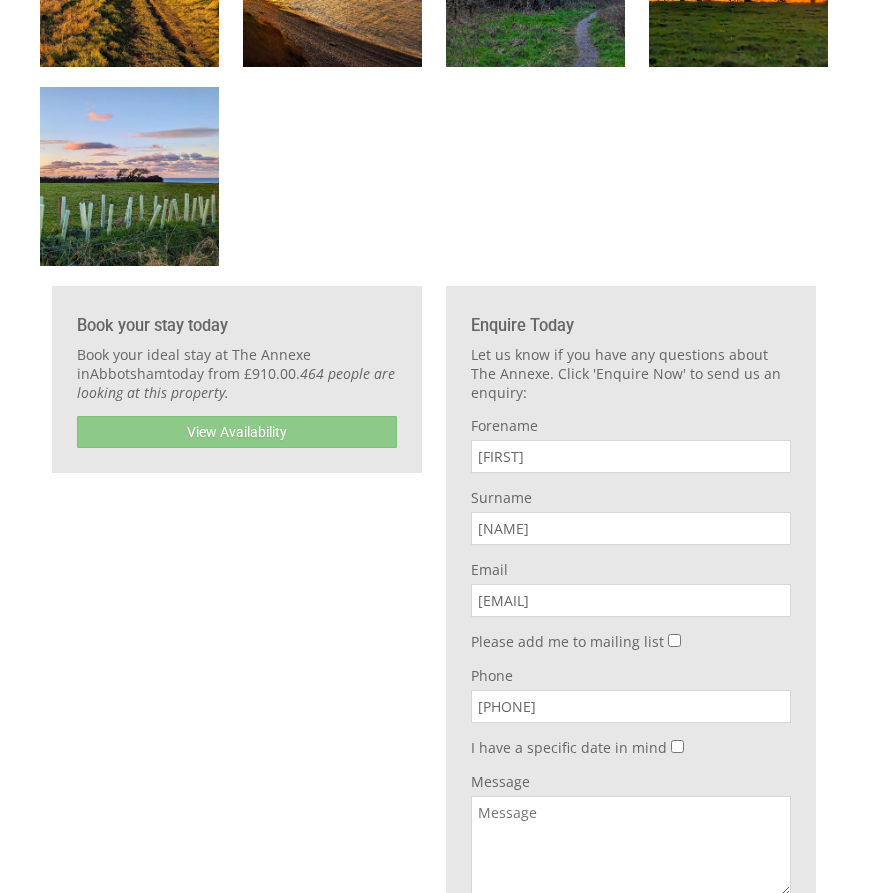 type on "[PHONE]" 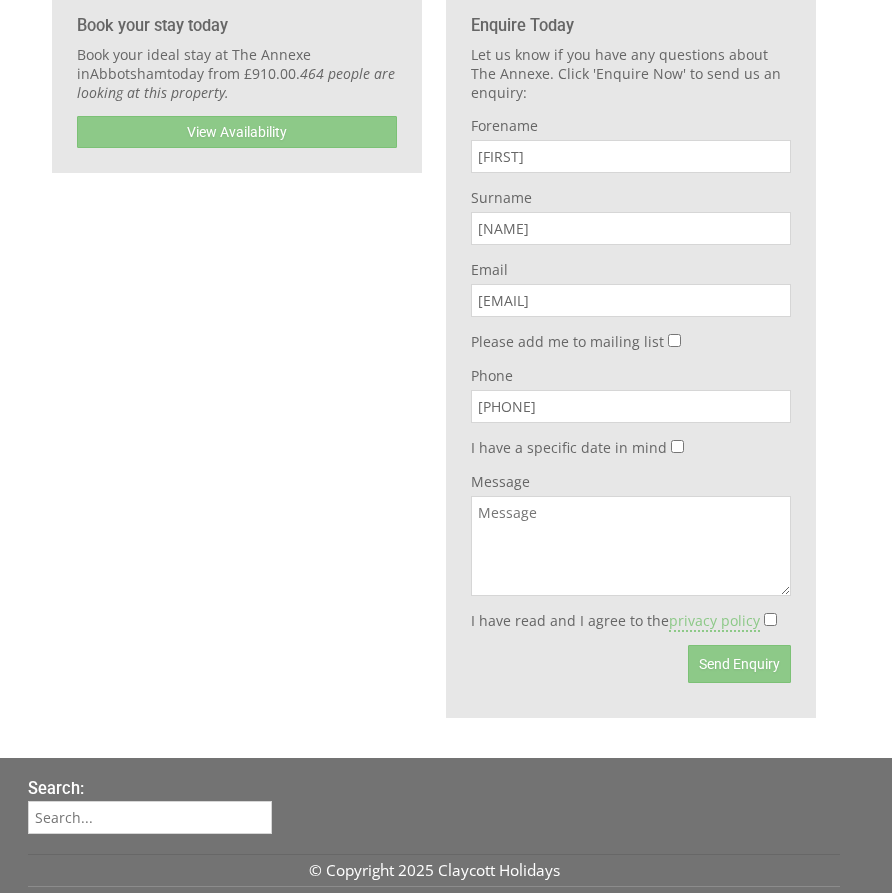 scroll, scrollTop: 4503, scrollLeft: 0, axis: vertical 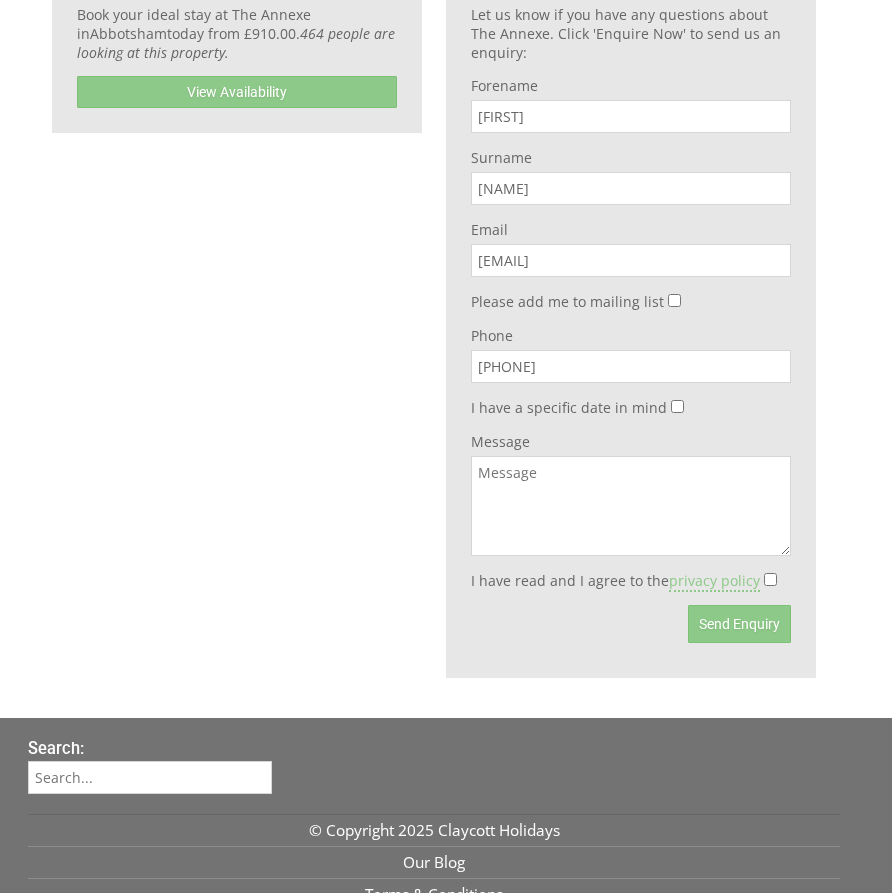 click on "Message" at bounding box center (631, 506) 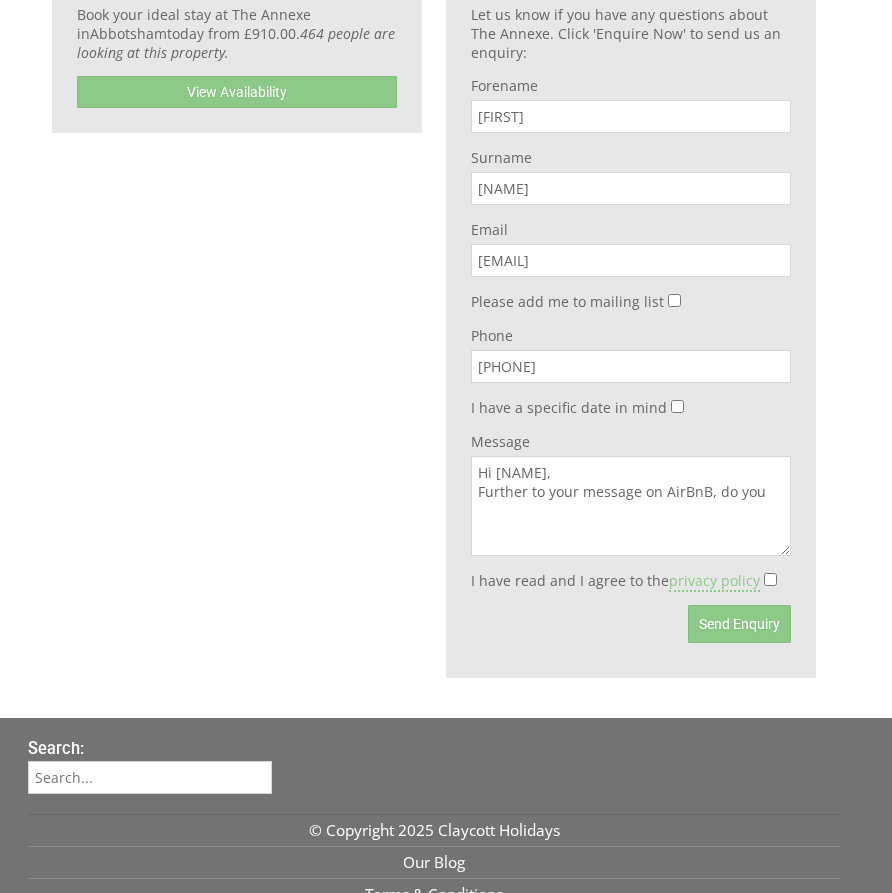 type on "Hi Rebecca,
Further to your message on AirBnB, do you" 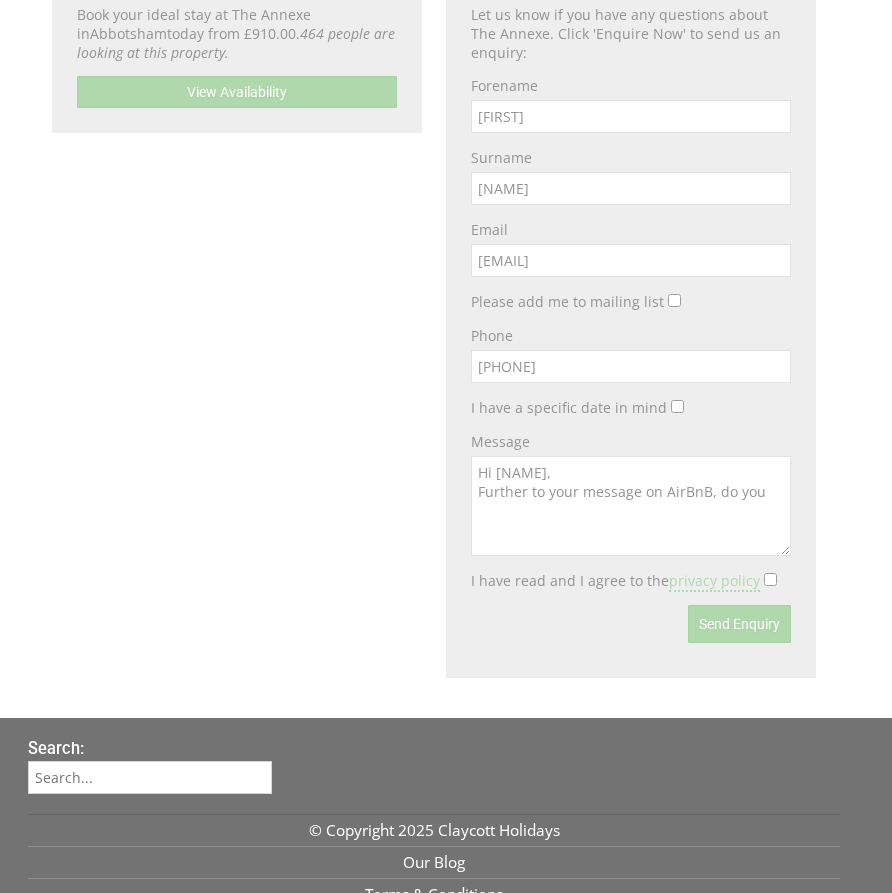 scroll, scrollTop: 0, scrollLeft: 0, axis: both 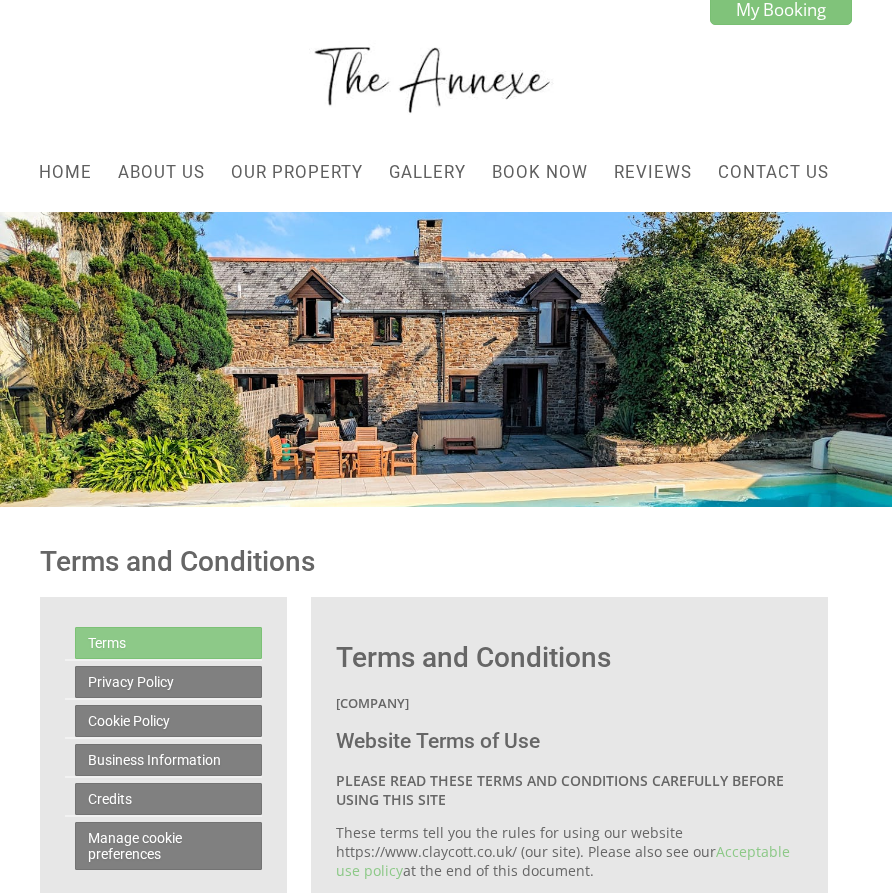 click on "Terms and Conditions" at bounding box center (434, 561) 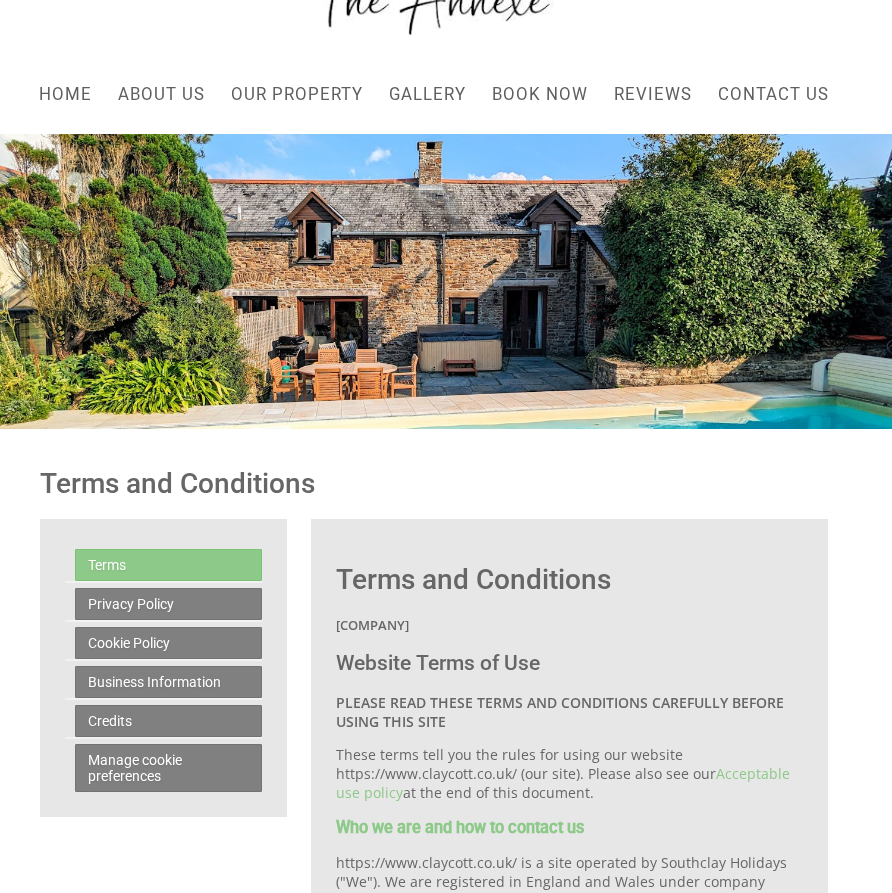 scroll, scrollTop: 75, scrollLeft: 0, axis: vertical 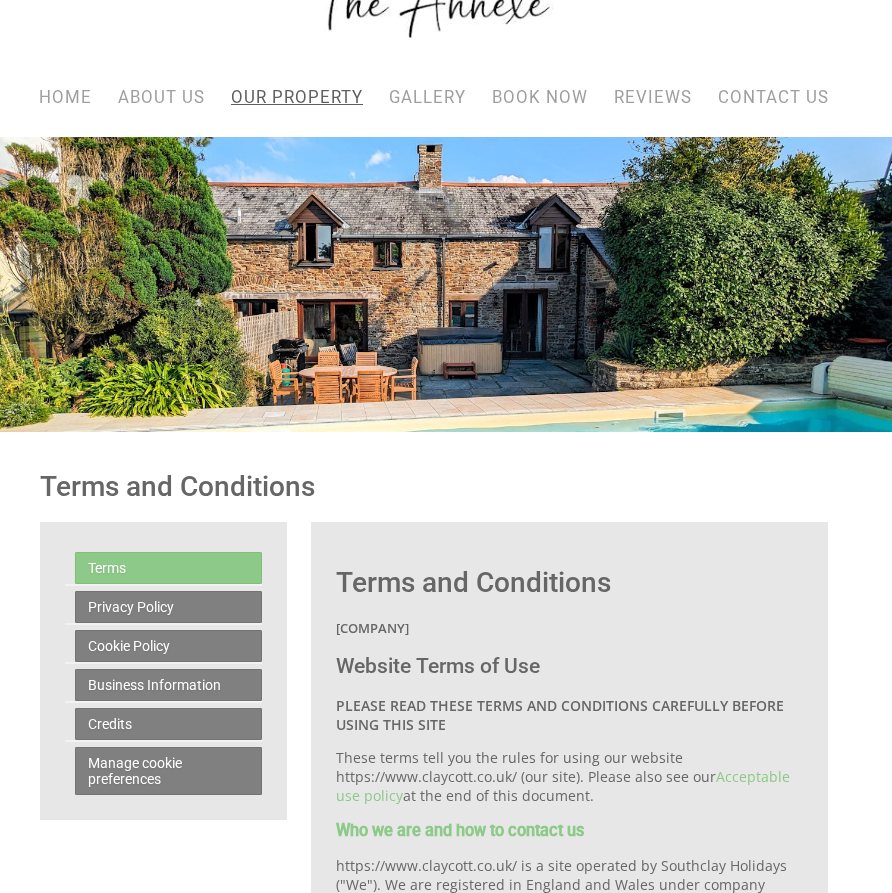 click on "Our Property" at bounding box center (297, 97) 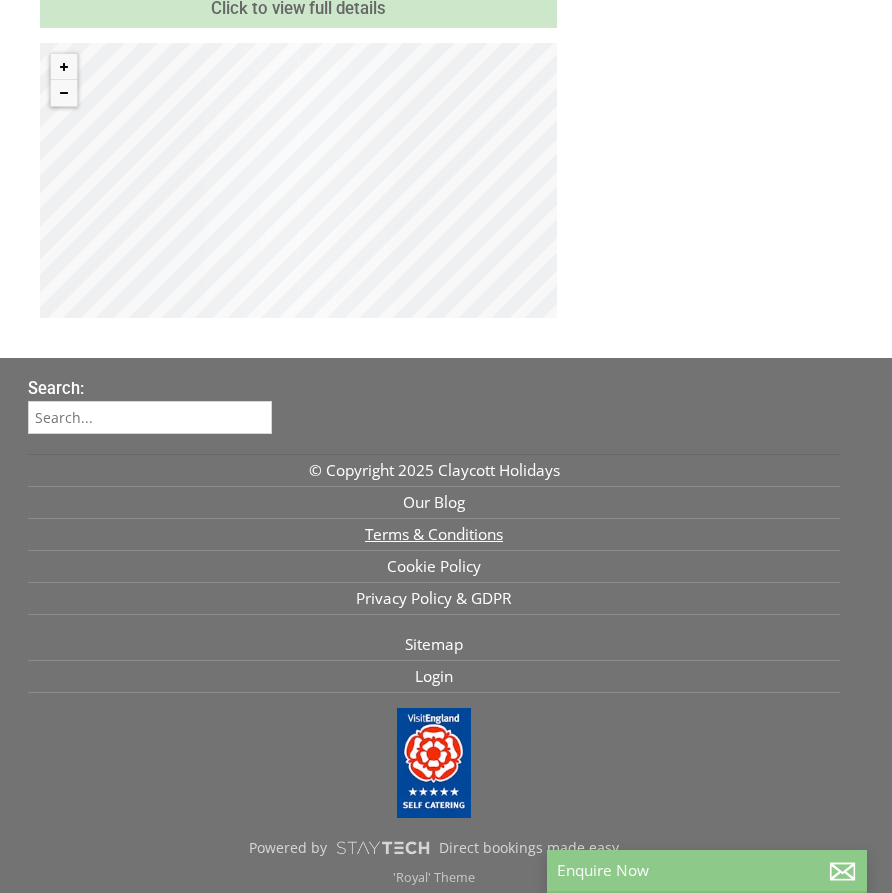scroll, scrollTop: 2265, scrollLeft: 0, axis: vertical 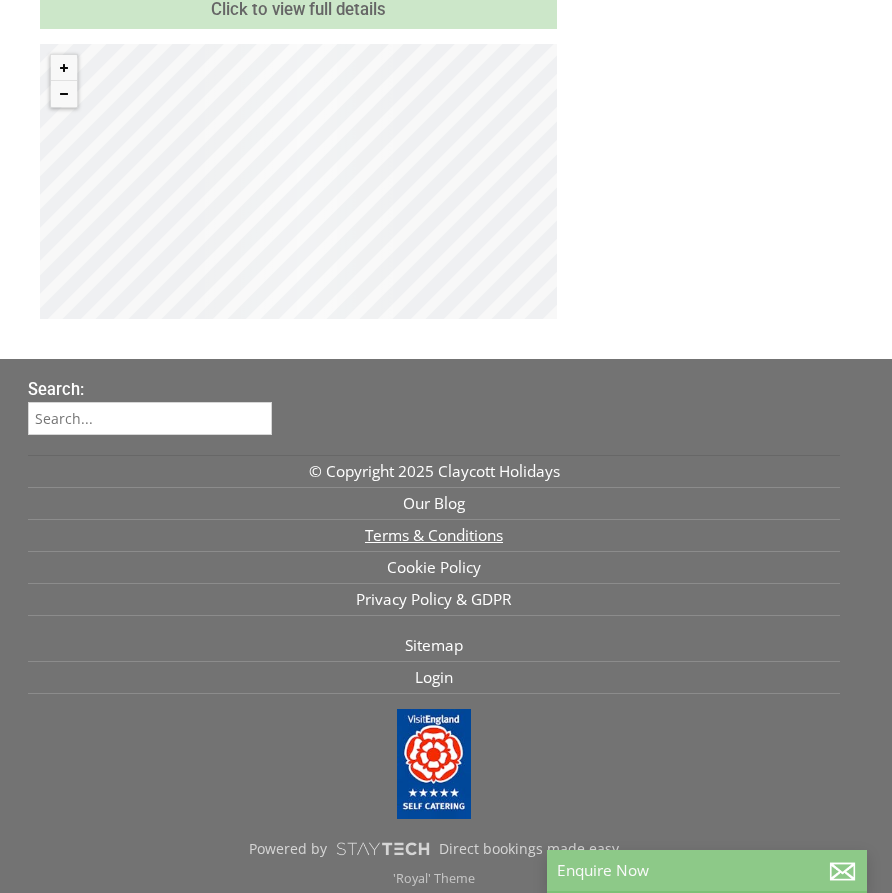 click on "Terms & Conditions" at bounding box center [434, 536] 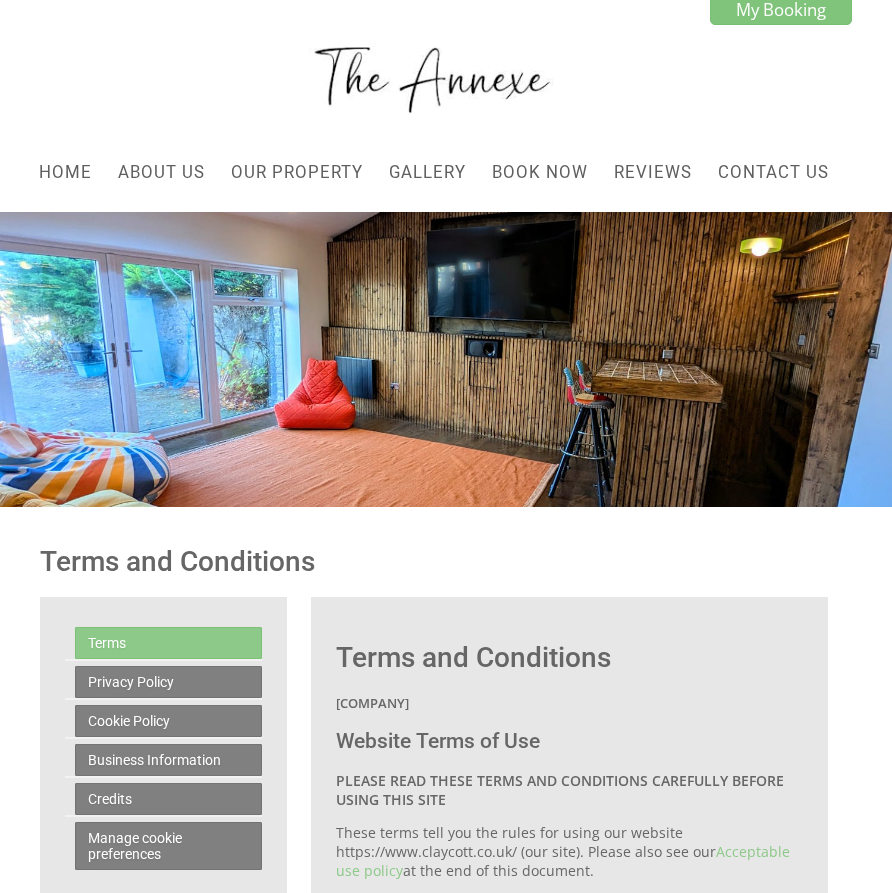 scroll, scrollTop: 0, scrollLeft: 0, axis: both 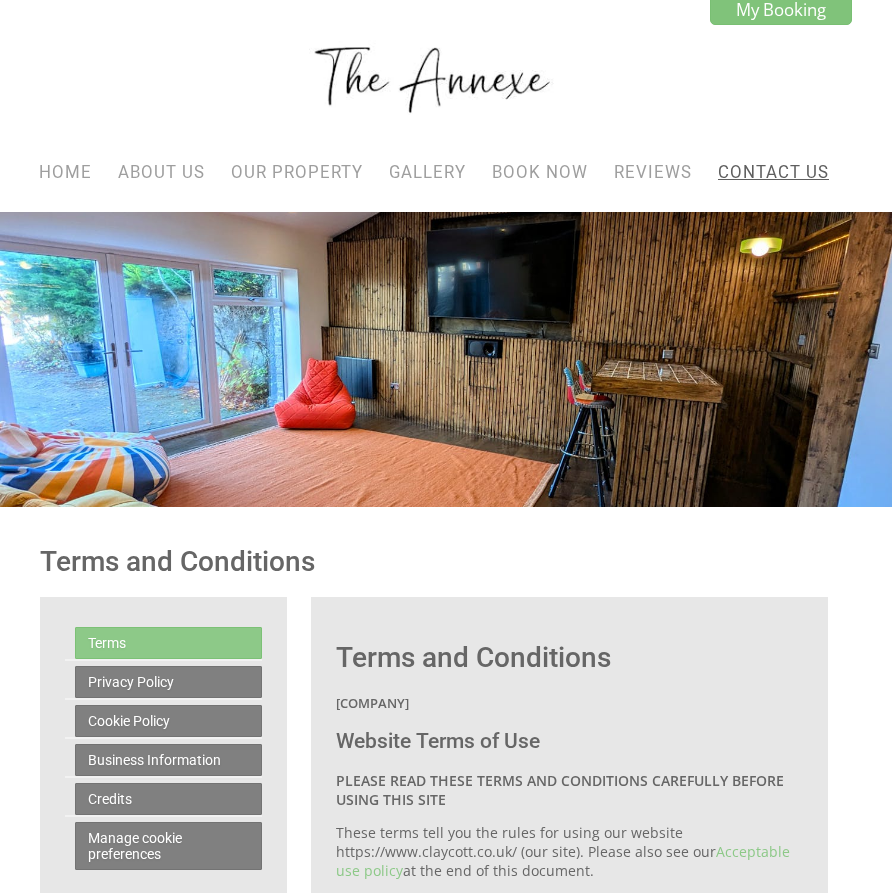 click on "Contact Us" at bounding box center [773, 172] 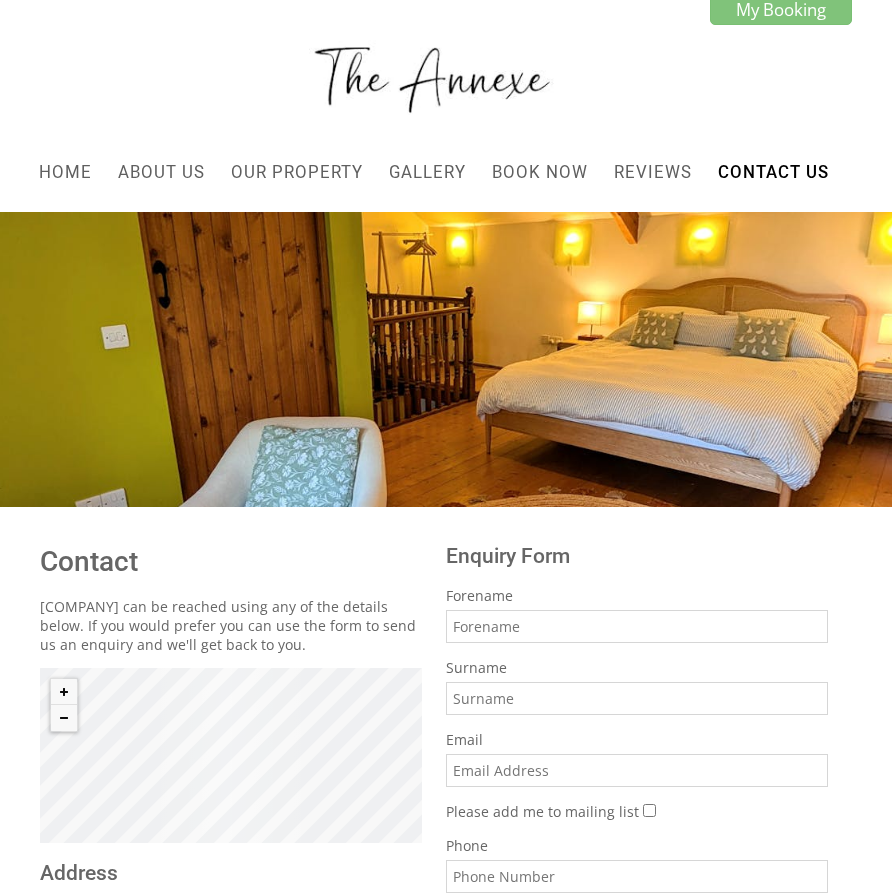 click on "Claycott can be reached using any of the details below.
If you would prefer you can use the form to send us an enquiry and we'll get back to you." at bounding box center (231, 625) 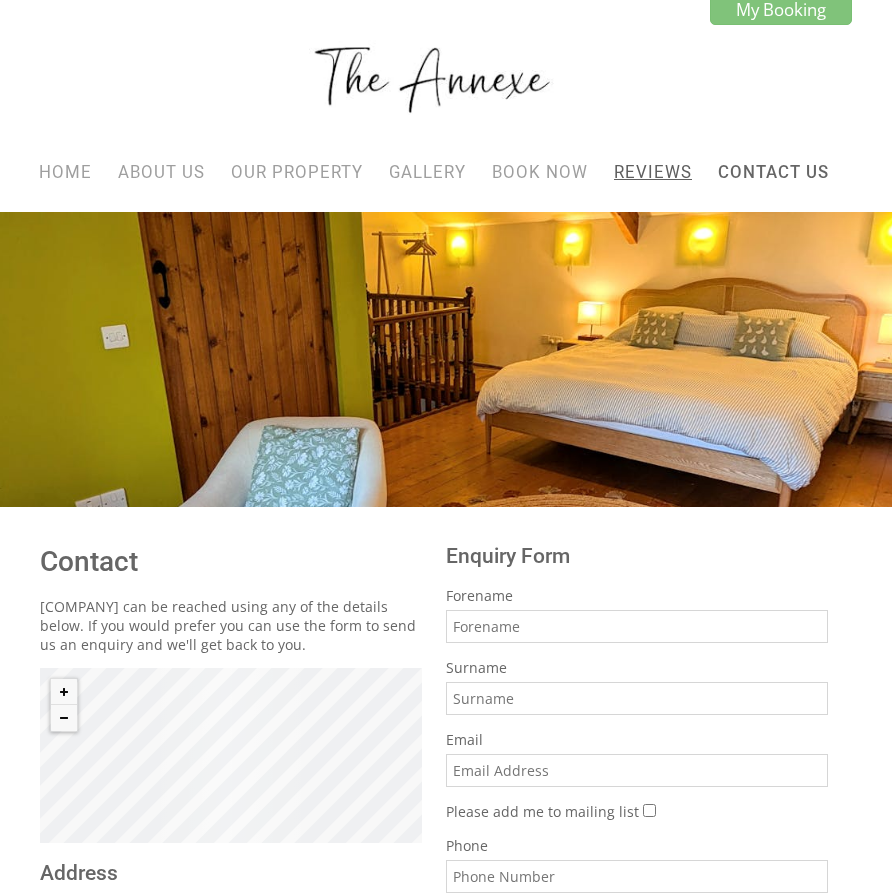 click on "Reviews" at bounding box center [653, 172] 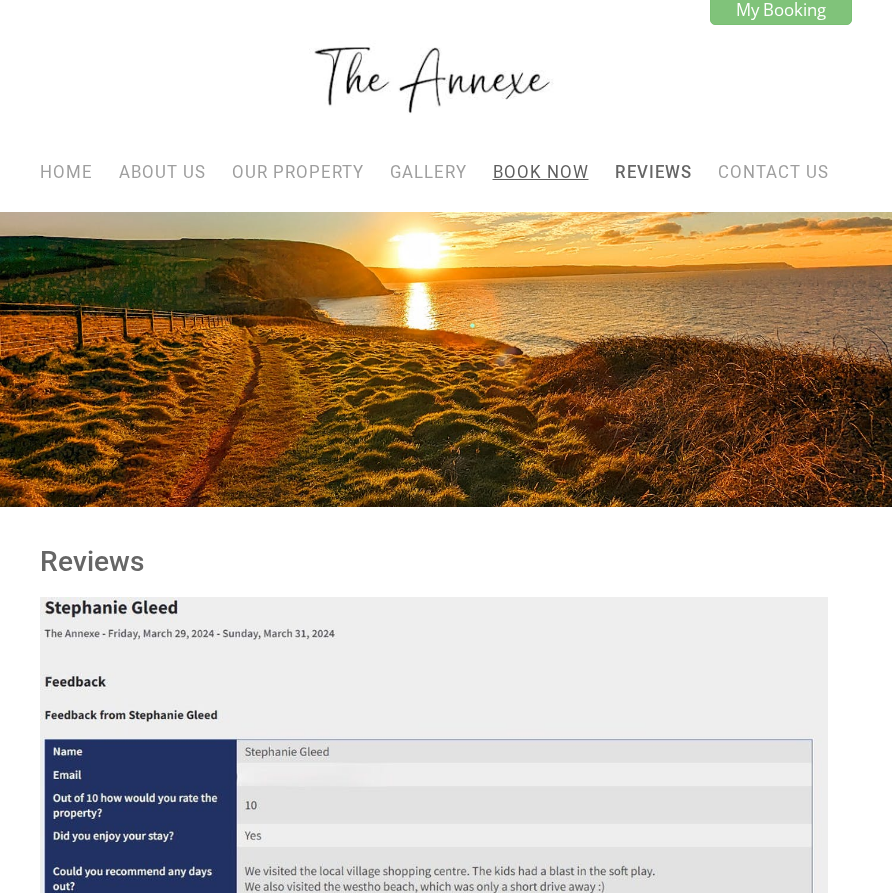 click on "Book Now" at bounding box center (541, 172) 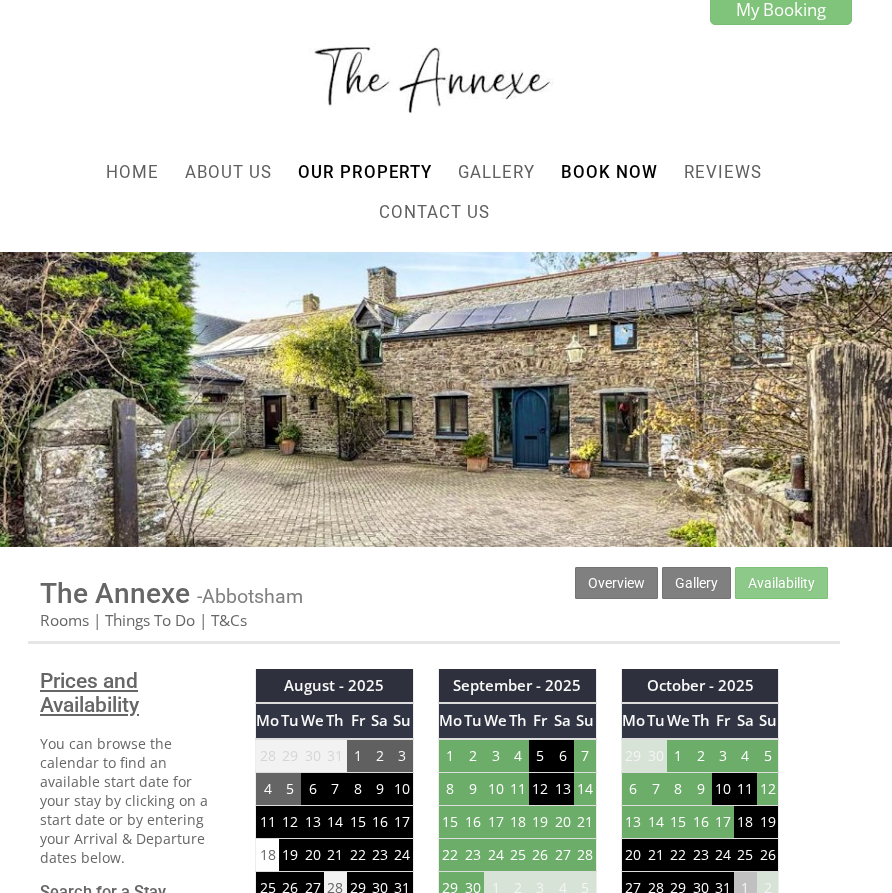 click on "Prices and Availability" at bounding box center [129, 693] 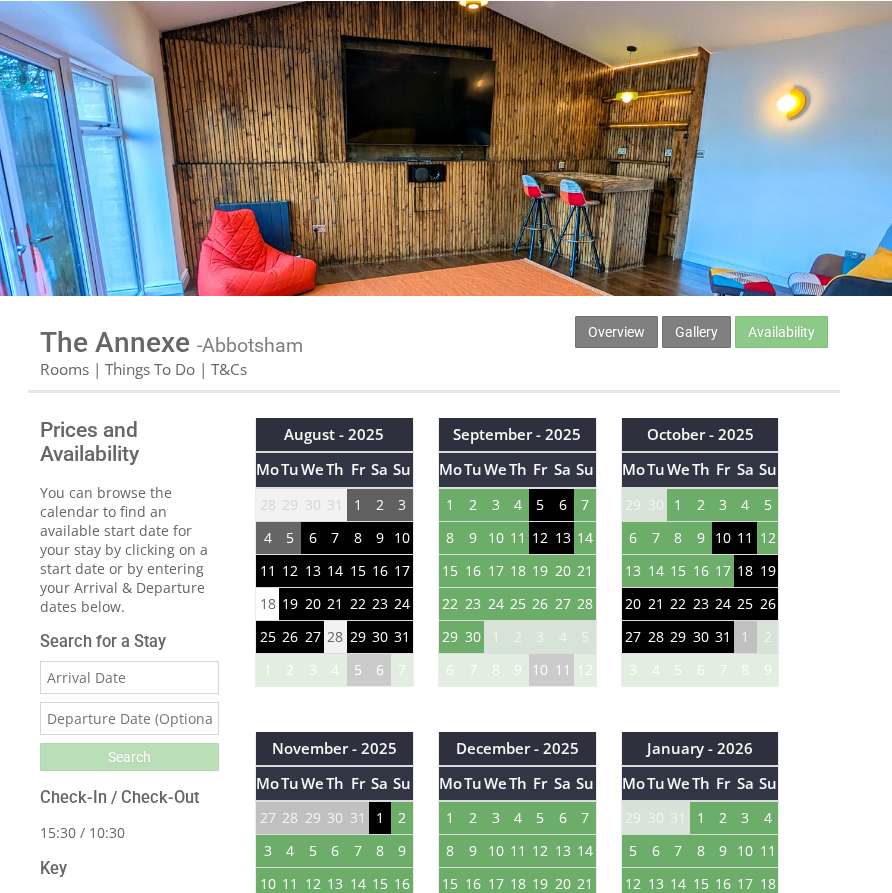 scroll, scrollTop: 395, scrollLeft: 0, axis: vertical 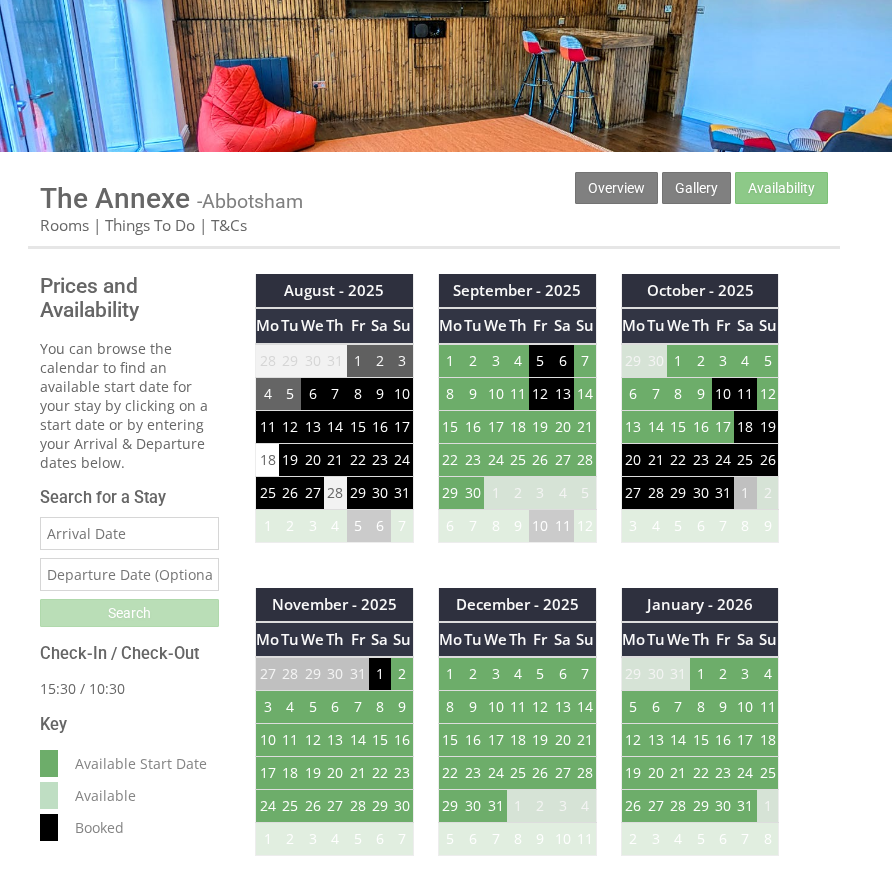 click on "November - 2025
Mo
Tu
We
Th
Fr
Sa
Su
27
28
29
30
31
1
2
3
4
5
6
7
8
9
10
11" at bounding box center (334, 732) 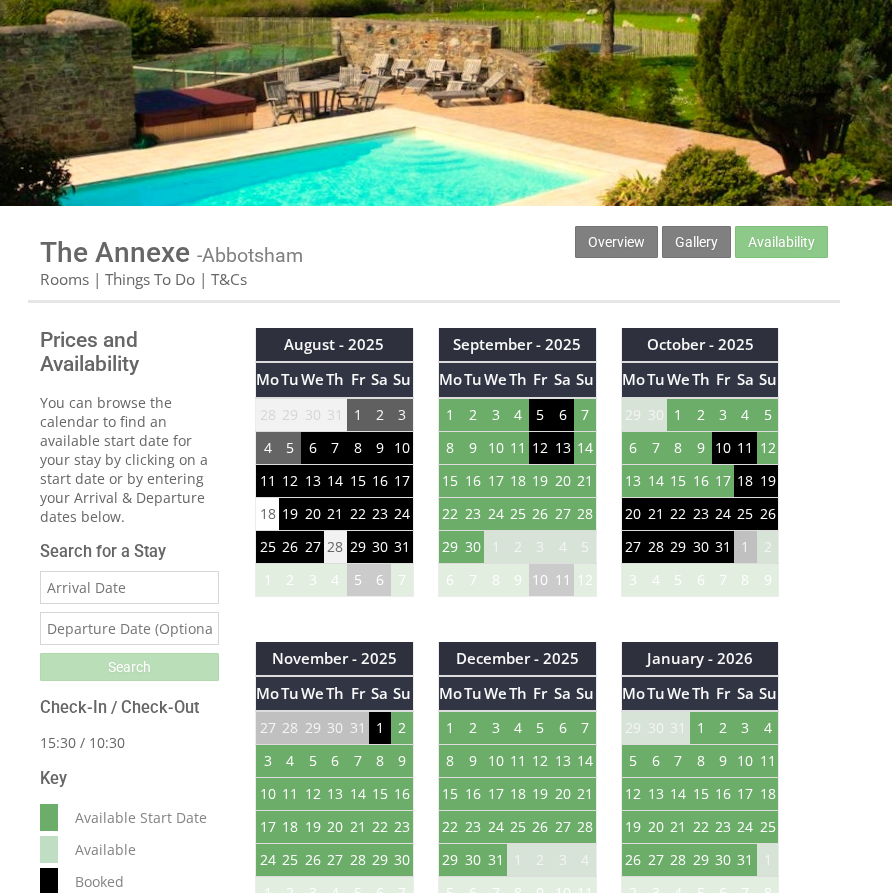 scroll, scrollTop: 344, scrollLeft: 0, axis: vertical 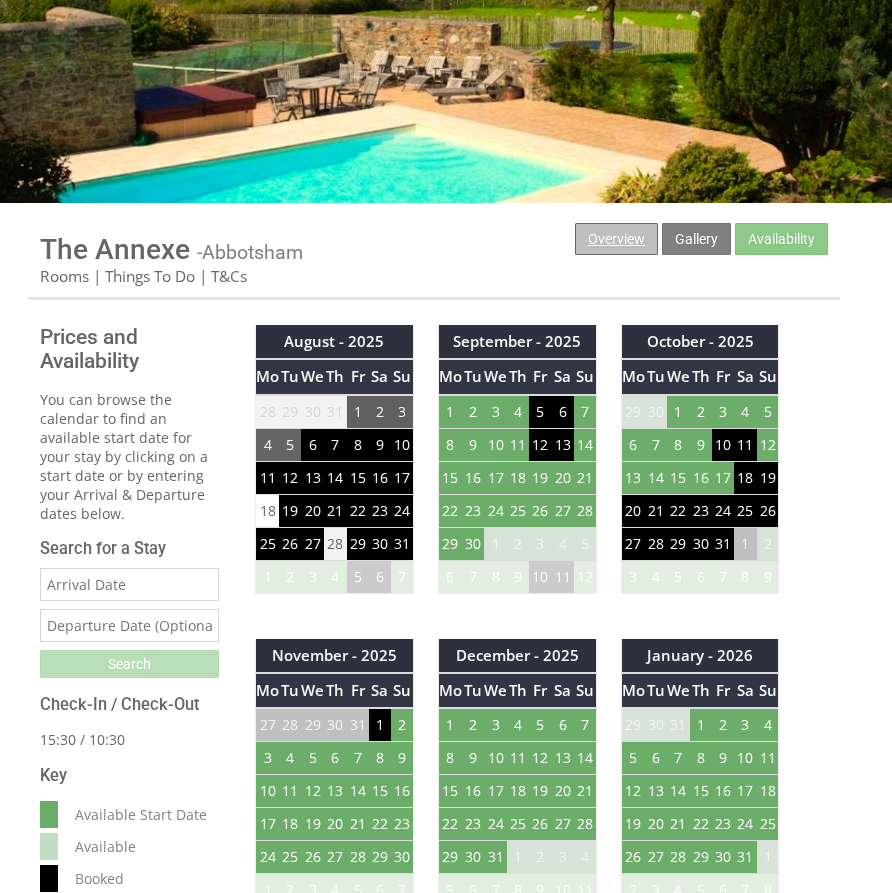 click on "Overview" at bounding box center [616, 239] 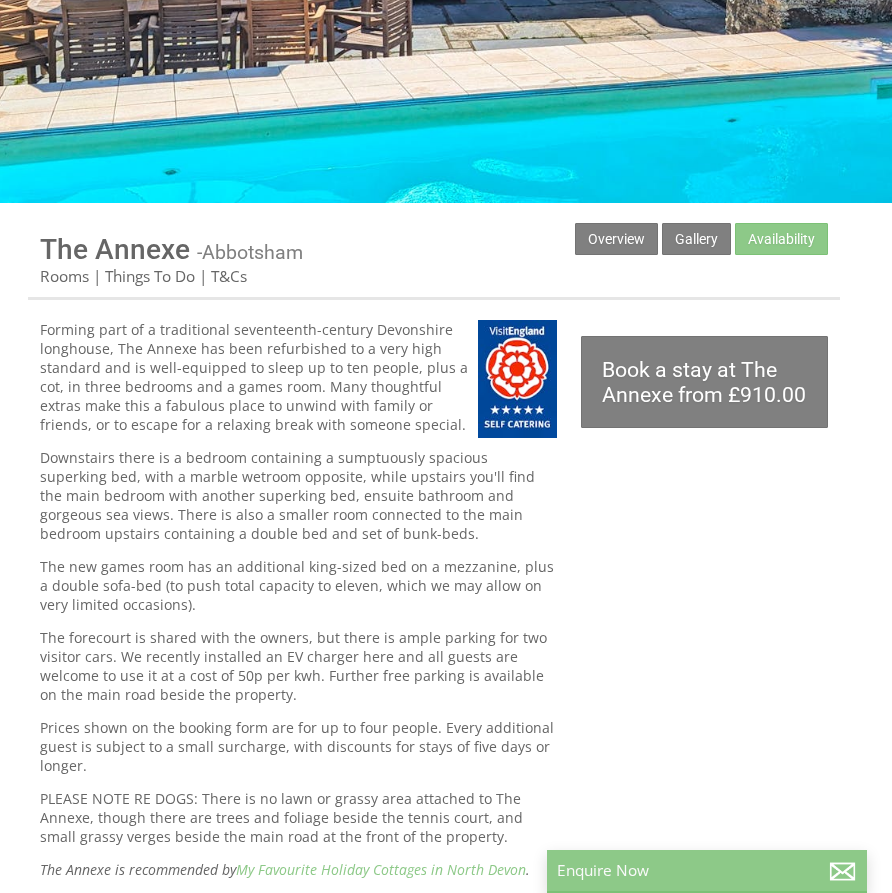 scroll, scrollTop: 0, scrollLeft: 0, axis: both 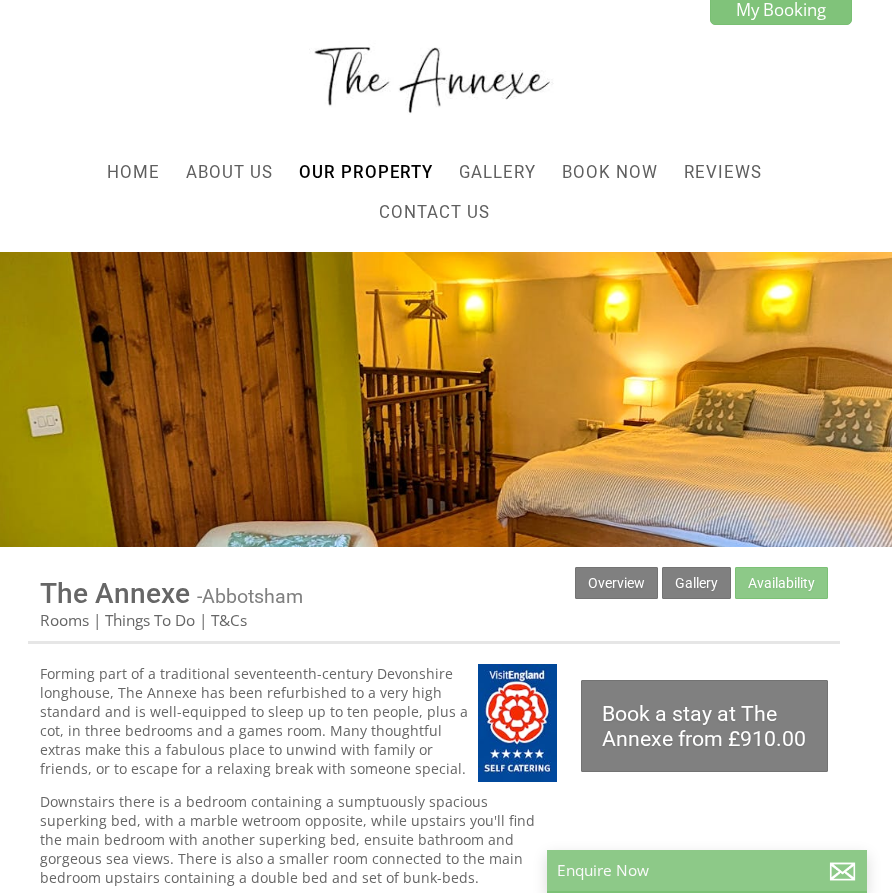 click on "Forming part of a traditional seventeenth-century Devonshire longhouse, The Annexe has been refurbished to a very high standard and is well-equipped to sleep up to ten people, plus a cot, in three bedrooms and a games room. Many thoughtful extras make this a fabulous place to unwind with family or friends, or to escape for a relaxing break with someone special." at bounding box center (298, 721) 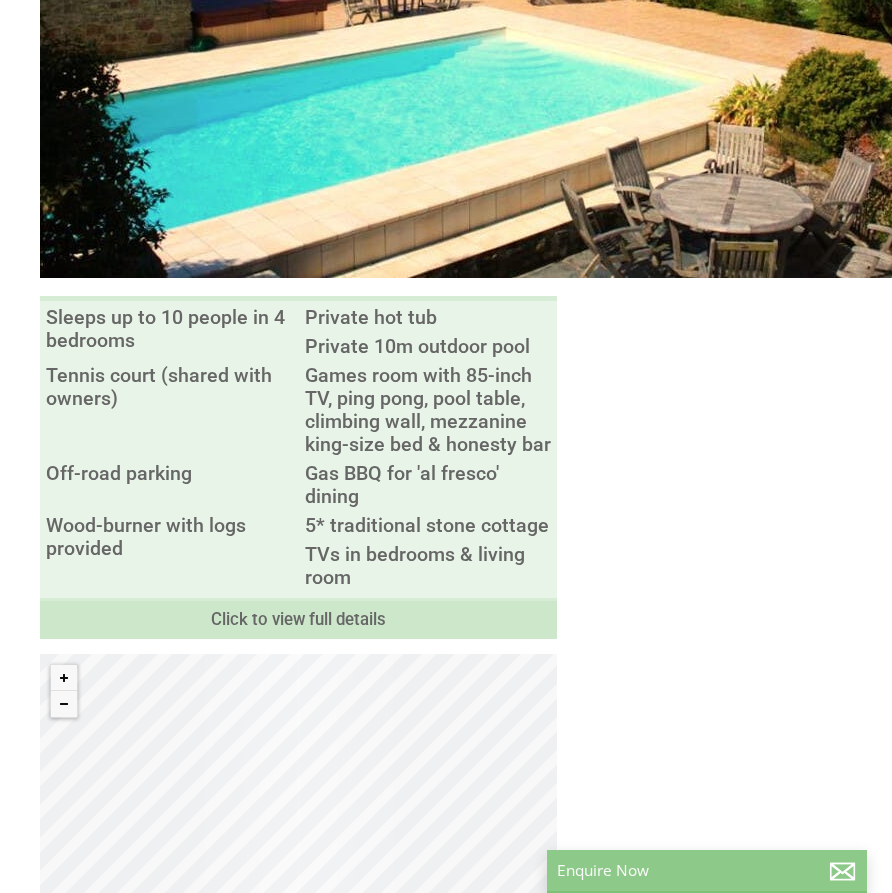 scroll, scrollTop: 1736, scrollLeft: 0, axis: vertical 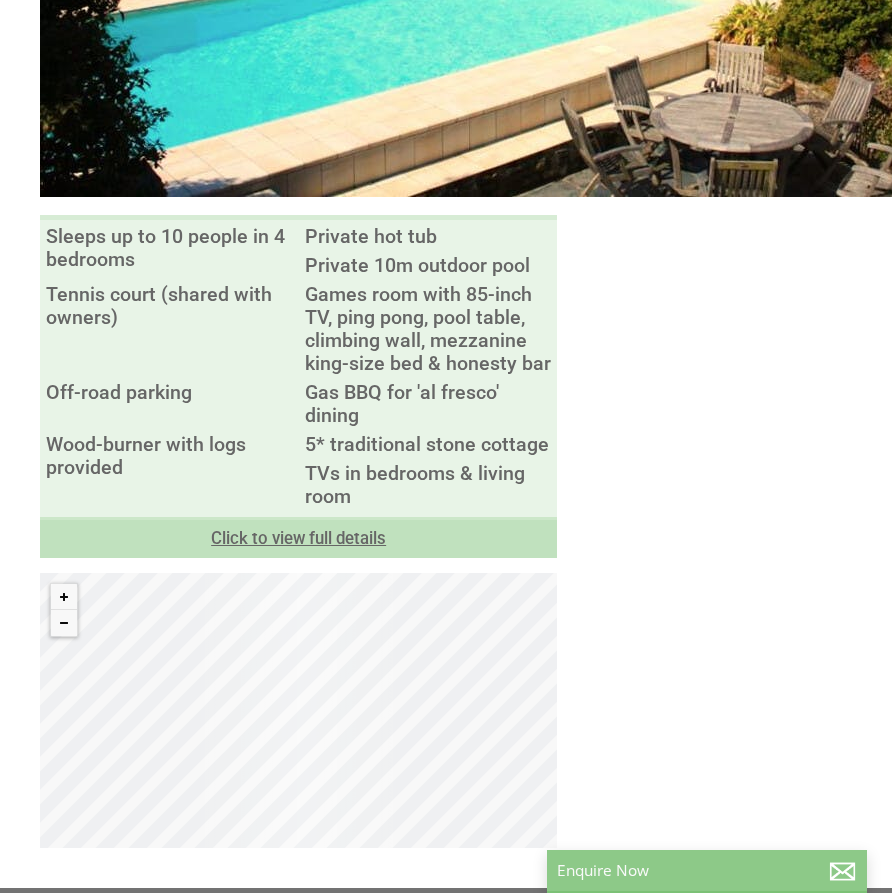 click on "Click to view full details" at bounding box center (298, 537) 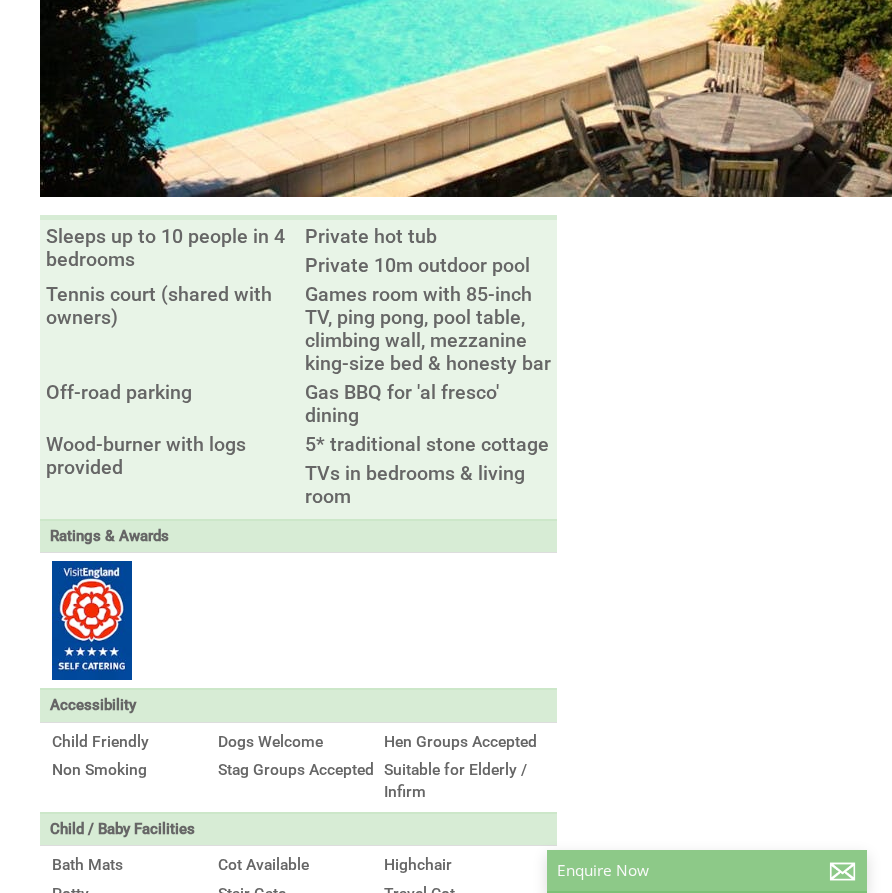 click at bounding box center [298, 620] 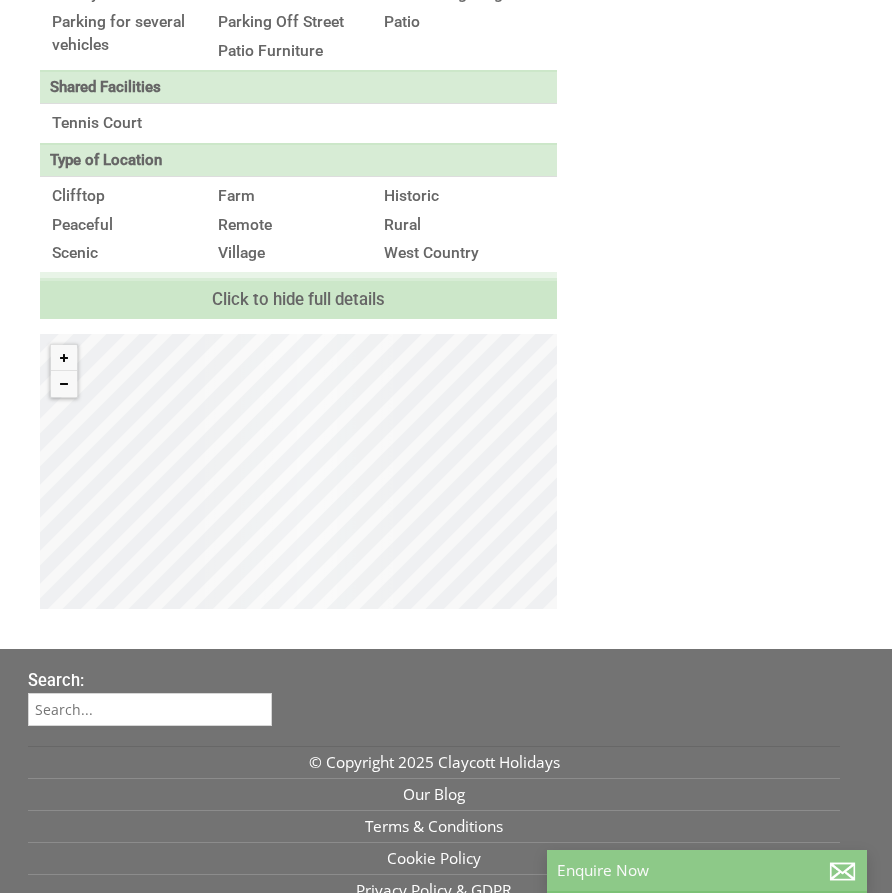 scroll, scrollTop: 0, scrollLeft: 0, axis: both 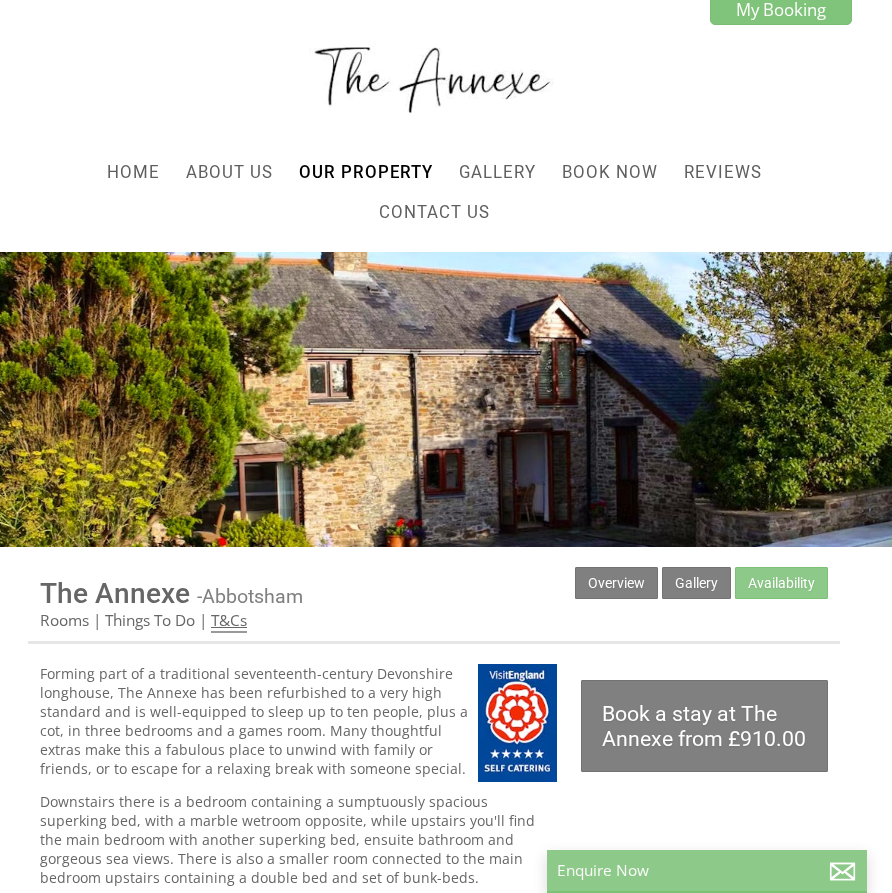 click on "T&Cs" at bounding box center [229, 621] 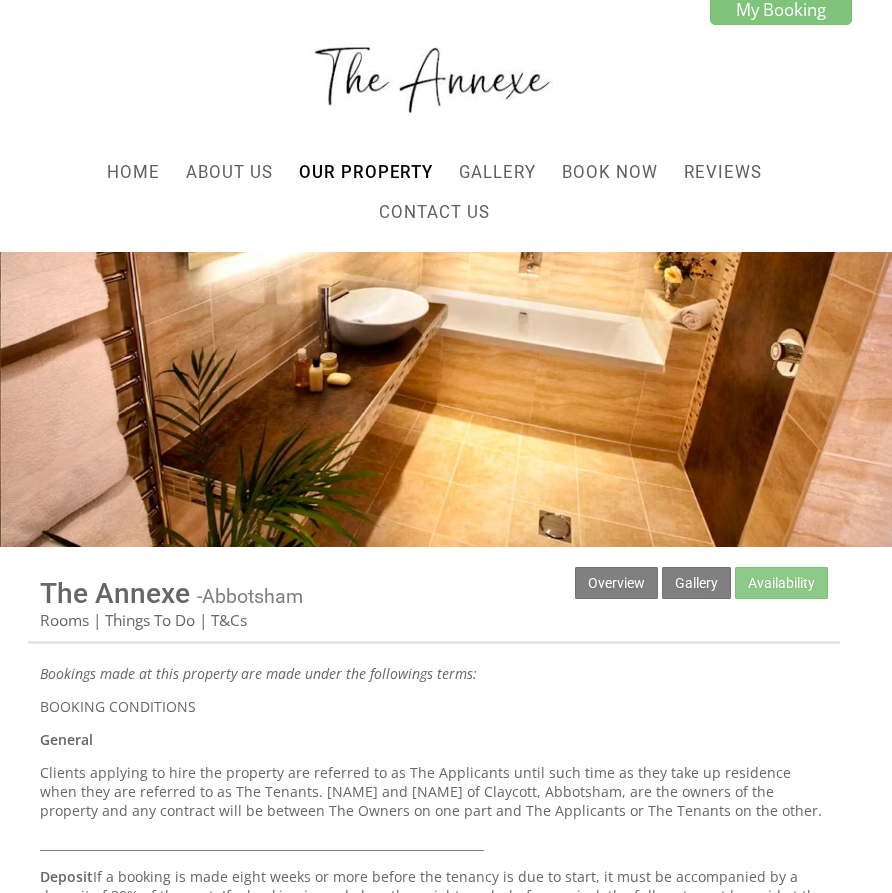 click on "BOOKING CONDITIONS" at bounding box center [434, 706] 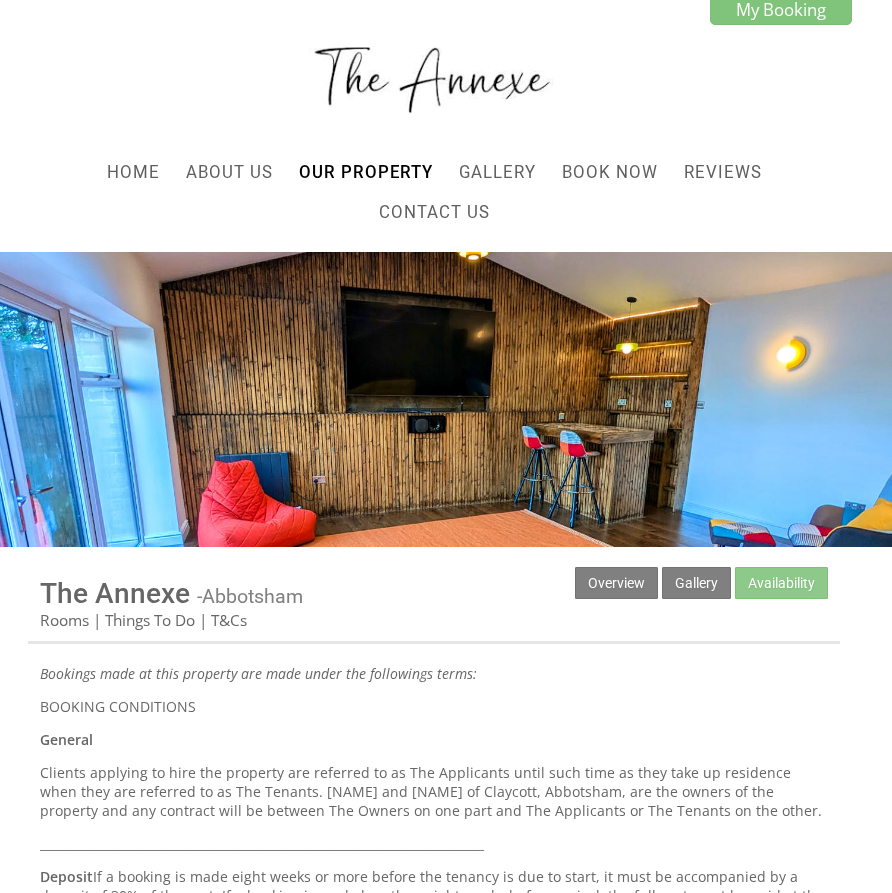 scroll, scrollTop: 0, scrollLeft: 0, axis: both 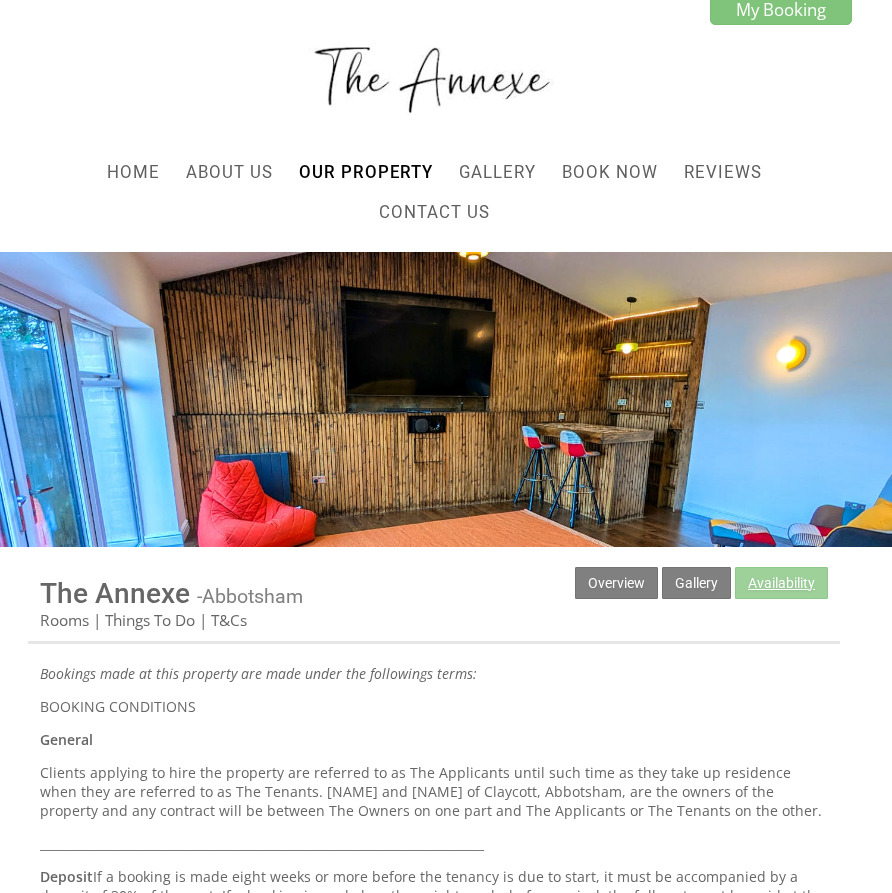 click on "Availability" at bounding box center [781, 583] 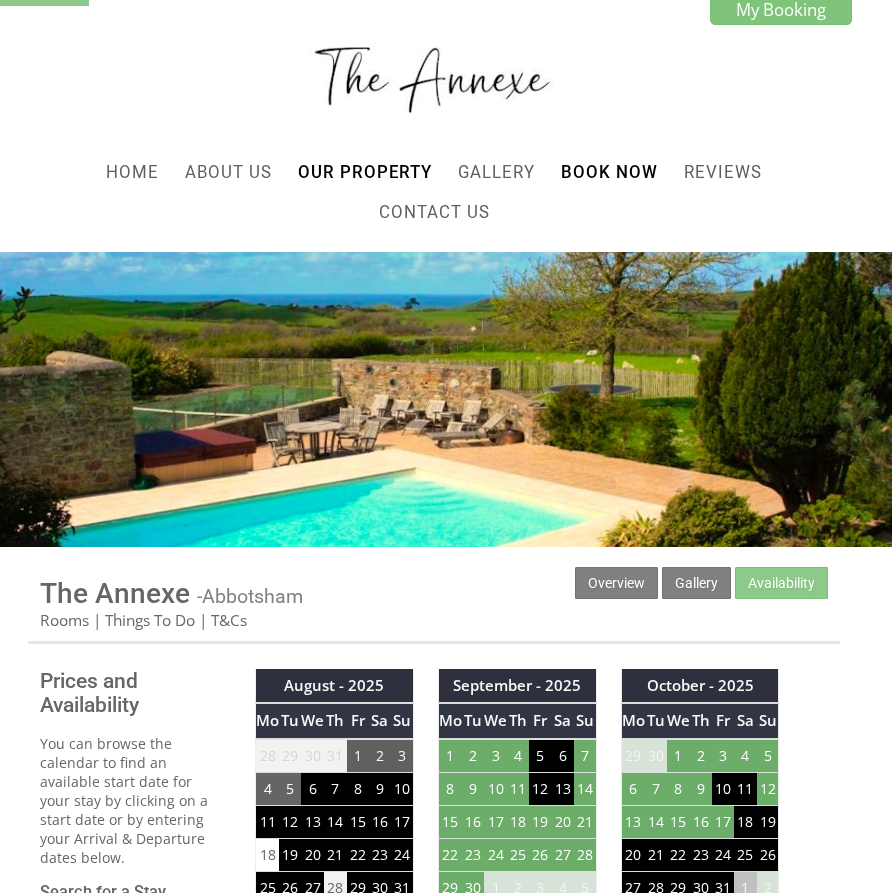 click on "Rooms
Things To Do
T&Cs" at bounding box center [434, 620] 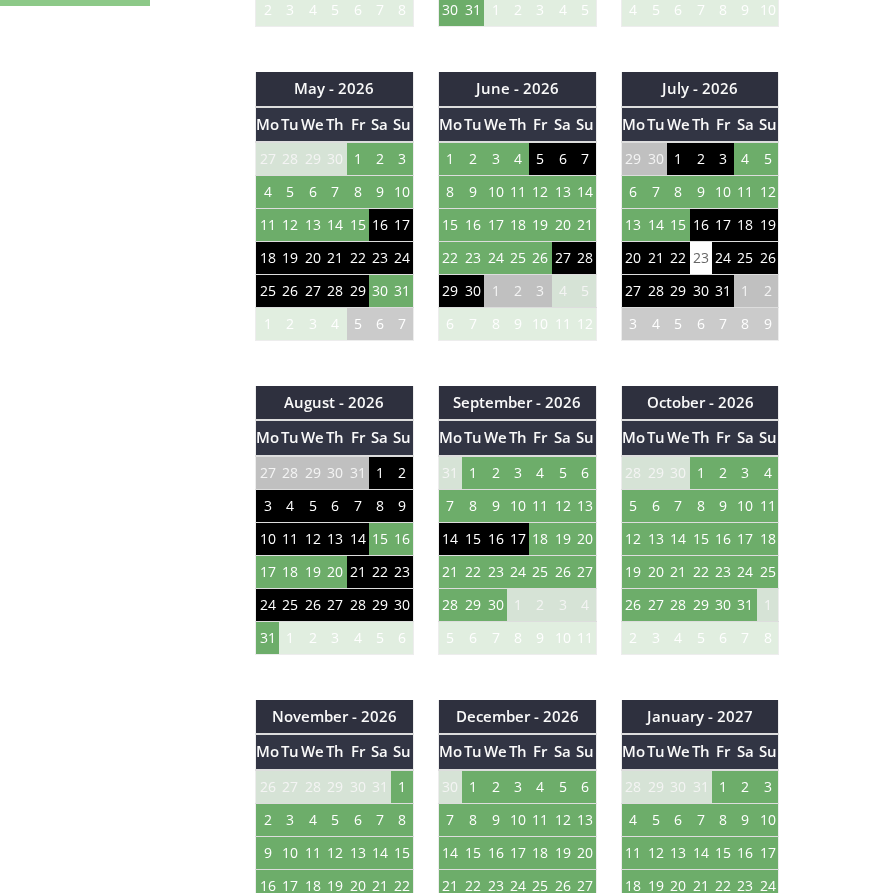 scroll, scrollTop: 1542, scrollLeft: 0, axis: vertical 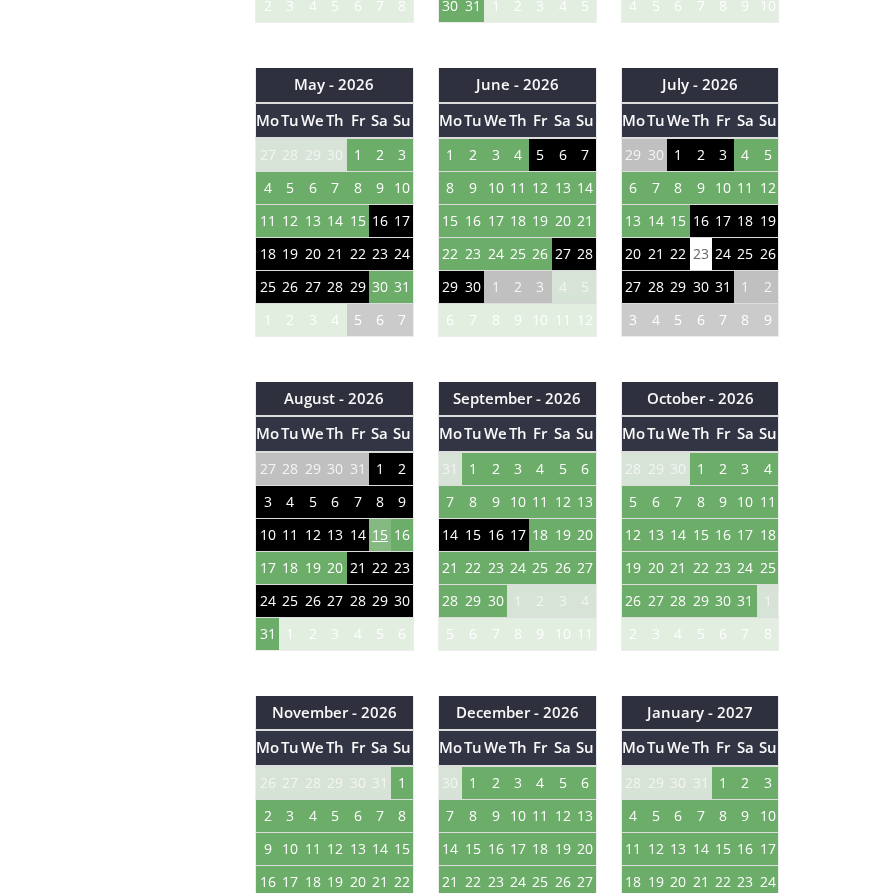 click on "15" at bounding box center [380, 534] 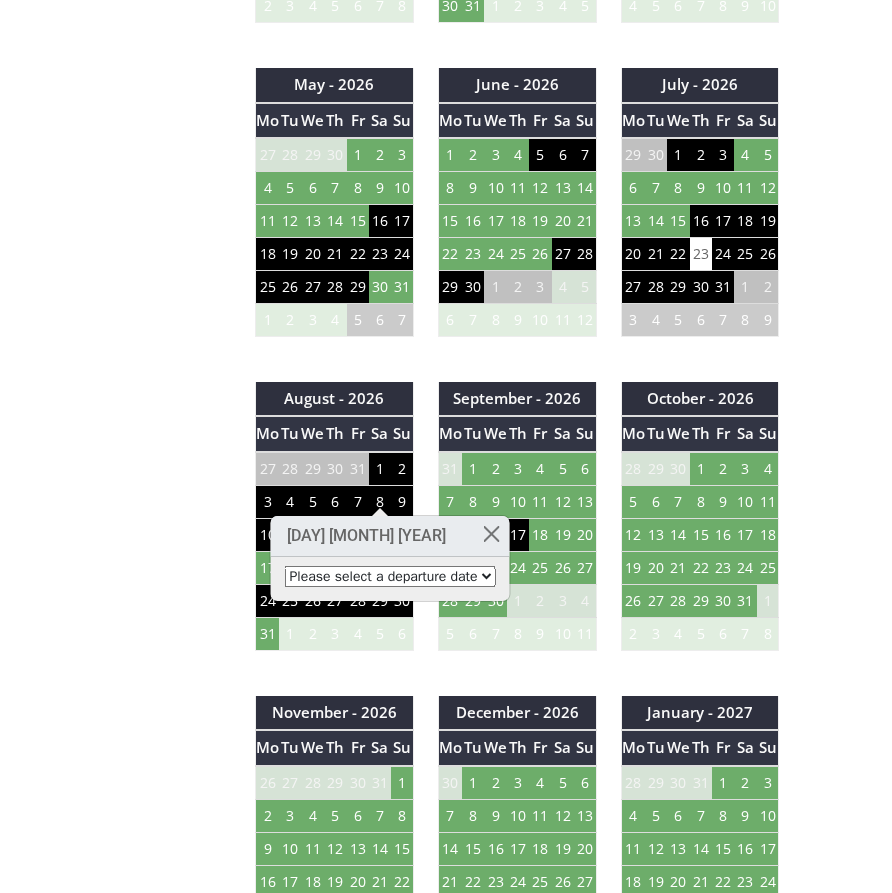 select on "book/6785482" 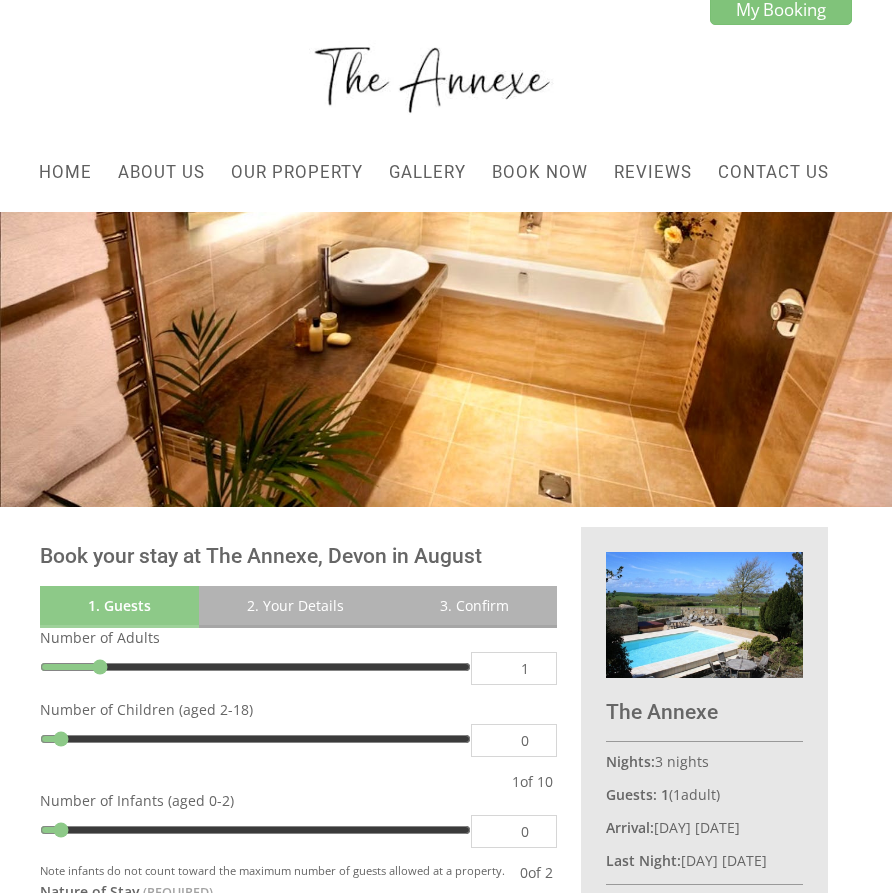 scroll, scrollTop: 527, scrollLeft: 0, axis: vertical 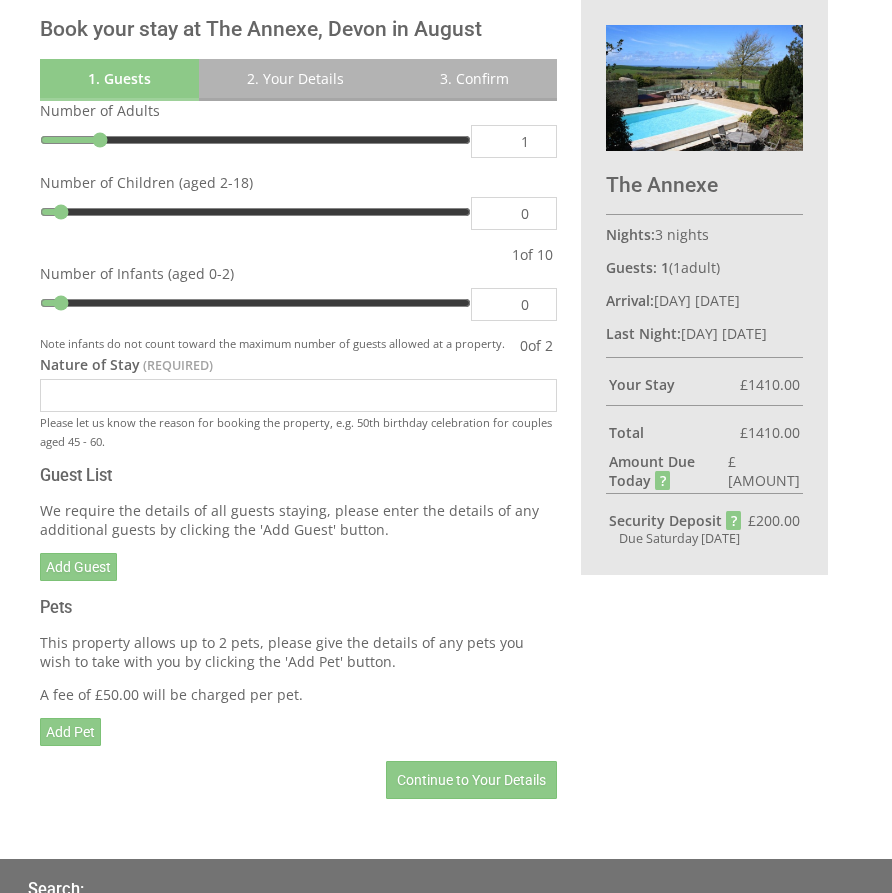 type on "2" 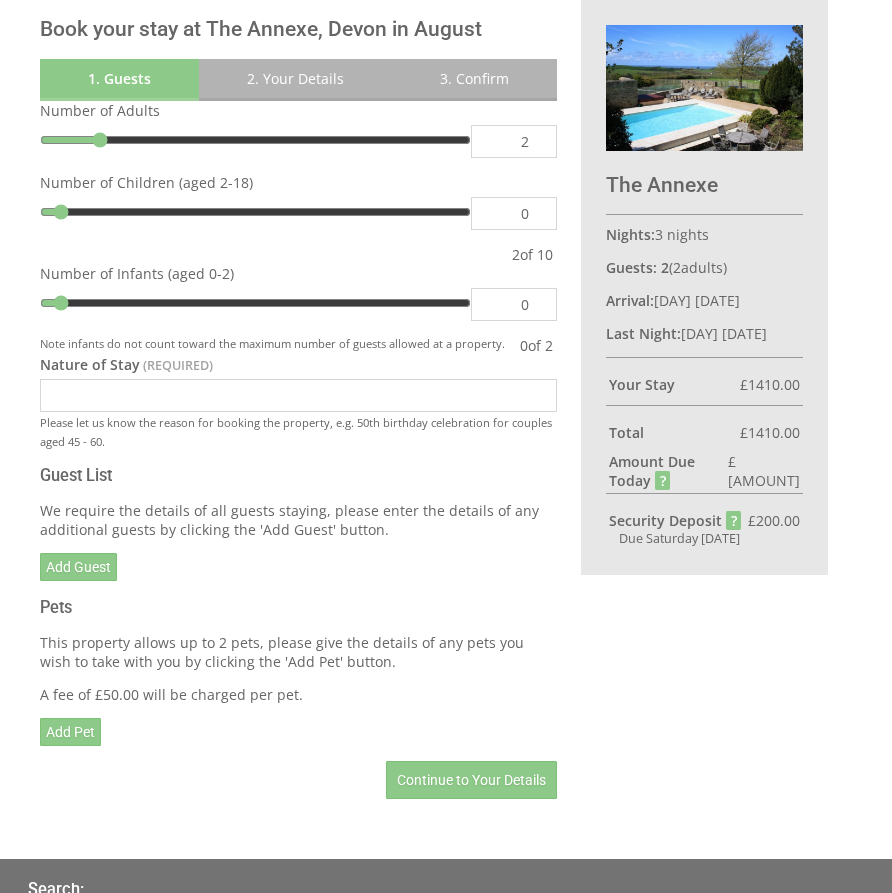 type on "2" 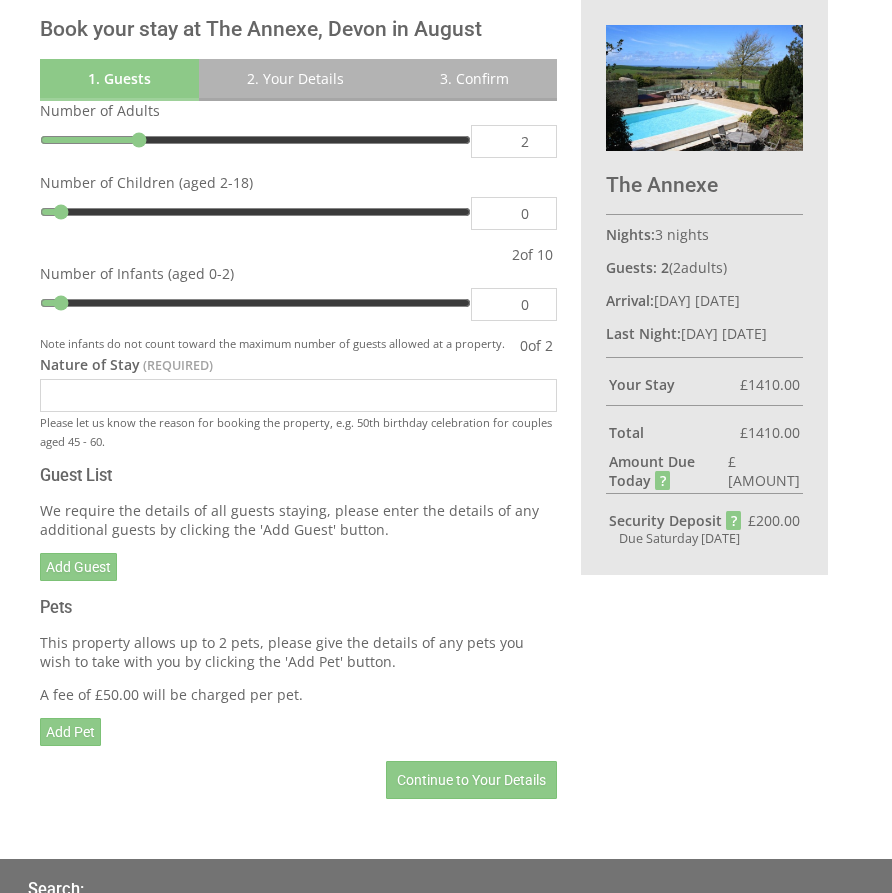 click on "2" at bounding box center (514, 141) 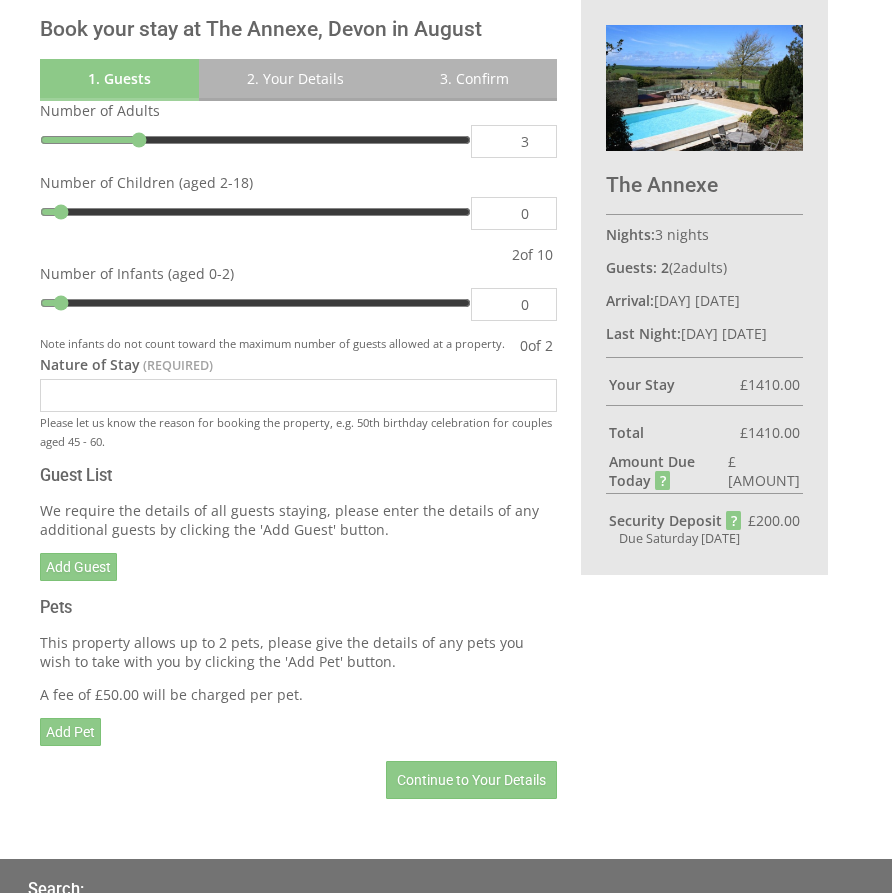 type on "3" 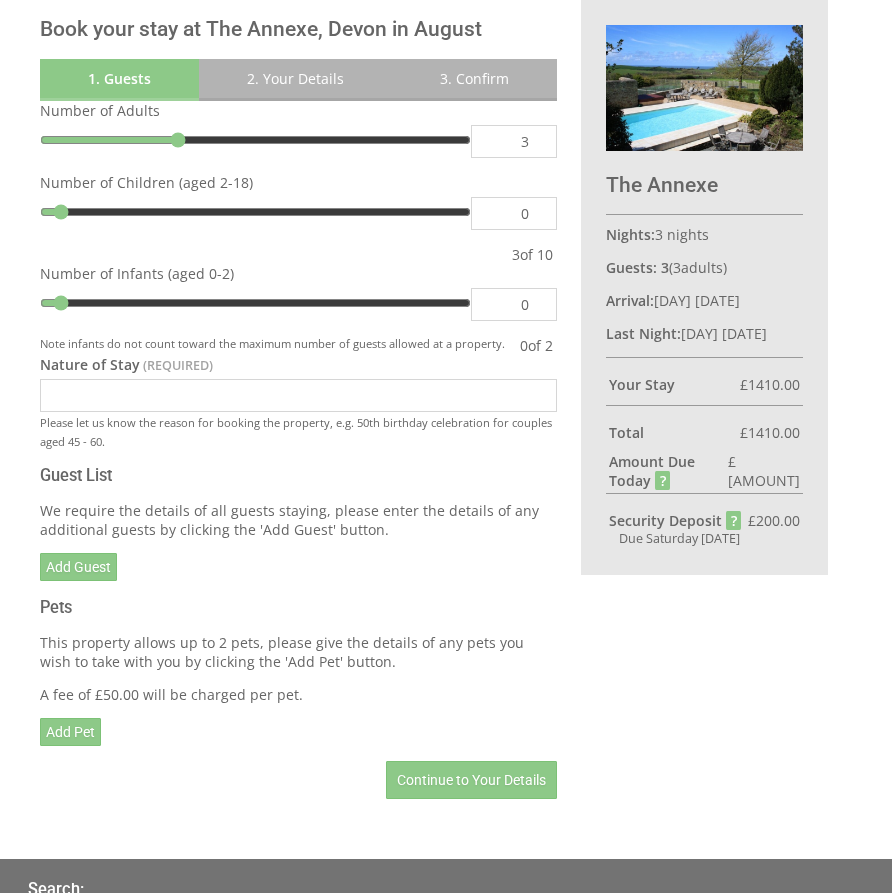 click on "3" at bounding box center (514, 141) 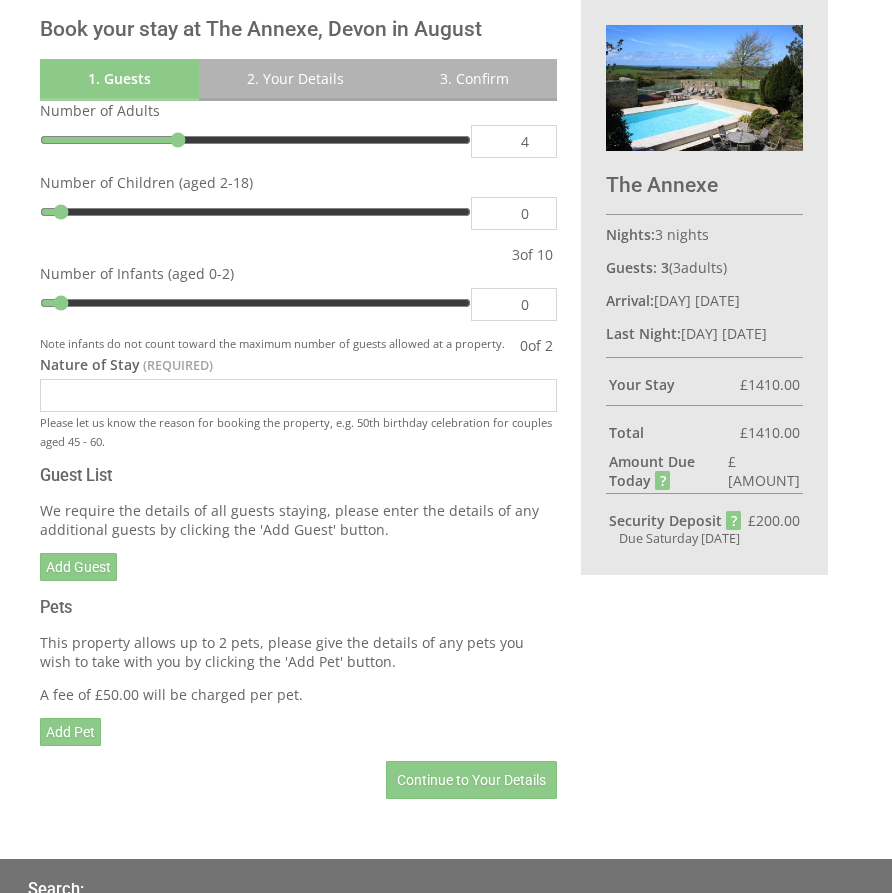 type on "4" 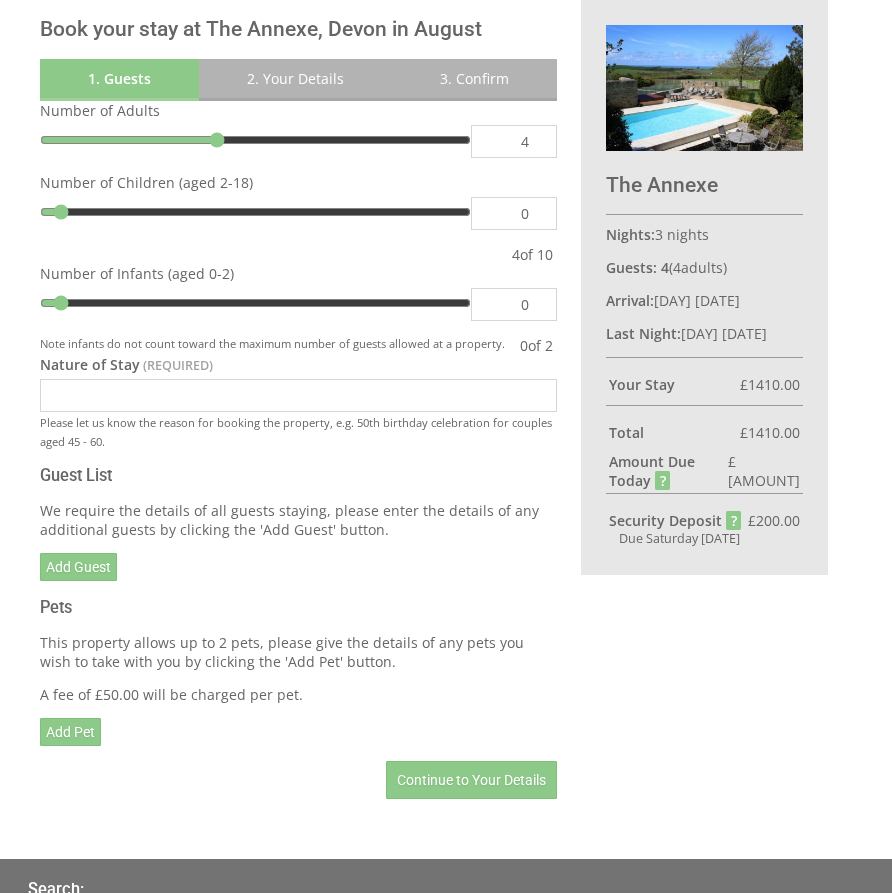 click on "4" at bounding box center [514, 141] 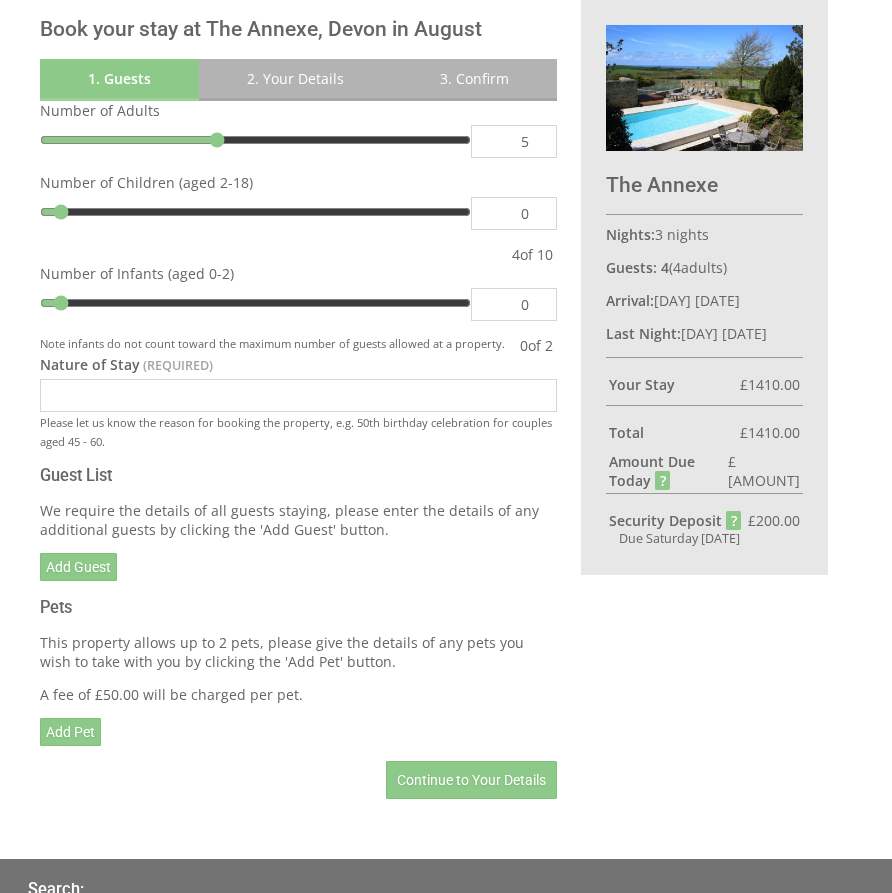 type on "5" 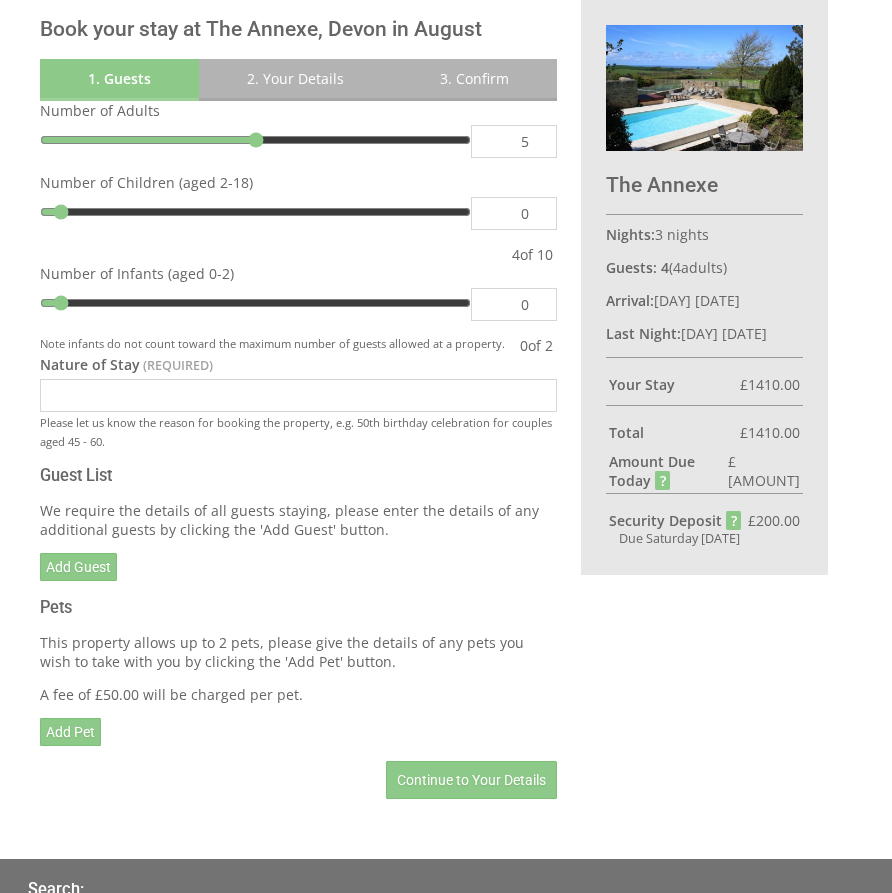 click on "5" at bounding box center [514, 141] 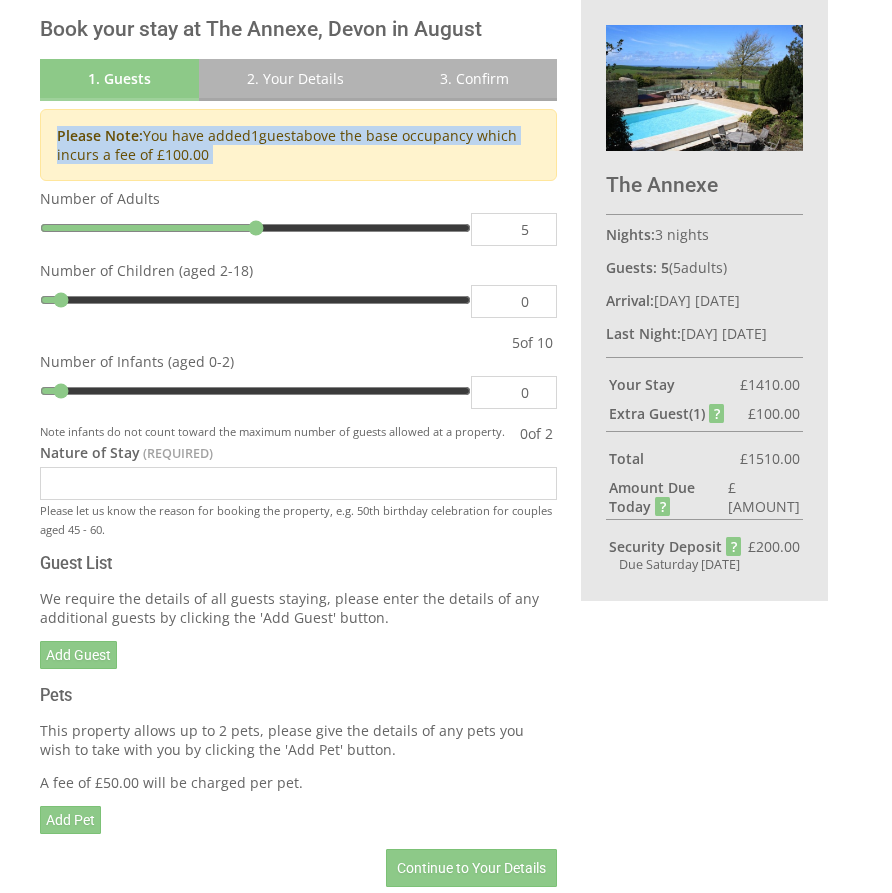 click on "5" at bounding box center [514, 229] 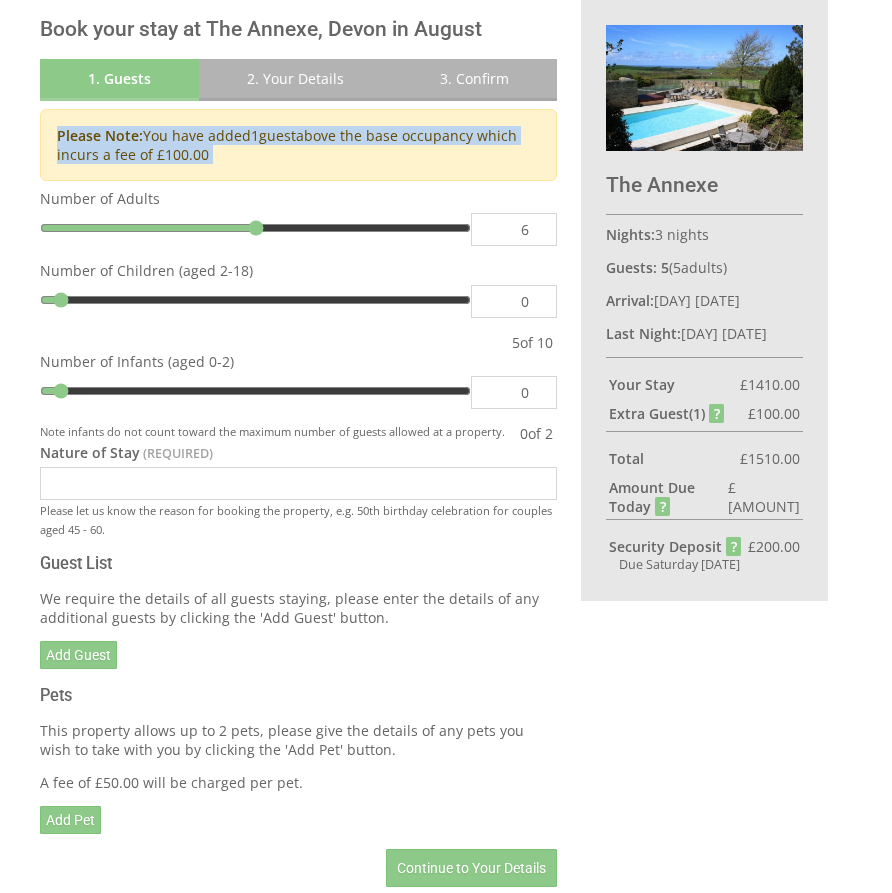 type on "6" 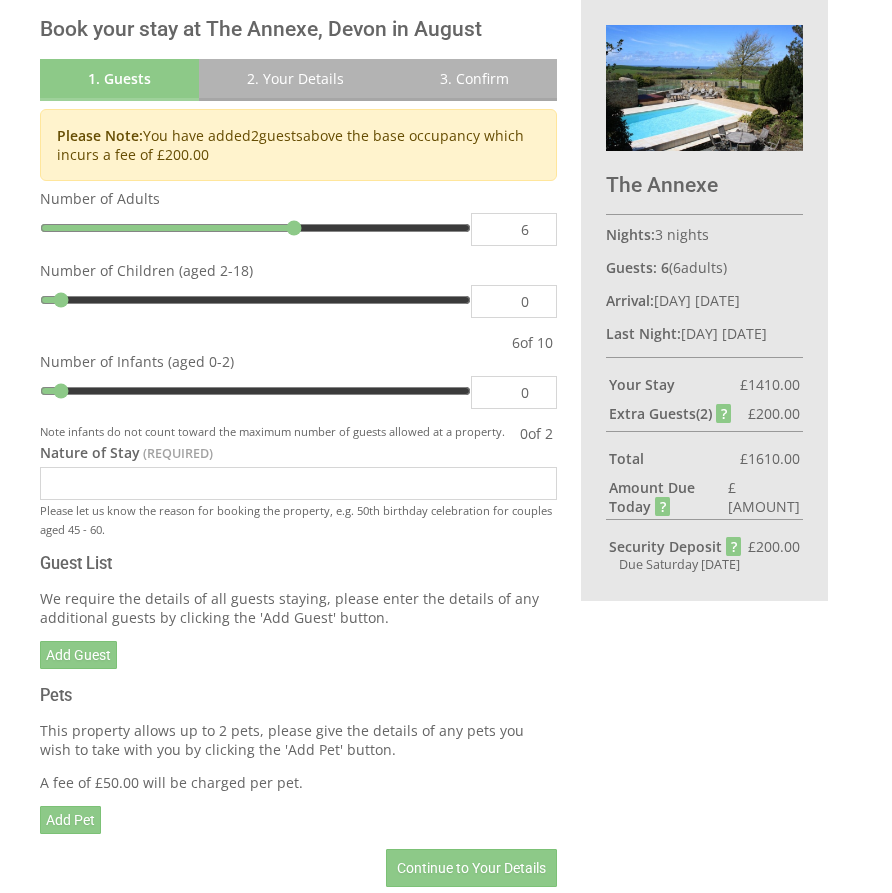 click on "6" at bounding box center (514, 229) 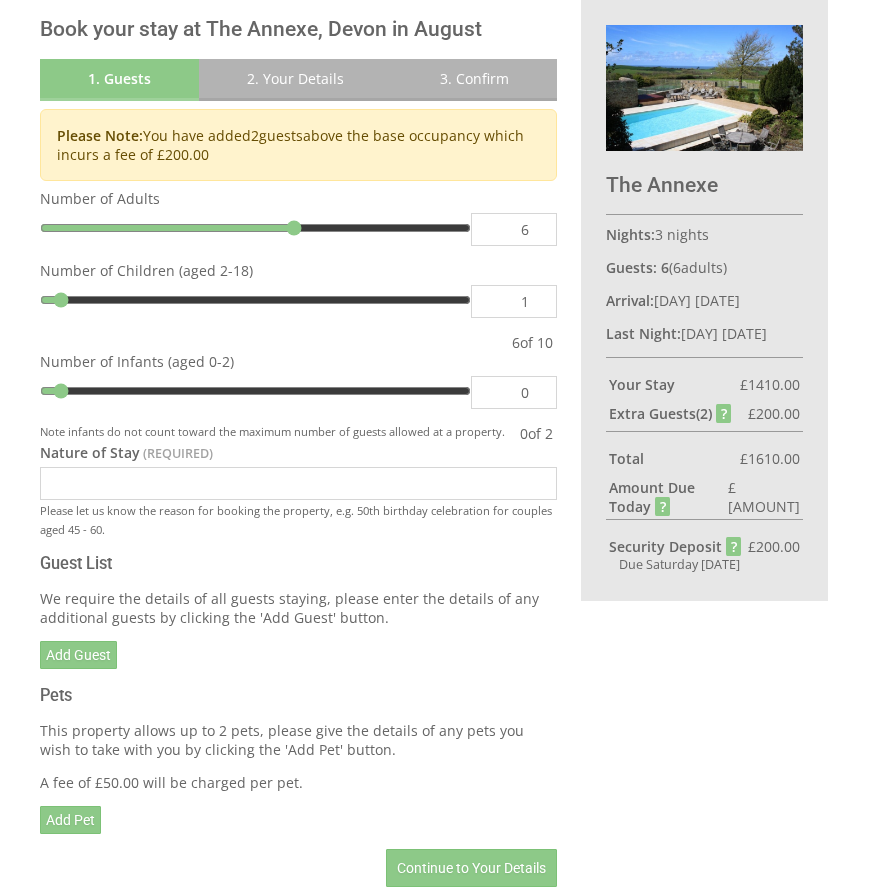 type on "1" 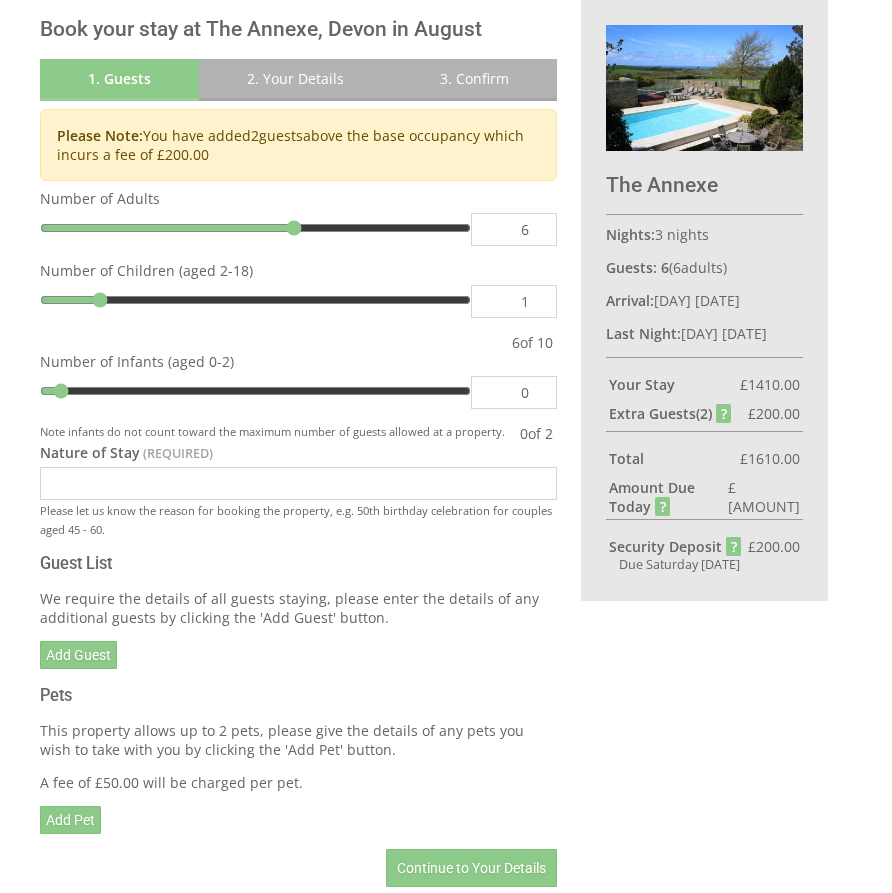 click on "1" at bounding box center (514, 301) 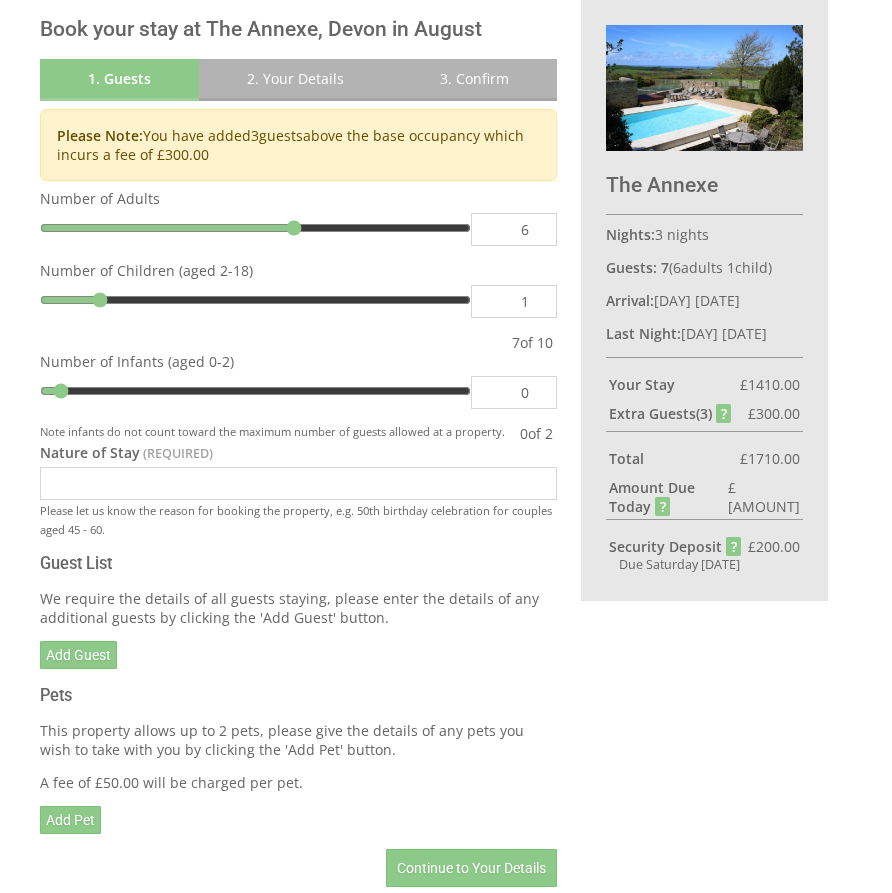 type on "2" 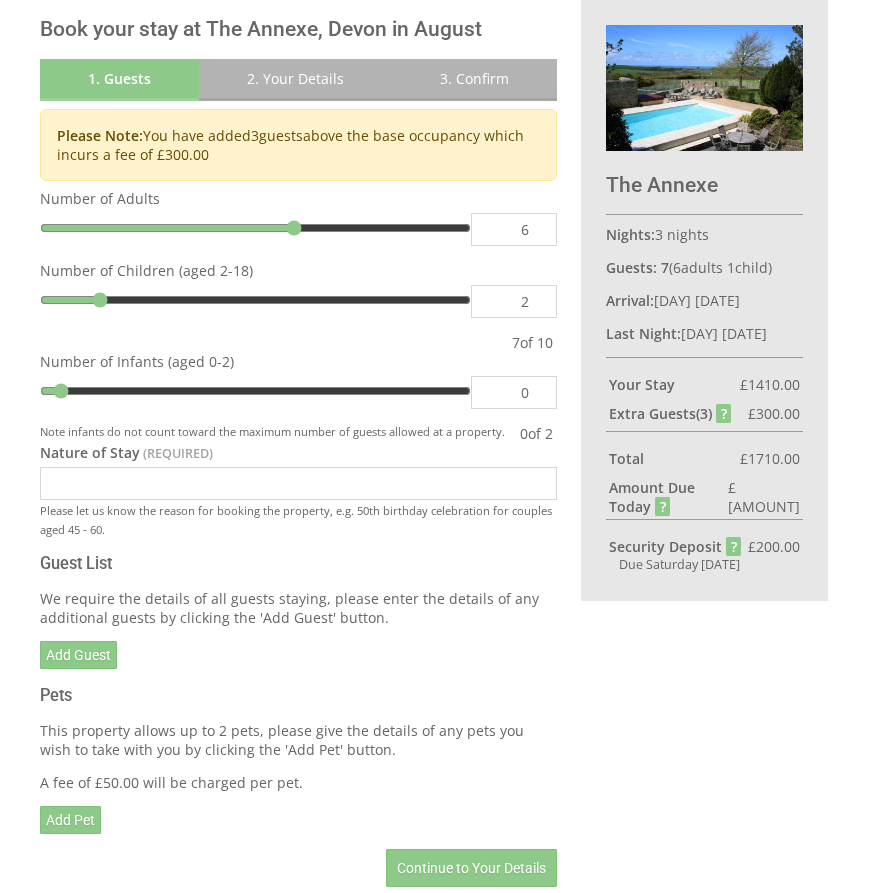 type on "2" 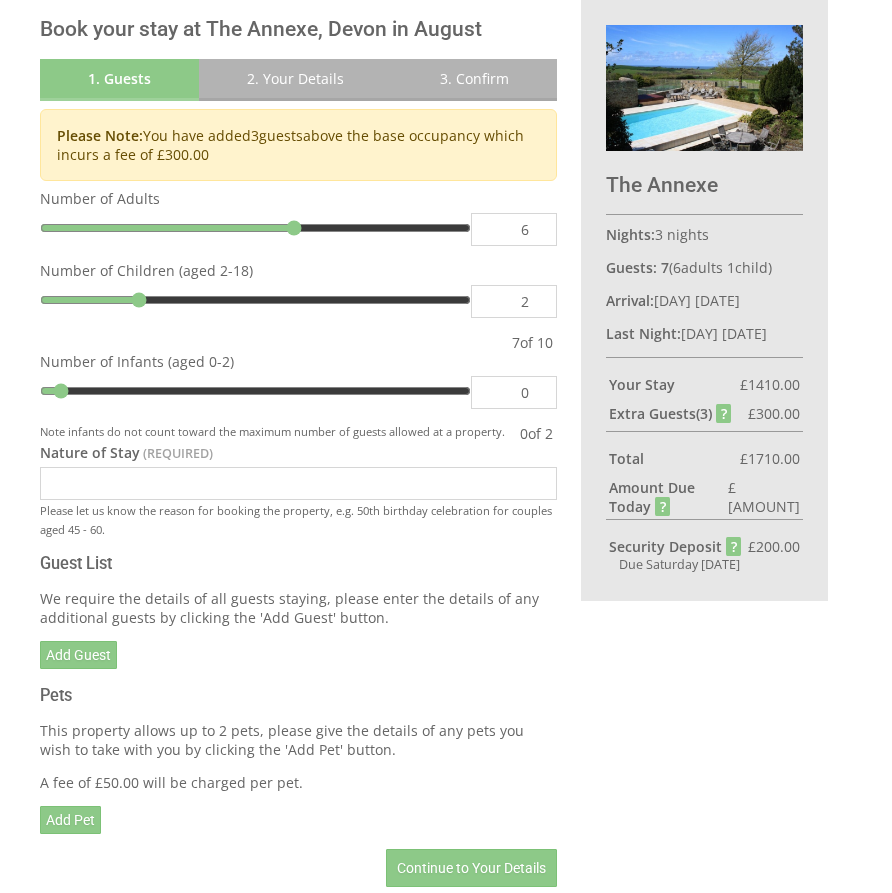 click on "2" at bounding box center (514, 301) 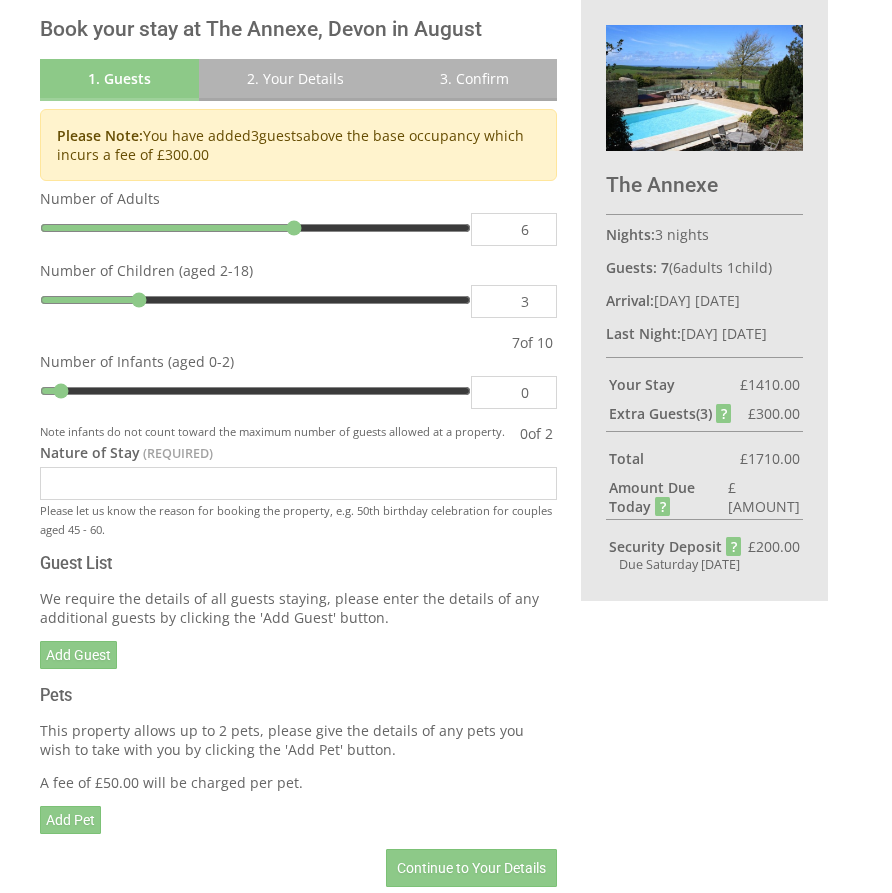 type on "3" 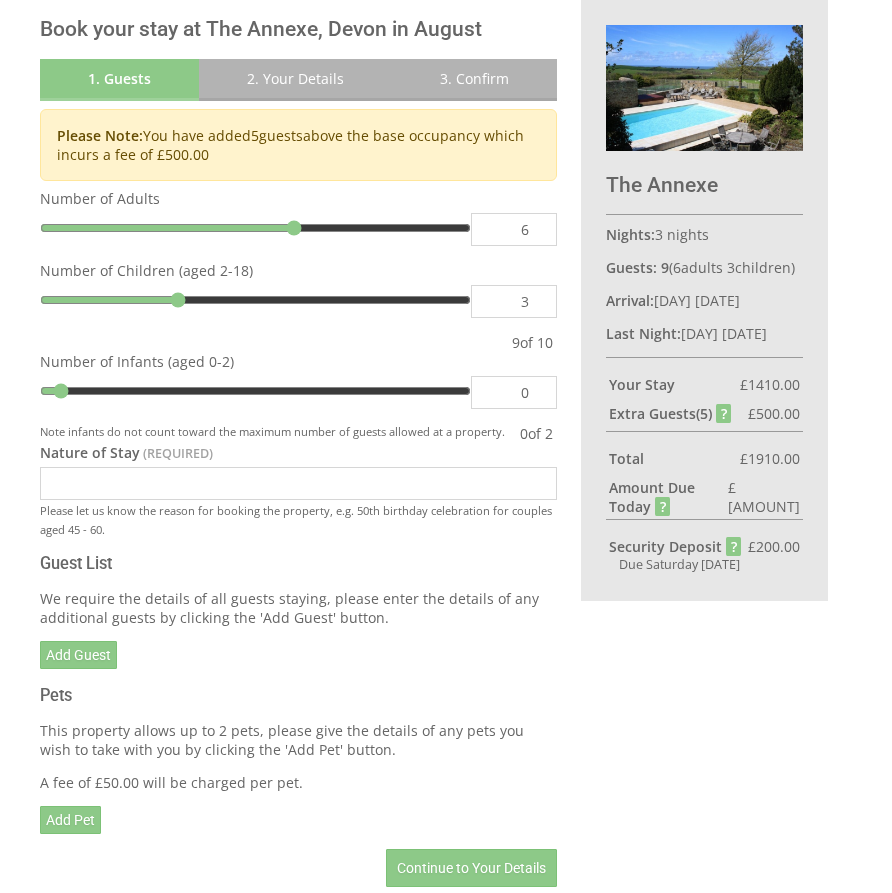 click on "3" at bounding box center (514, 301) 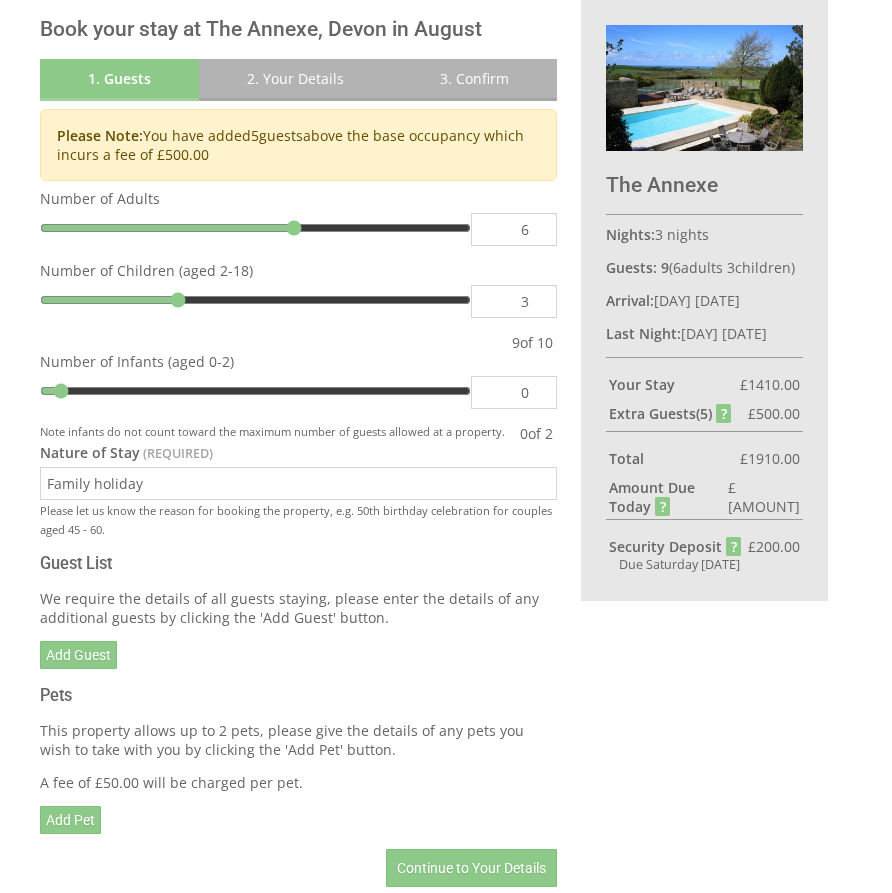 type on "Family holiday" 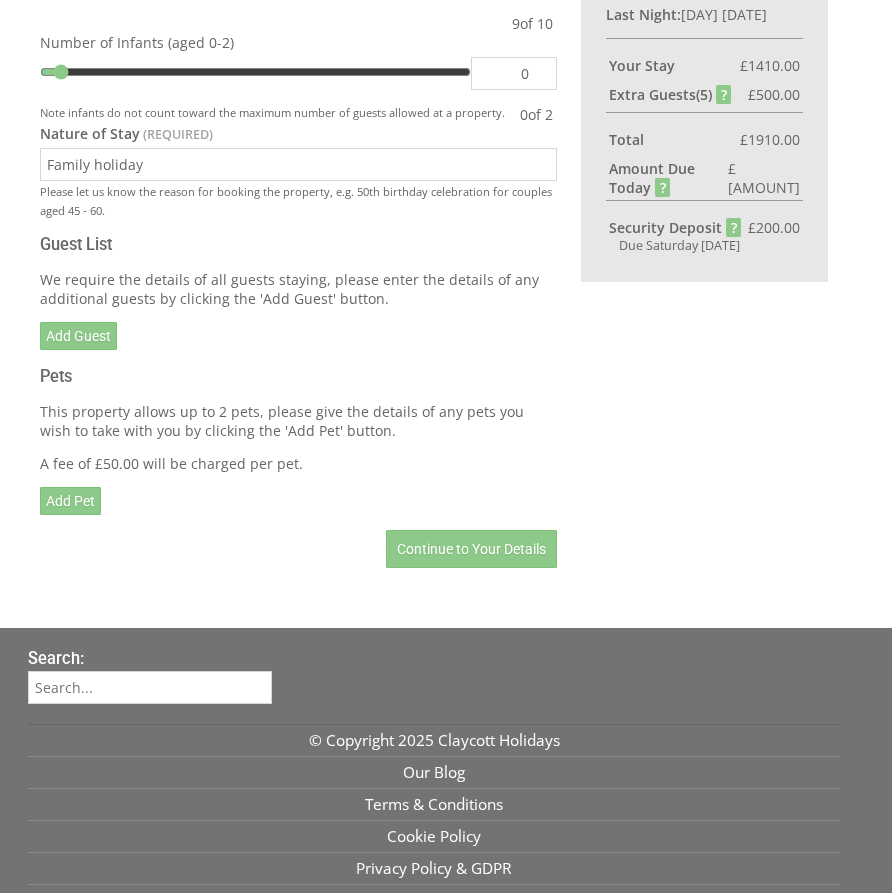 scroll, scrollTop: 848, scrollLeft: 0, axis: vertical 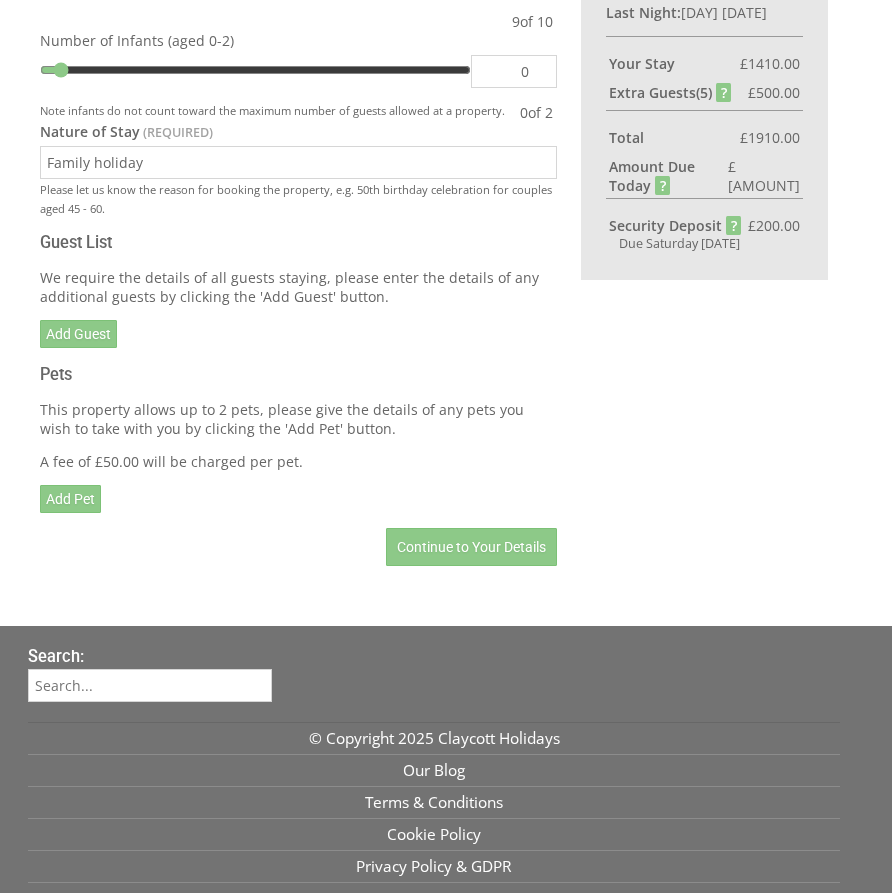 click on "We require the details of all guests staying, please enter the details of any additional guests by clicking the 'Add Guest' button." at bounding box center (298, 287) 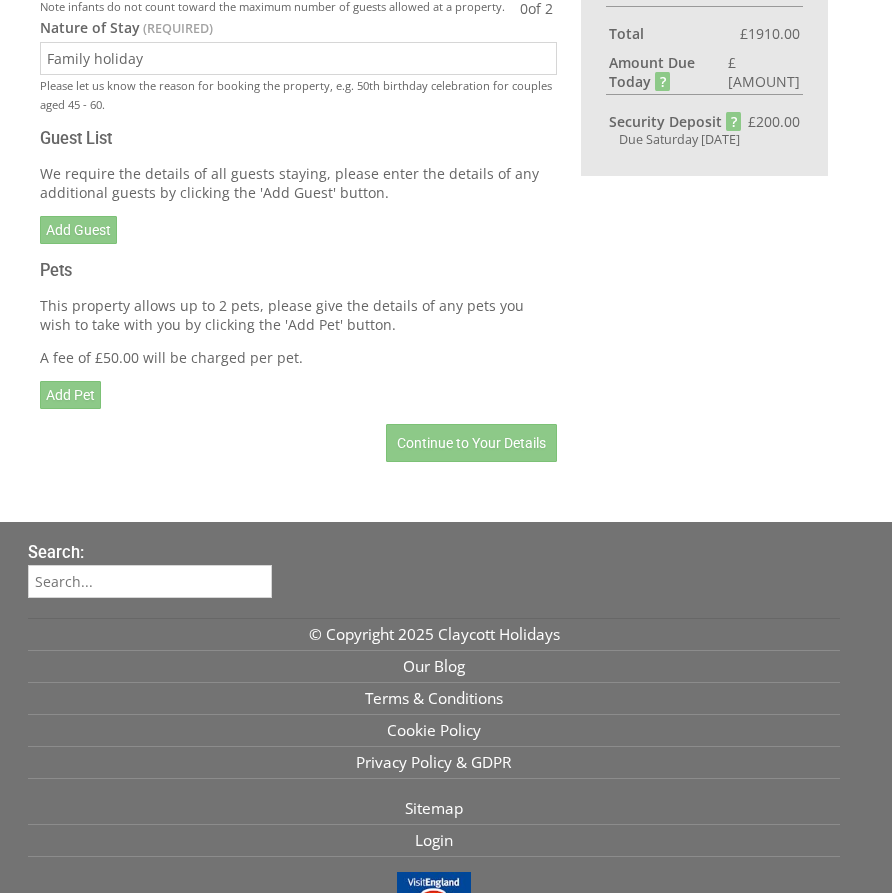 scroll, scrollTop: 983, scrollLeft: 0, axis: vertical 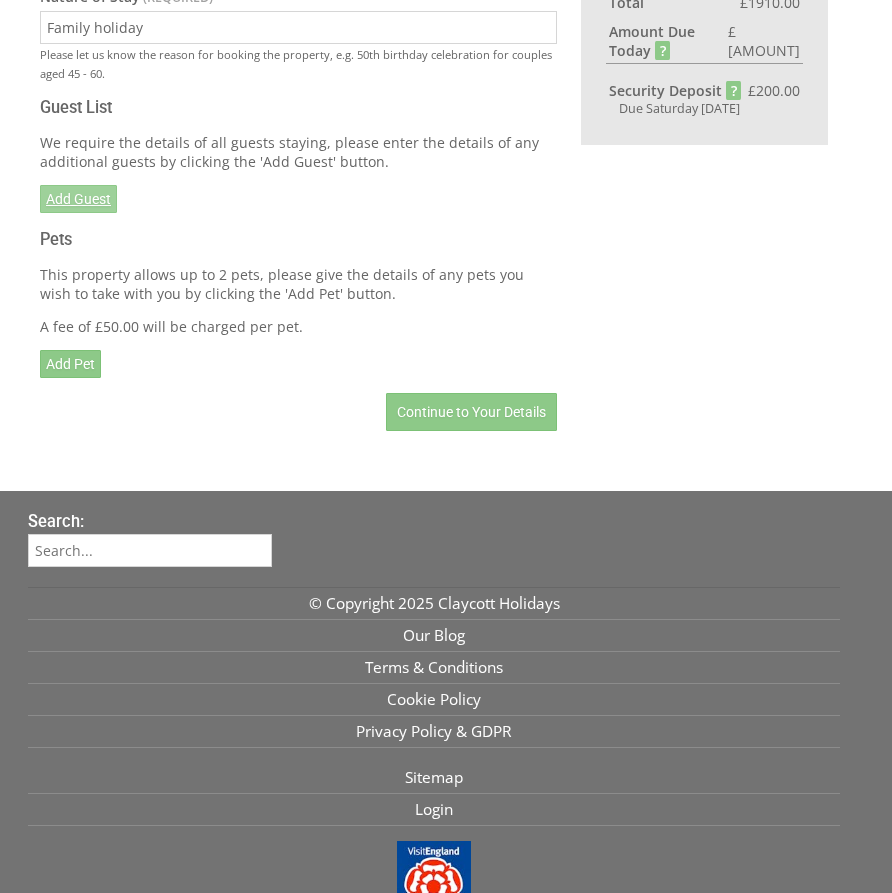 click on "Add Guest" at bounding box center [78, 199] 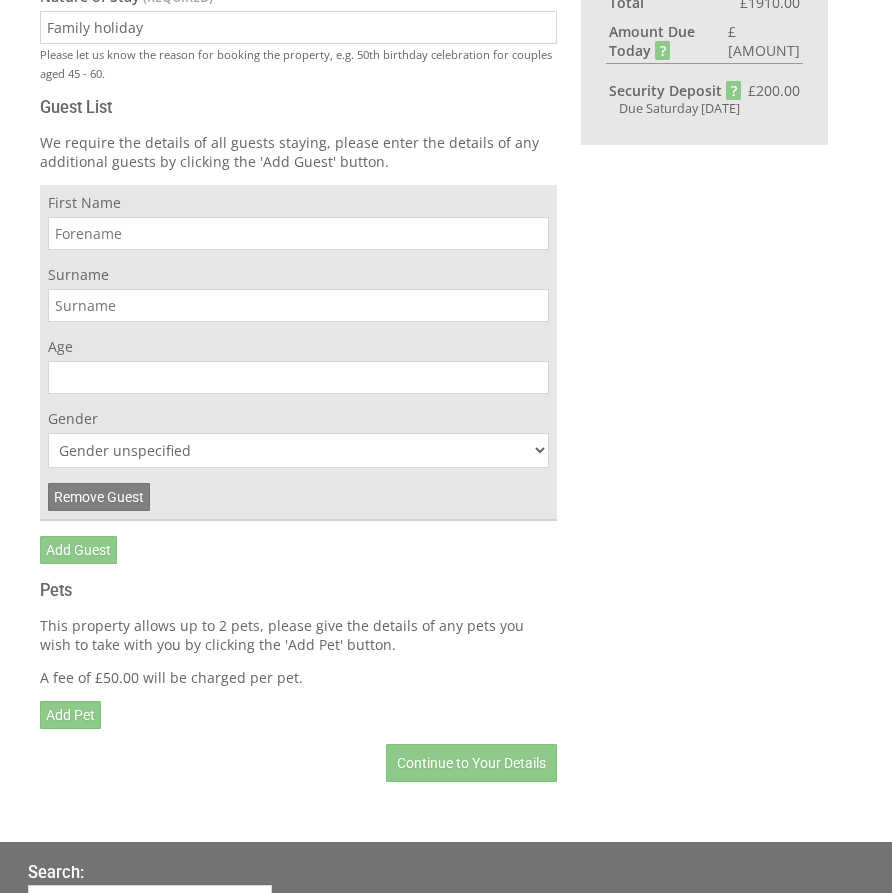 click on "First Name" at bounding box center (298, 233) 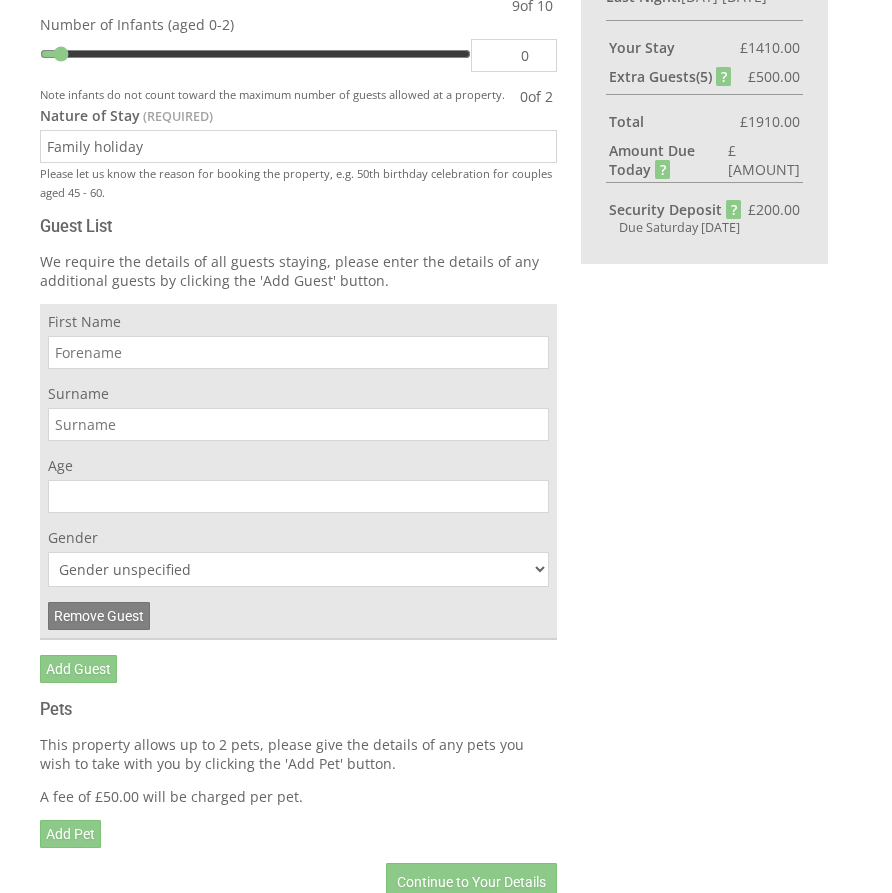 scroll, scrollTop: 881, scrollLeft: 0, axis: vertical 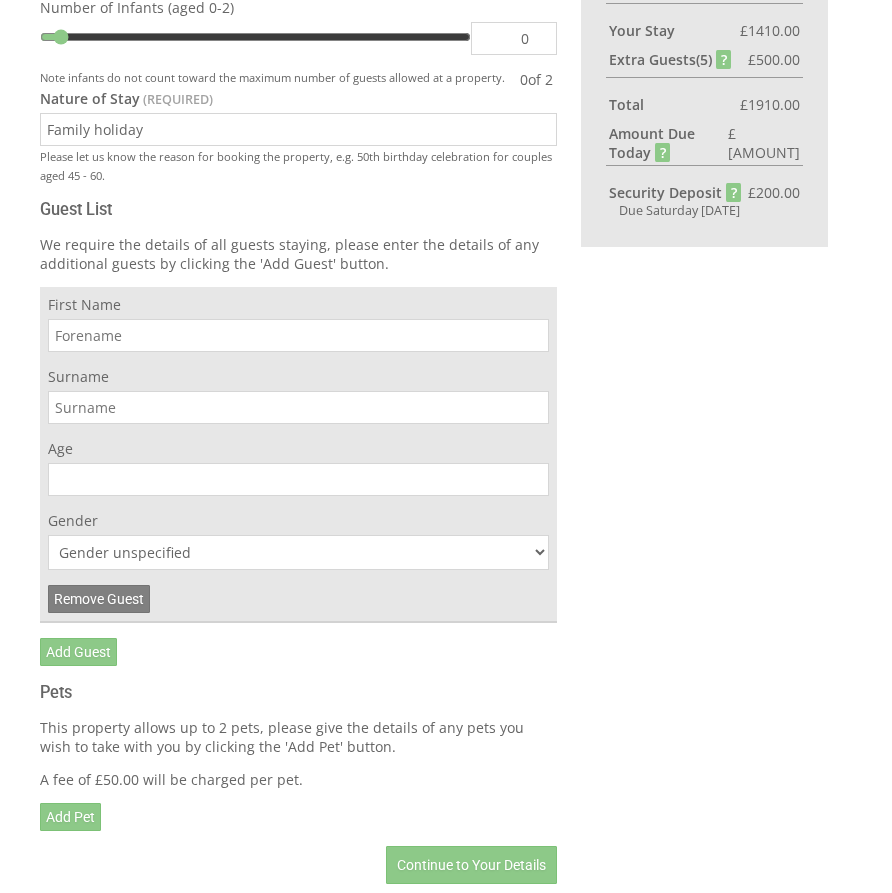 click on "First Name" at bounding box center (298, 335) 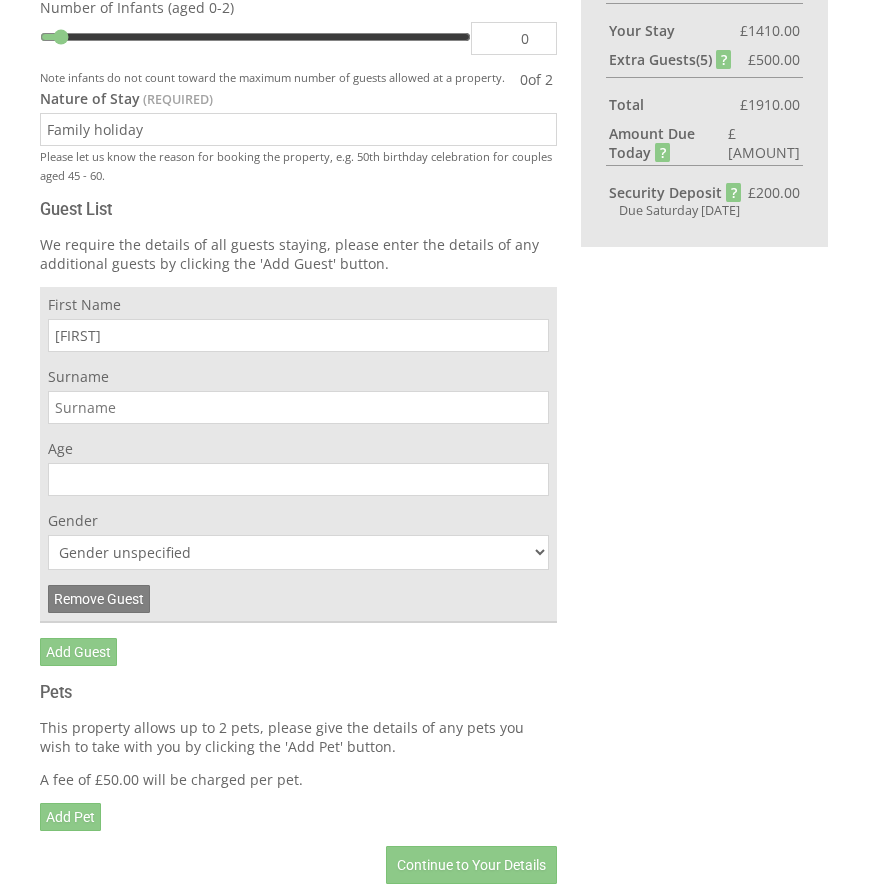 type on "[FIRST]" 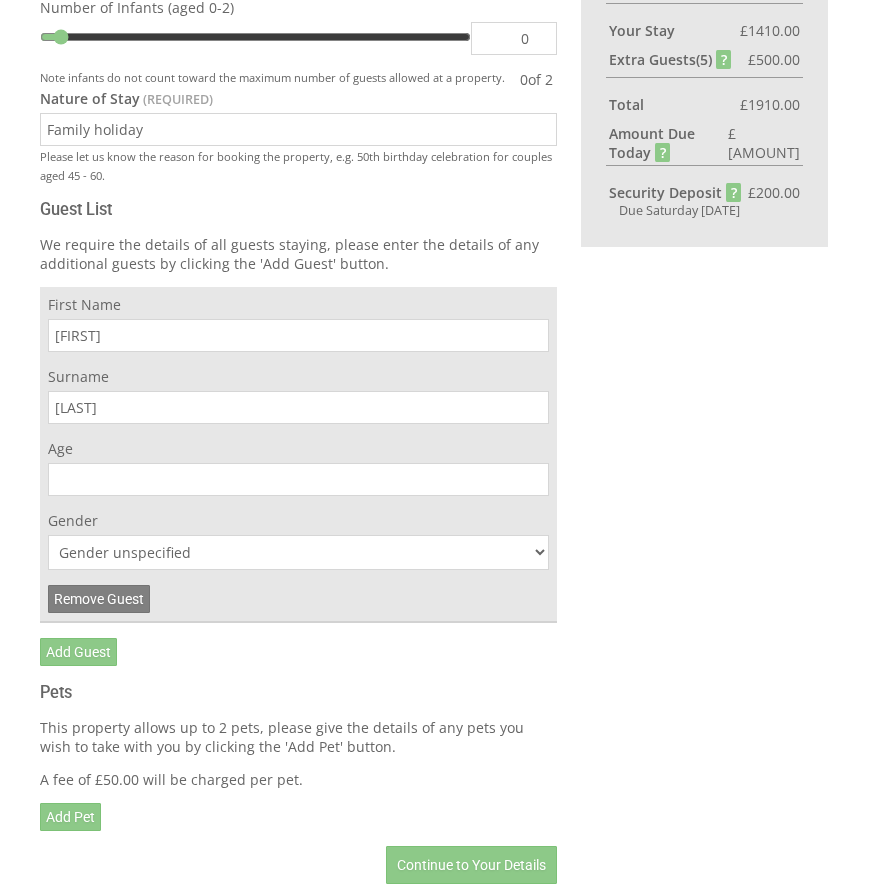 type on "[LAST]" 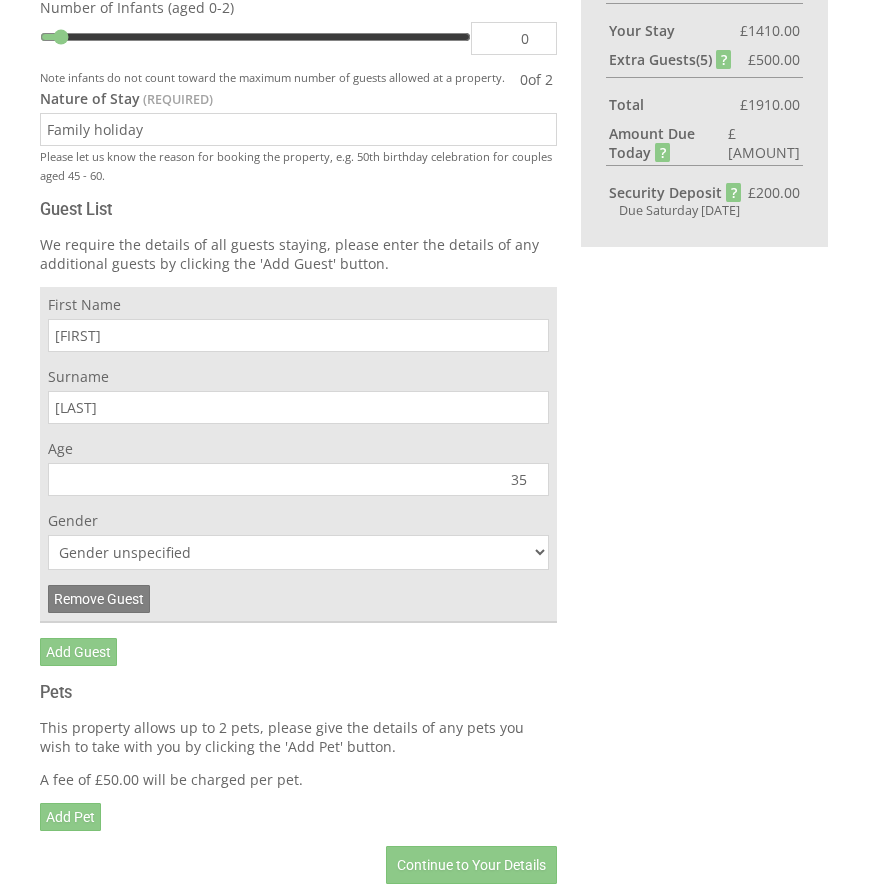 type on "35" 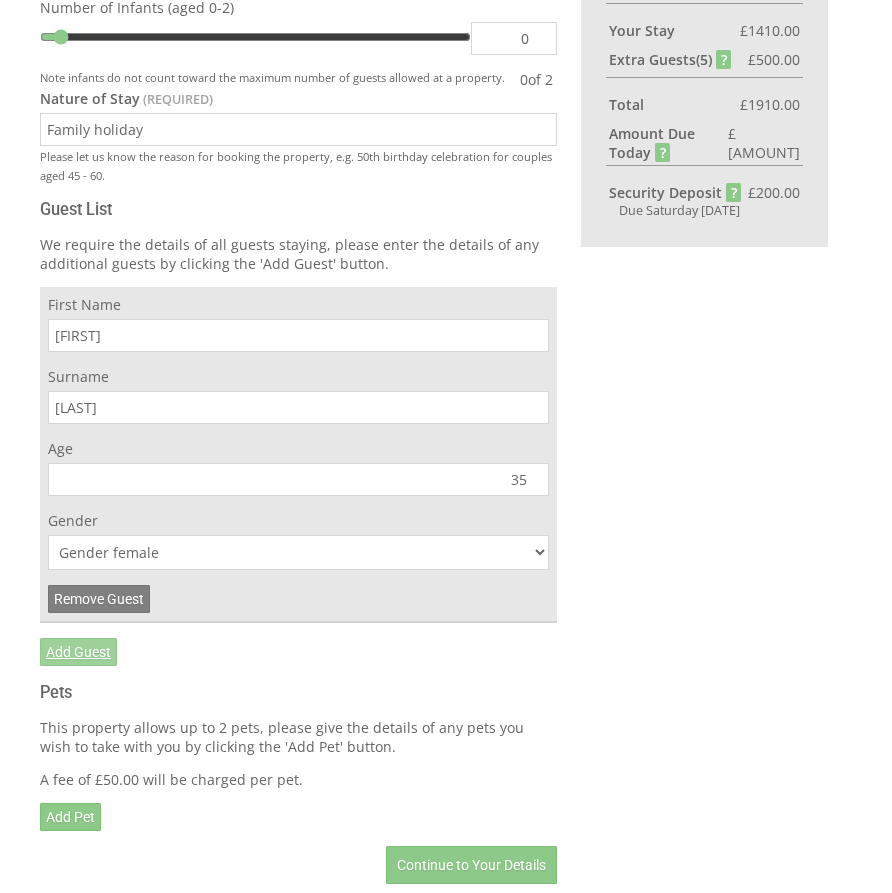 click on "Add Guest" at bounding box center [78, 652] 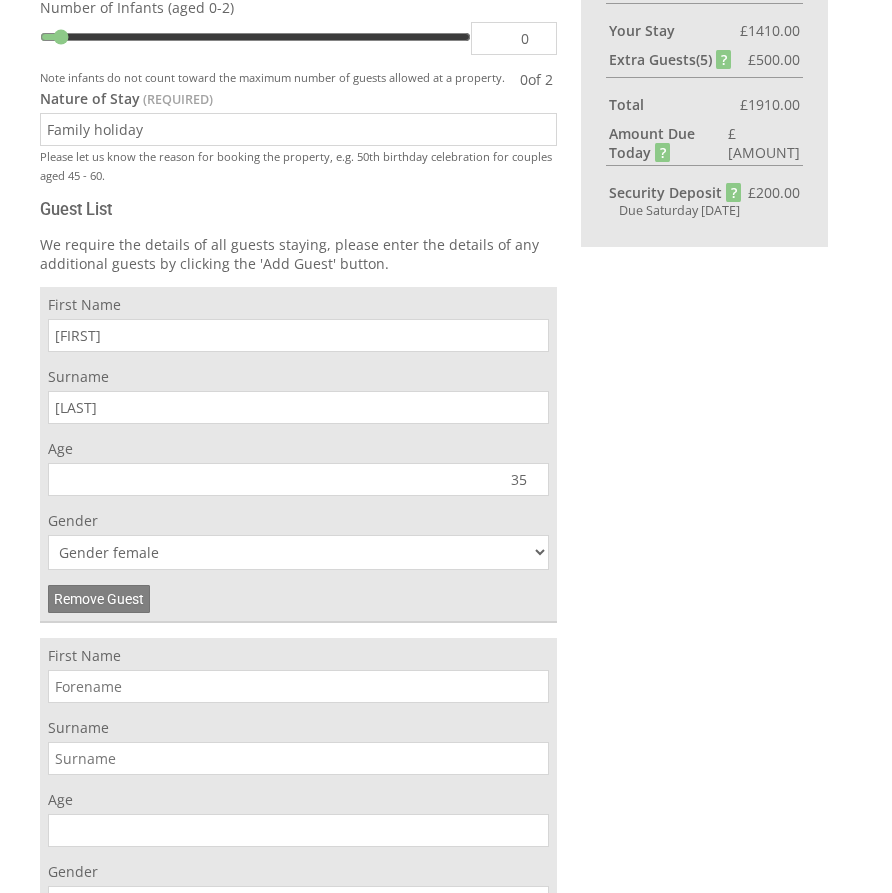 click on "First Name" at bounding box center [298, 686] 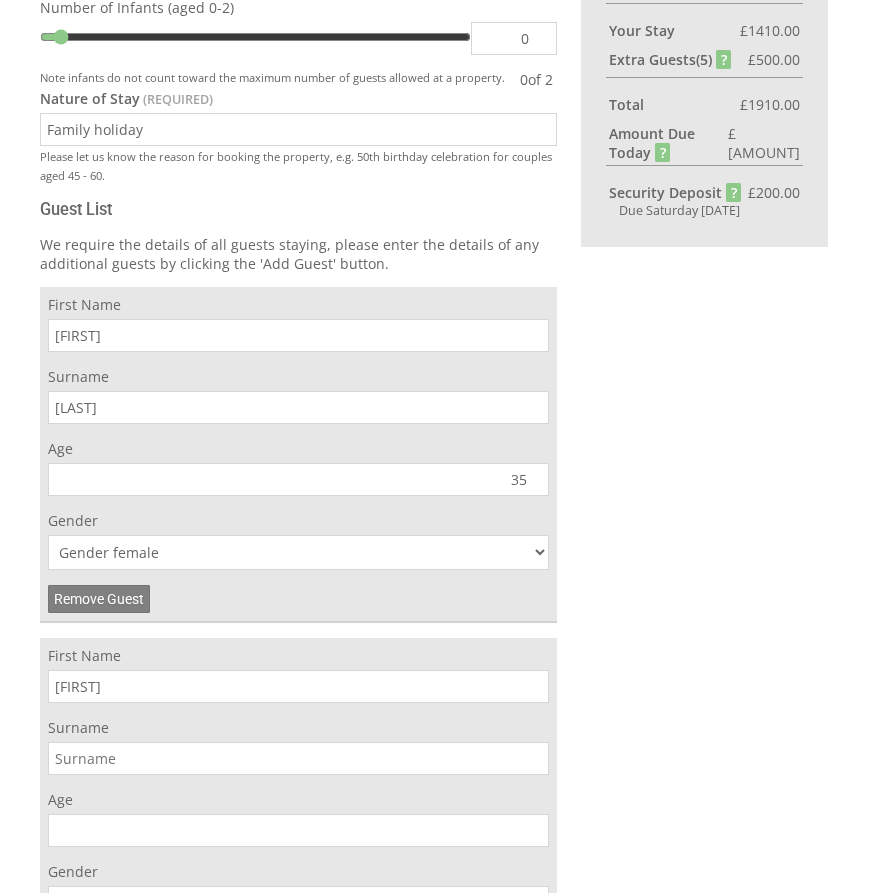 type on "[FIRST]" 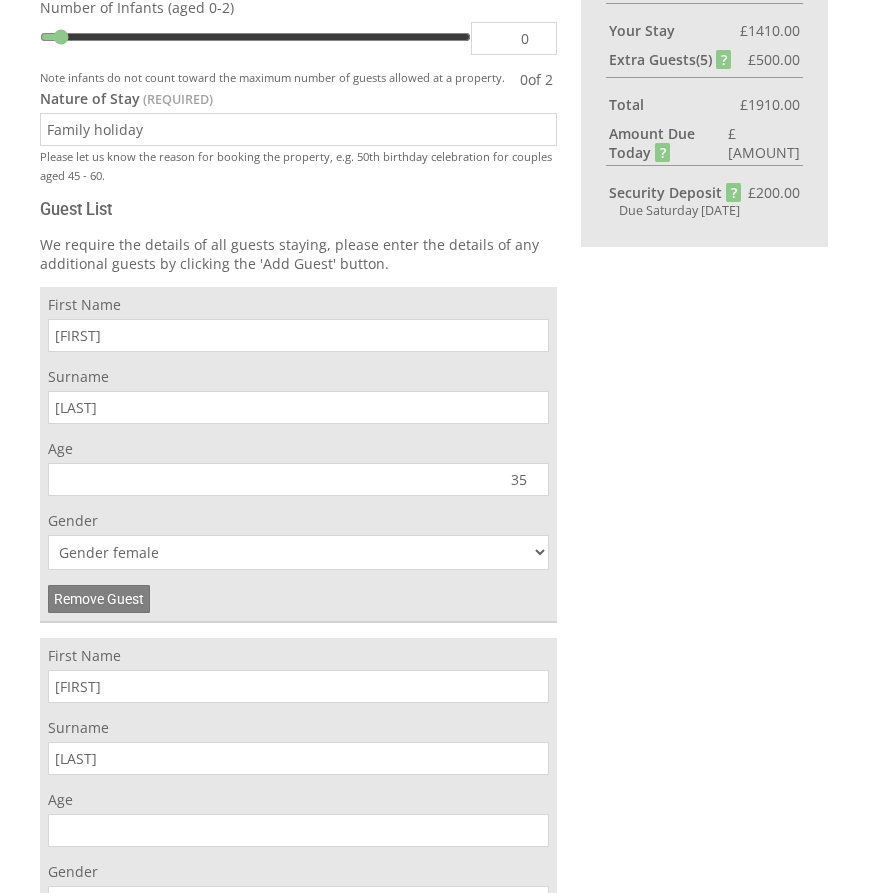 type on "[LAST]" 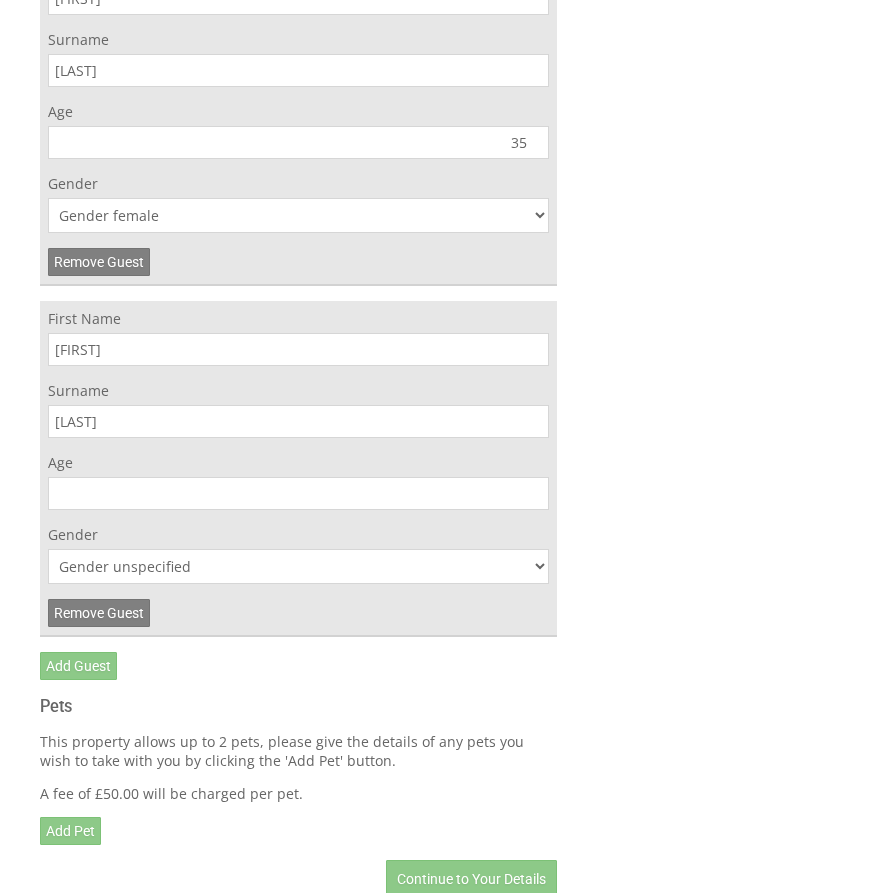 scroll, scrollTop: 1230, scrollLeft: 0, axis: vertical 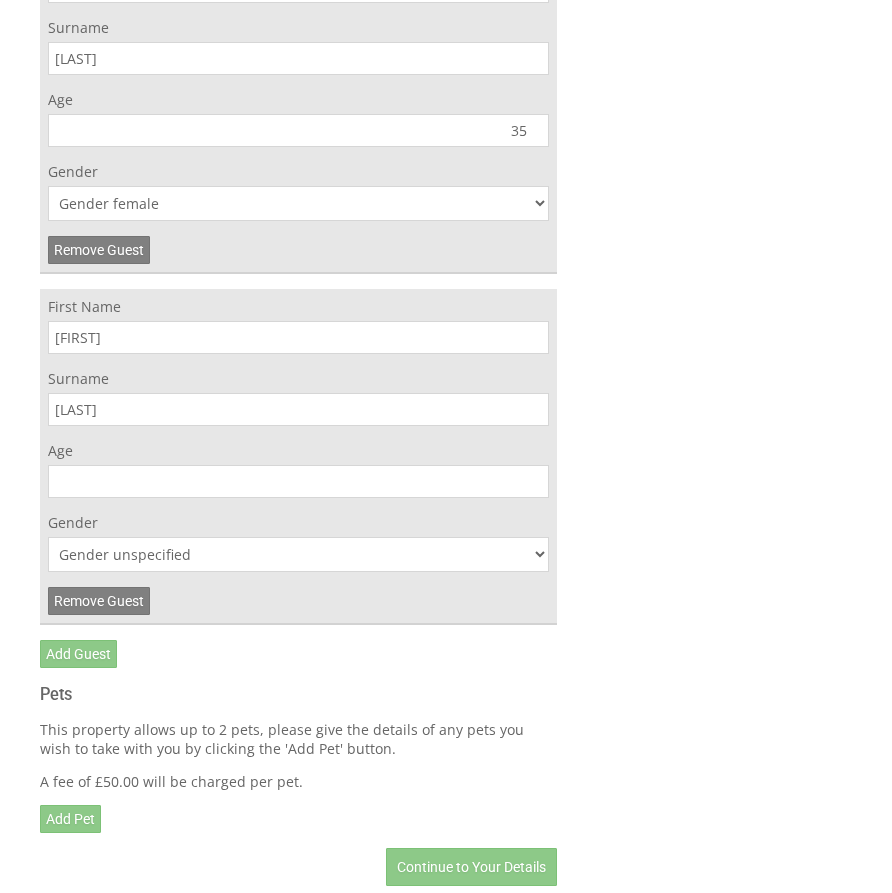 click on "Age" at bounding box center [298, 481] 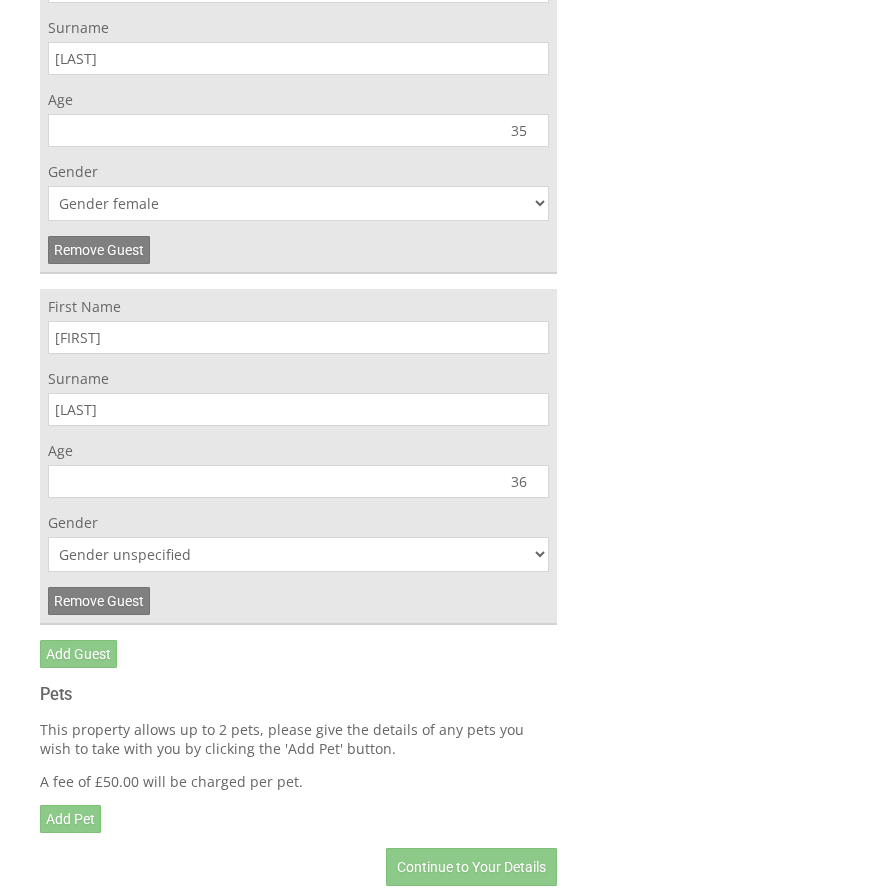 type on "36" 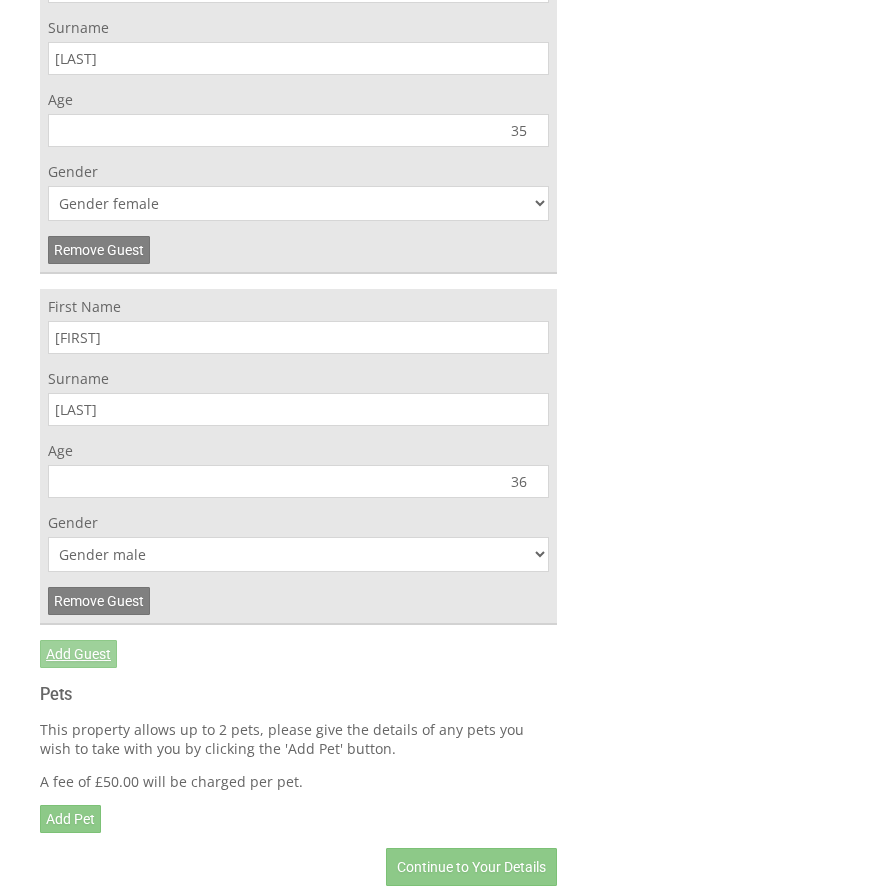 click on "Add Guest" at bounding box center (78, 654) 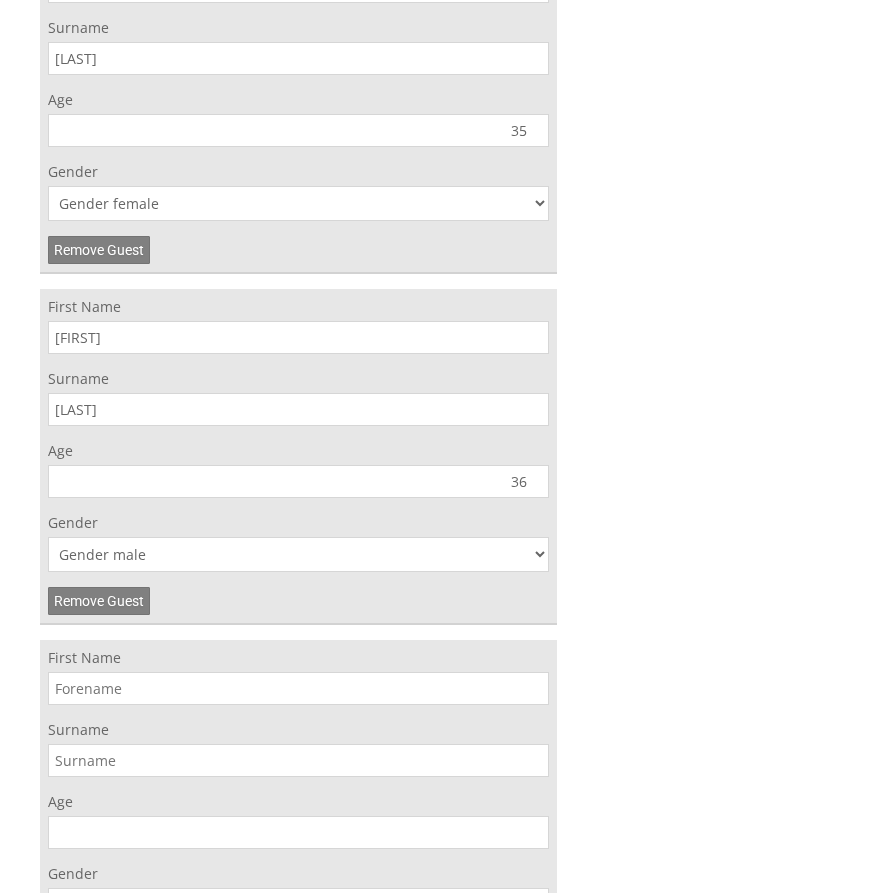 click on "First Name" at bounding box center (298, 688) 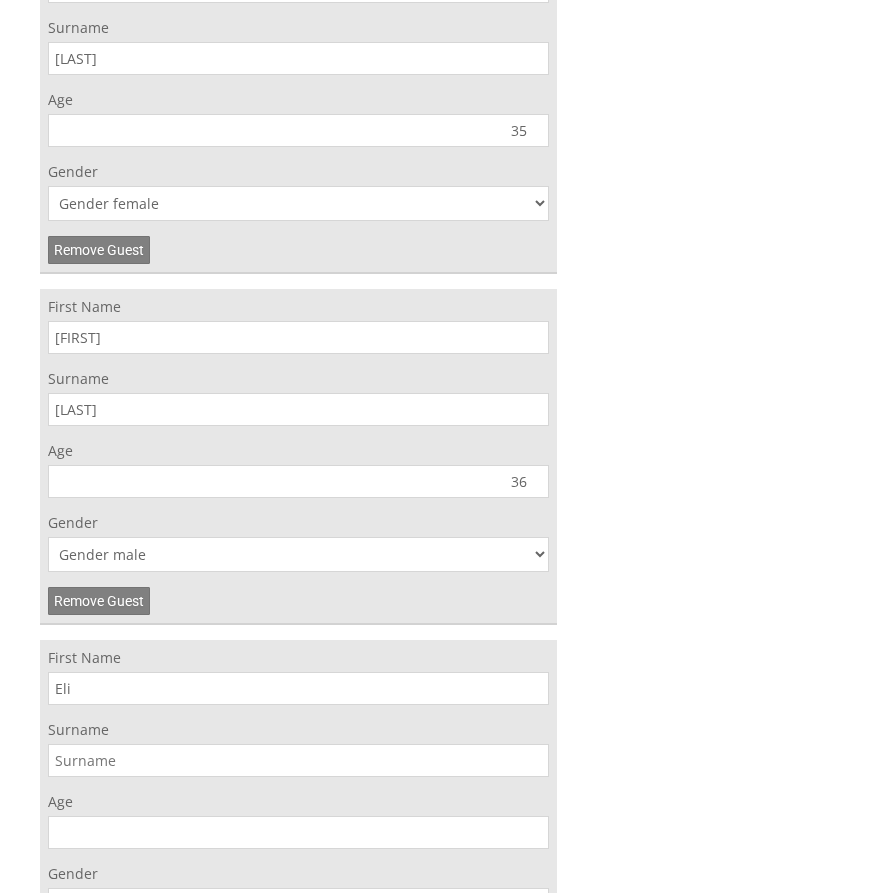 type on "Eli" 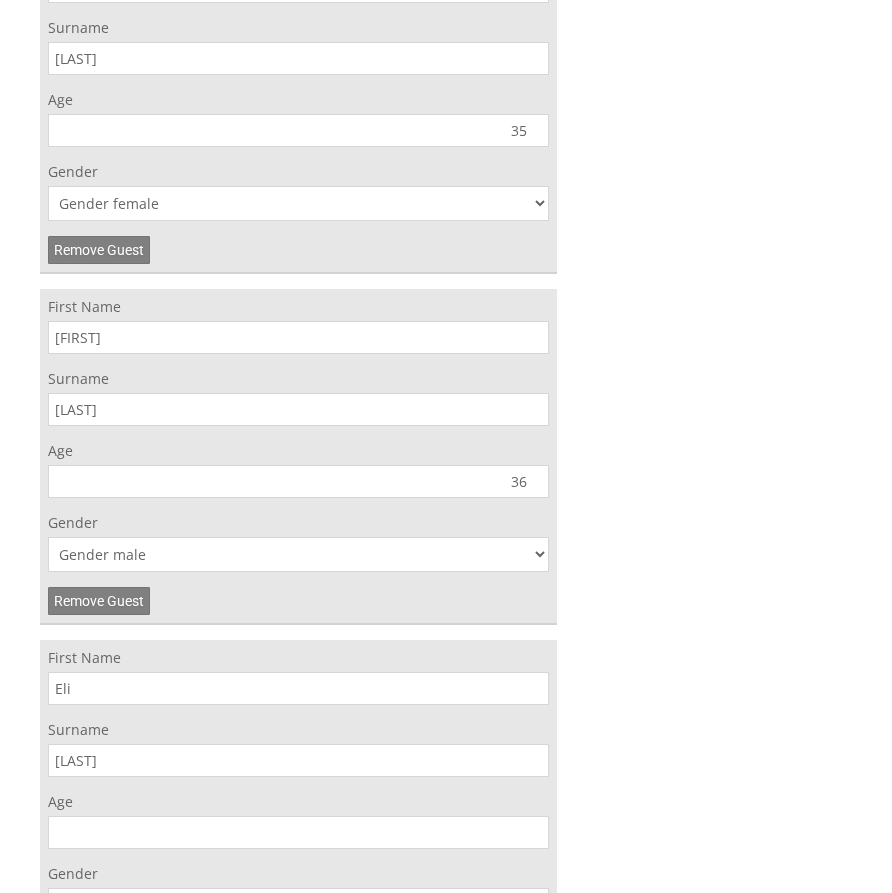 type on "[LAST]" 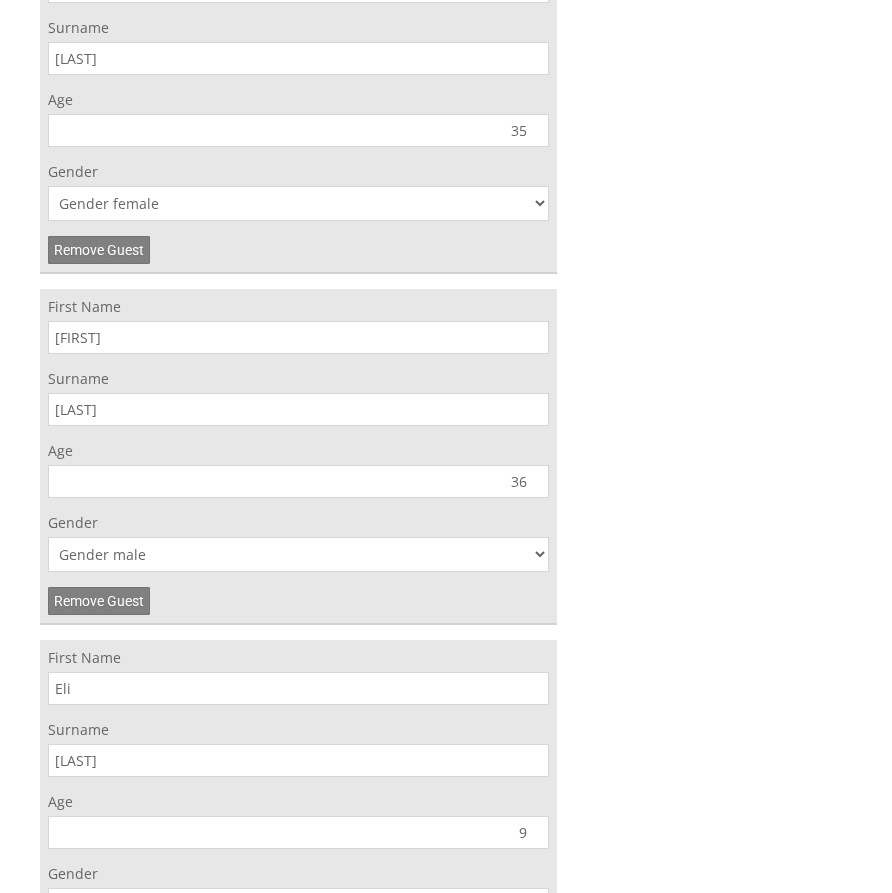 type on "9" 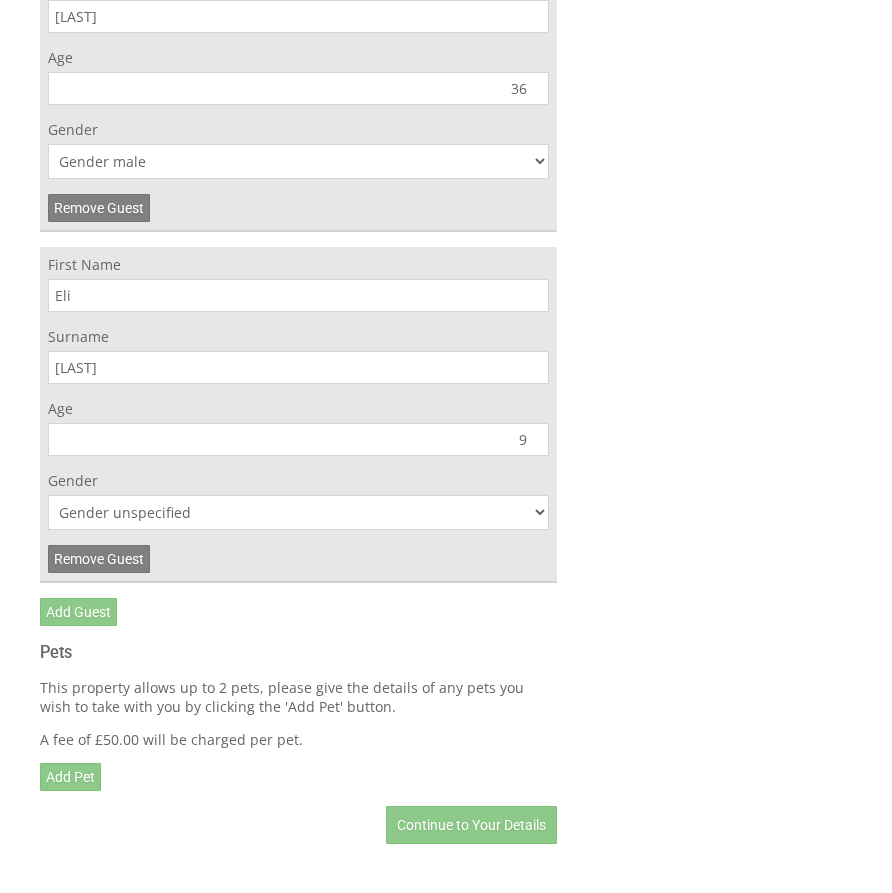 scroll, scrollTop: 1723, scrollLeft: 0, axis: vertical 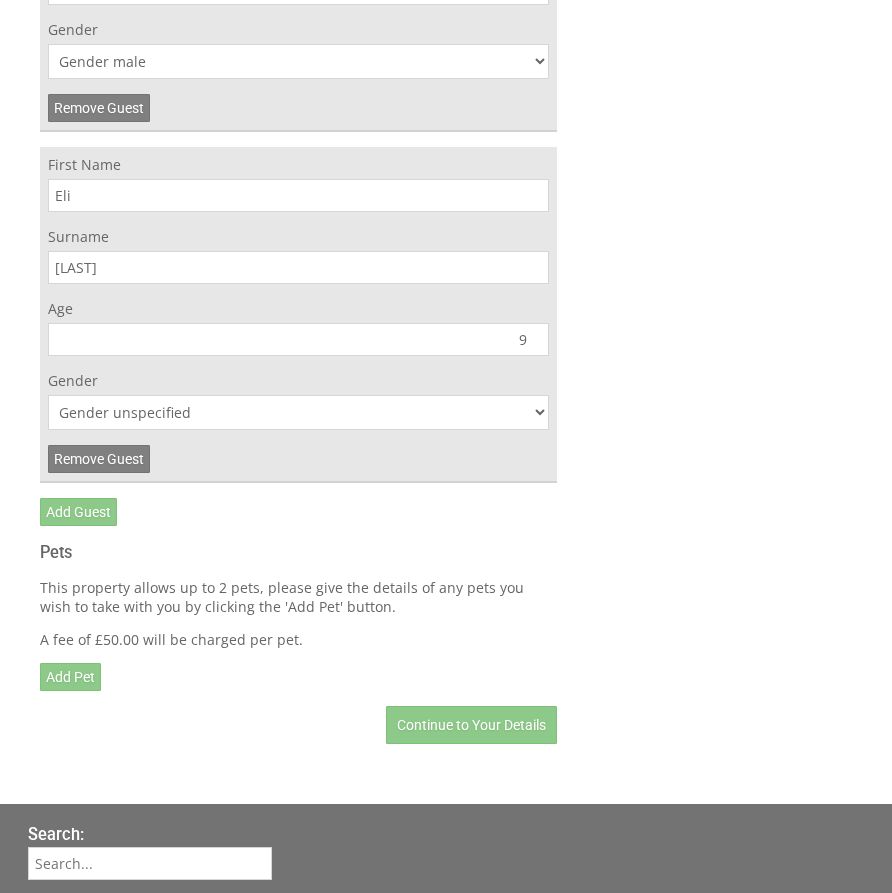 select on "gender_male" 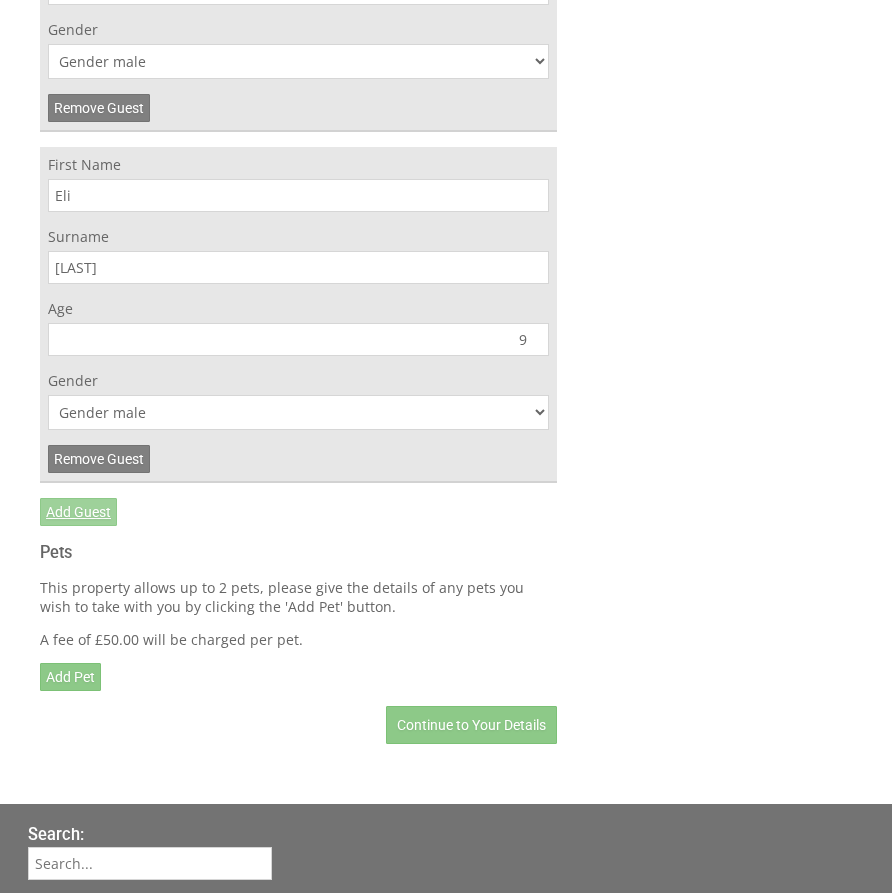 click on "Add Guest" at bounding box center [78, 512] 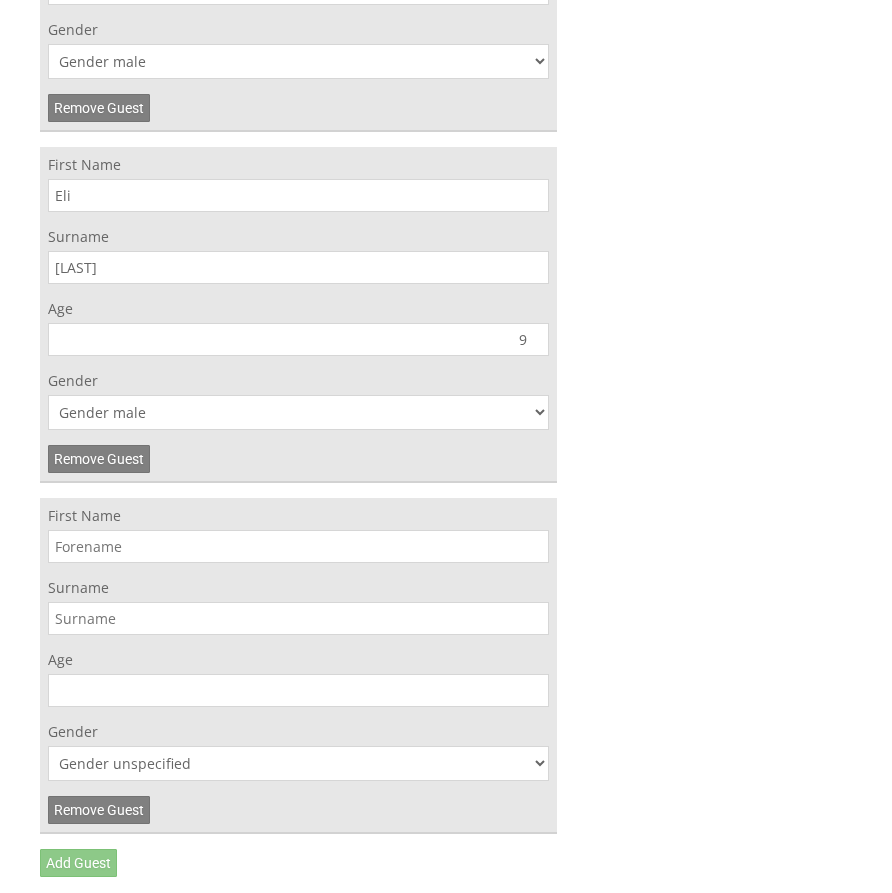 click on "First Name" at bounding box center [298, 546] 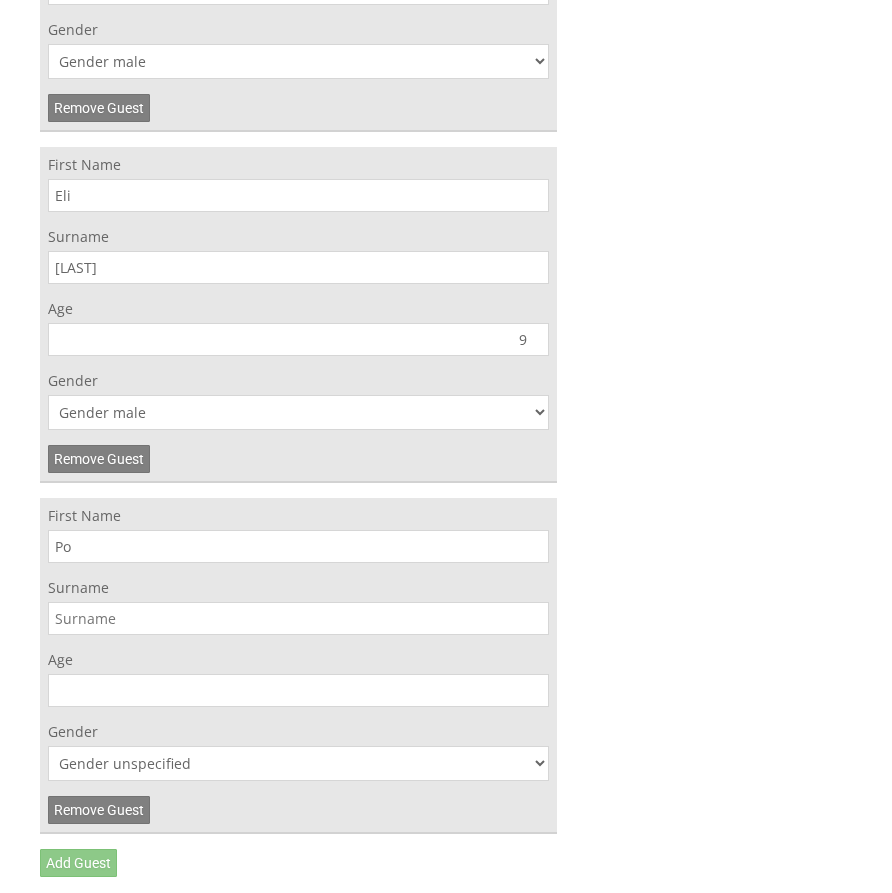 type on "P" 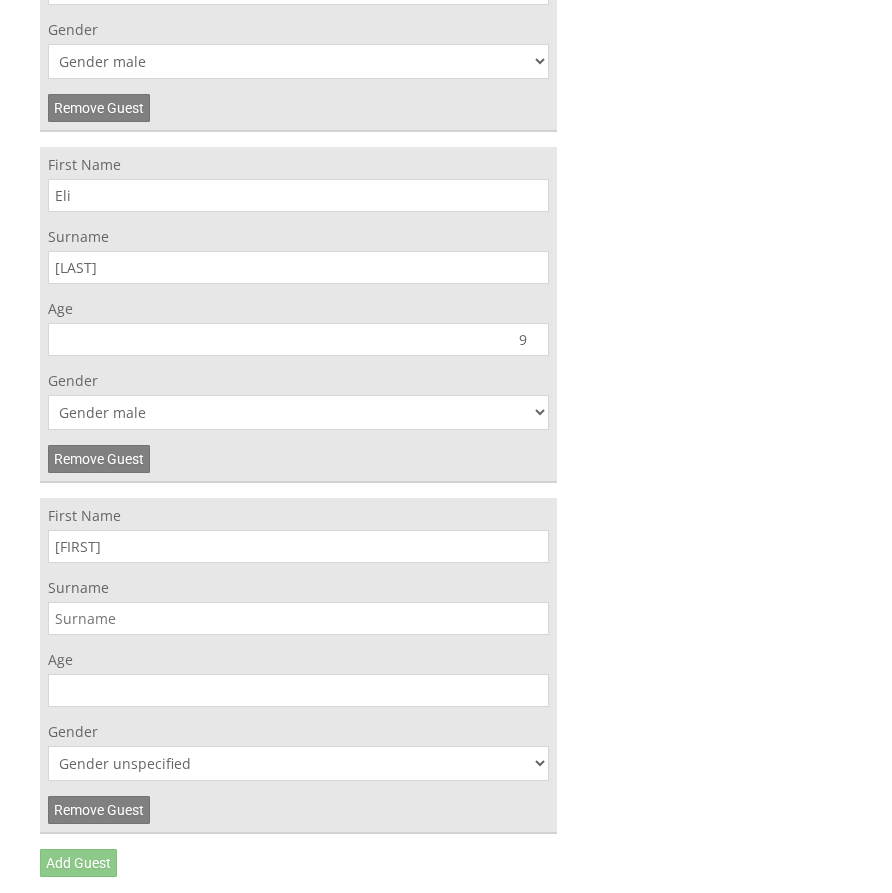 type on "[FIRST]" 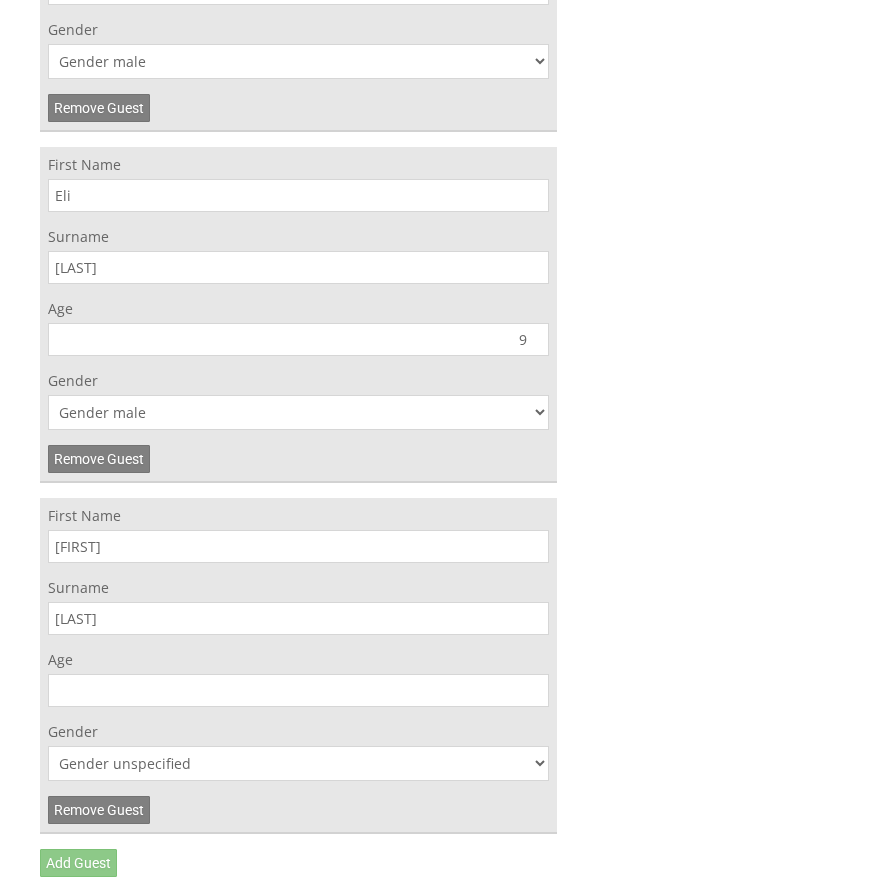 type on "[LAST]" 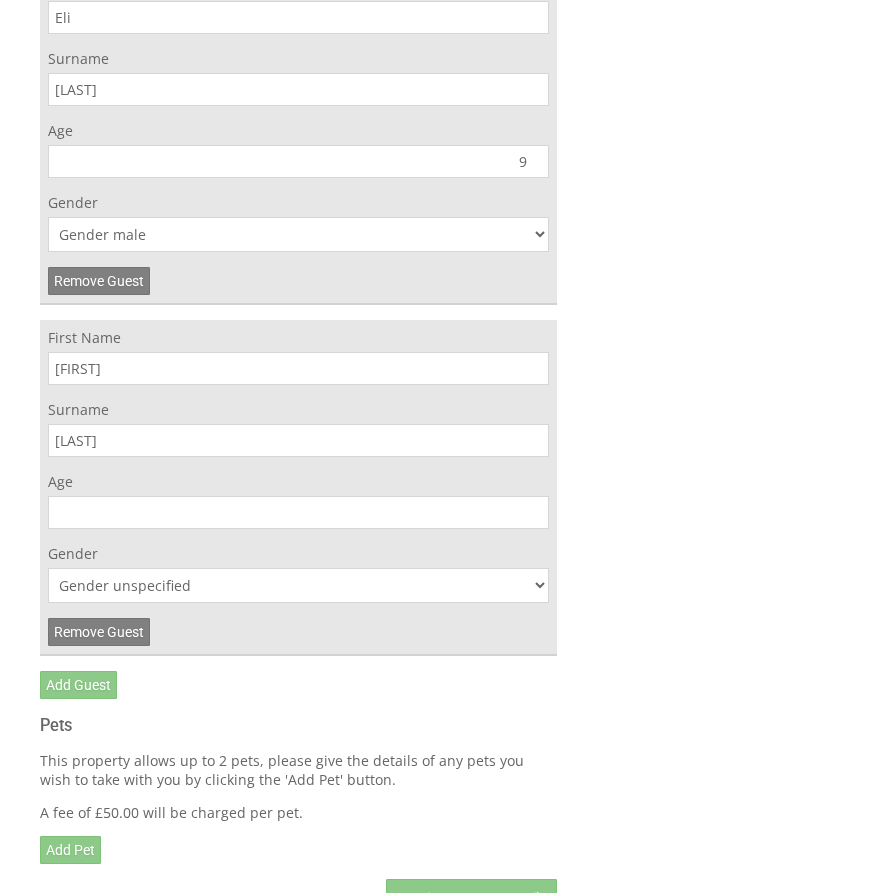 scroll, scrollTop: 1941, scrollLeft: 0, axis: vertical 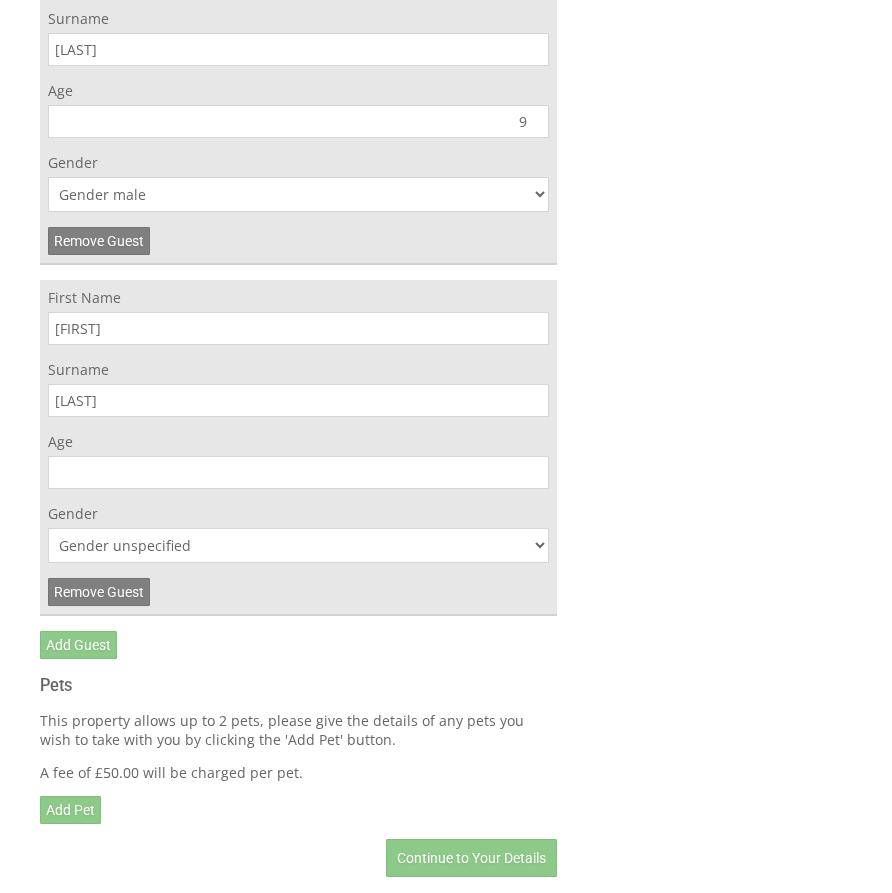 click on "Age" at bounding box center (298, 472) 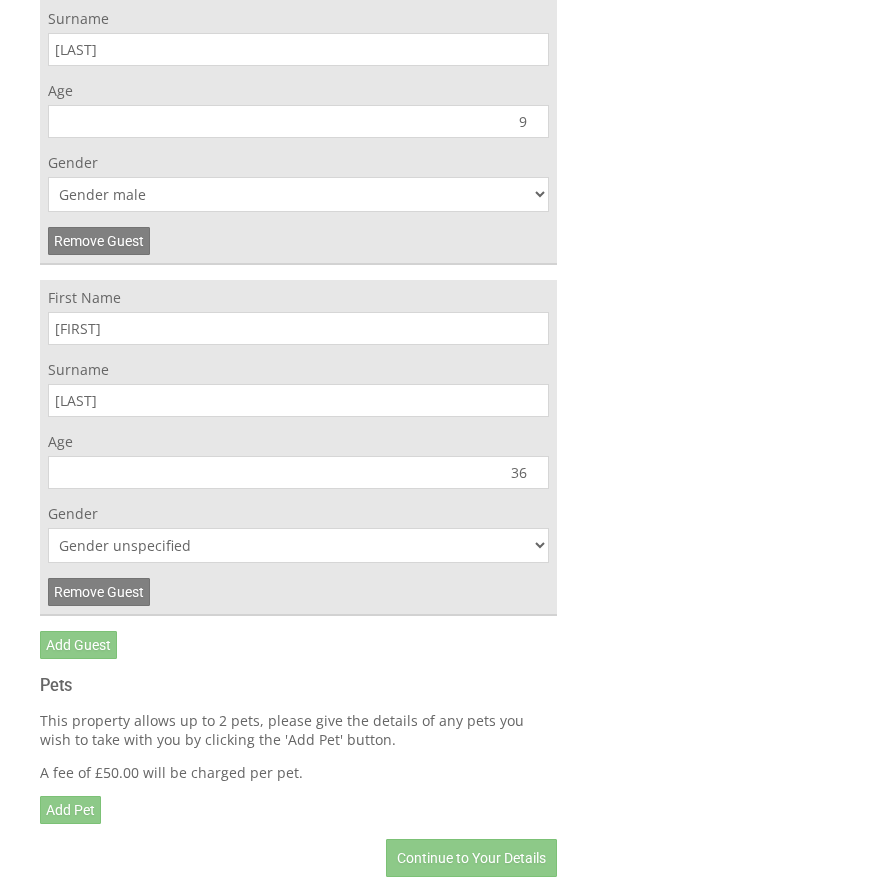 drag, startPoint x: 488, startPoint y: 441, endPoint x: 580, endPoint y: 438, distance: 92.0489 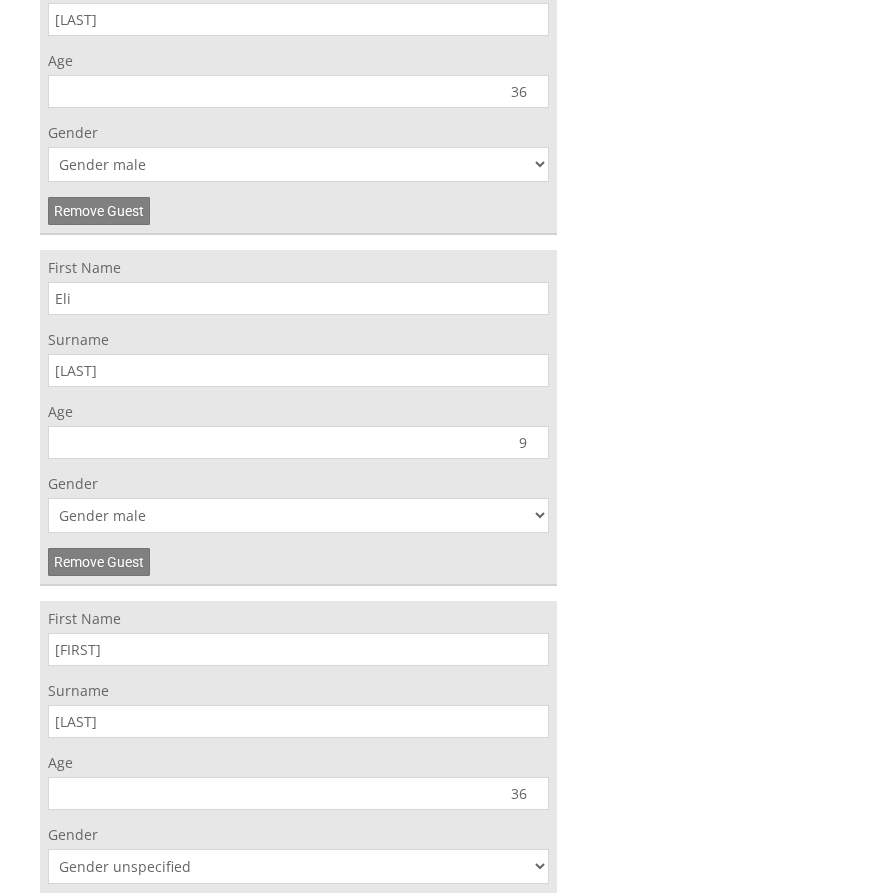 scroll, scrollTop: 1615, scrollLeft: 0, axis: vertical 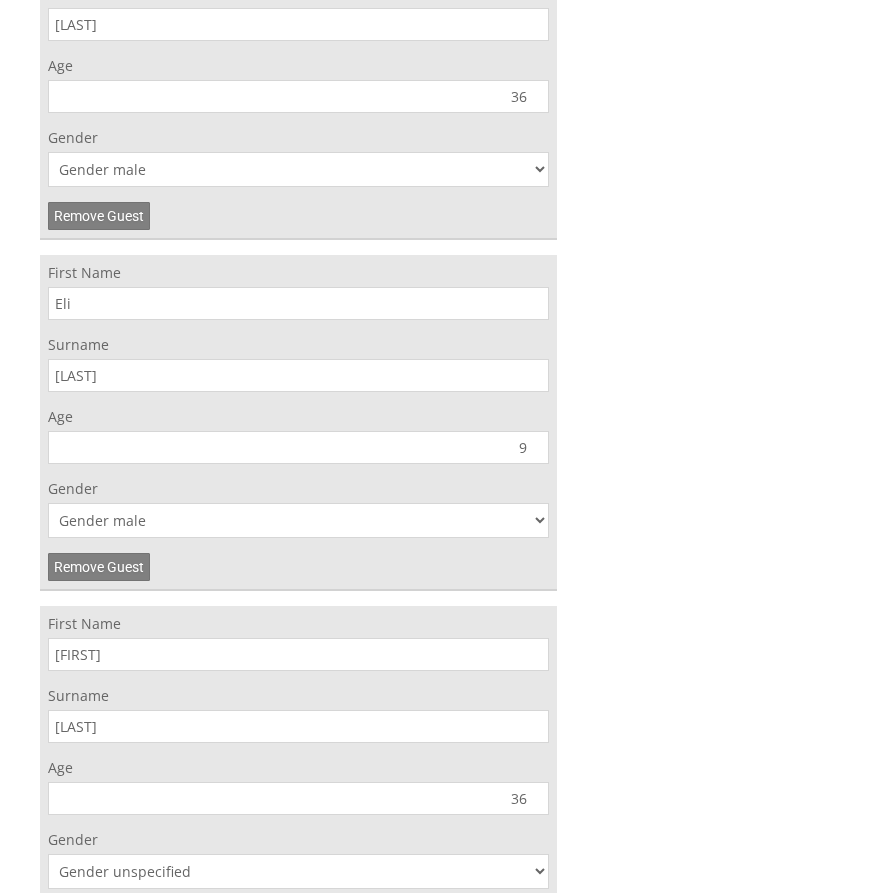 click on "Book your stay at The Annexe, Devon in August
Please Wait...
If this message persists you have have Internet Connectivity problems or we may be experiencing issues
1. Guests
2. Your Details
3. Confirm
Please Note:
You have added
5  guest s
above the base occupancy which incurs a fee of
£ 500.00
Number of Adults
6
Number of Children (aged 2-18)
3
9  of 10
Number of Infants (aged 0-2)
0
0  of 2" at bounding box center (434, 62) 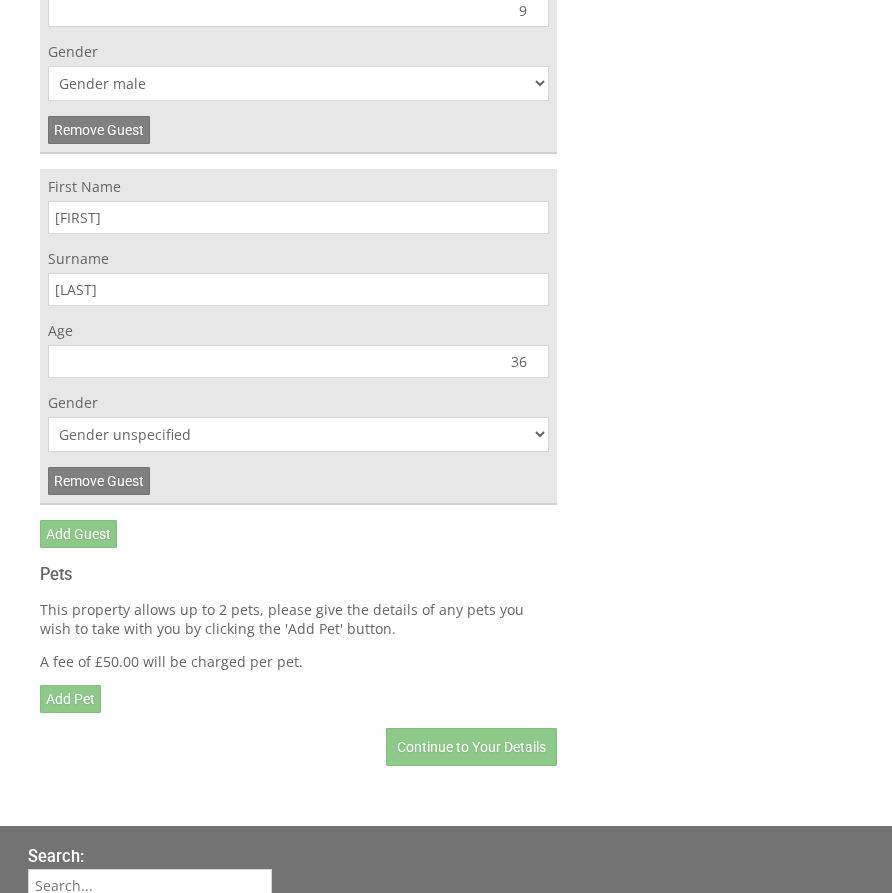 scroll, scrollTop: 2075, scrollLeft: 0, axis: vertical 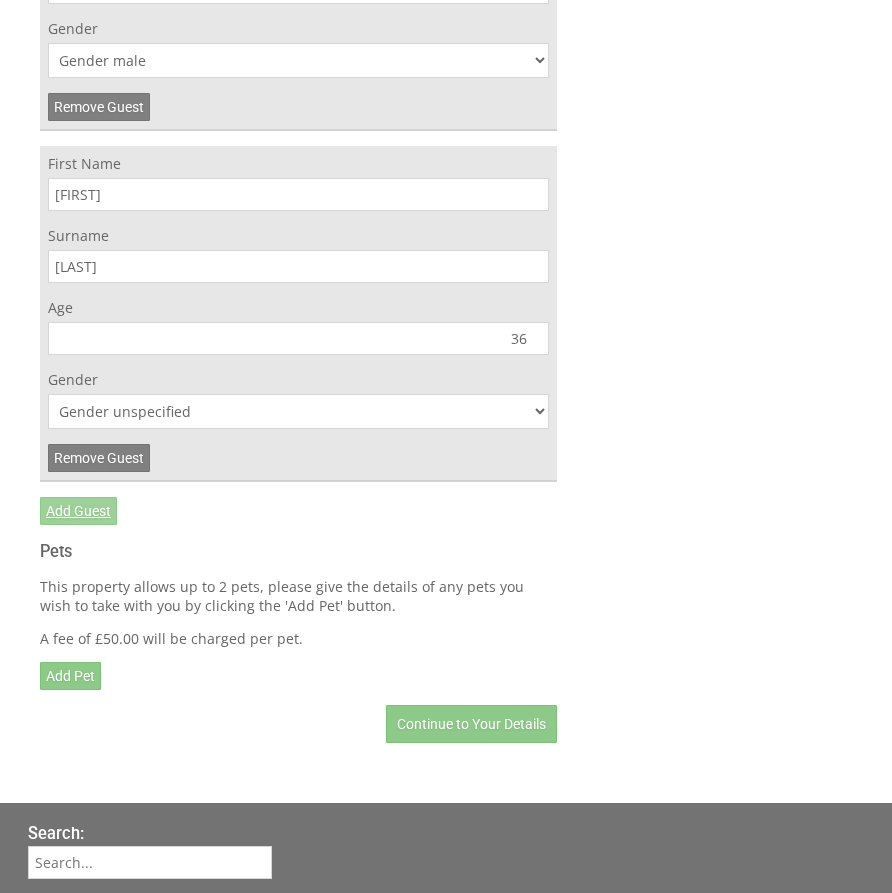 click on "Add Guest" at bounding box center [78, 511] 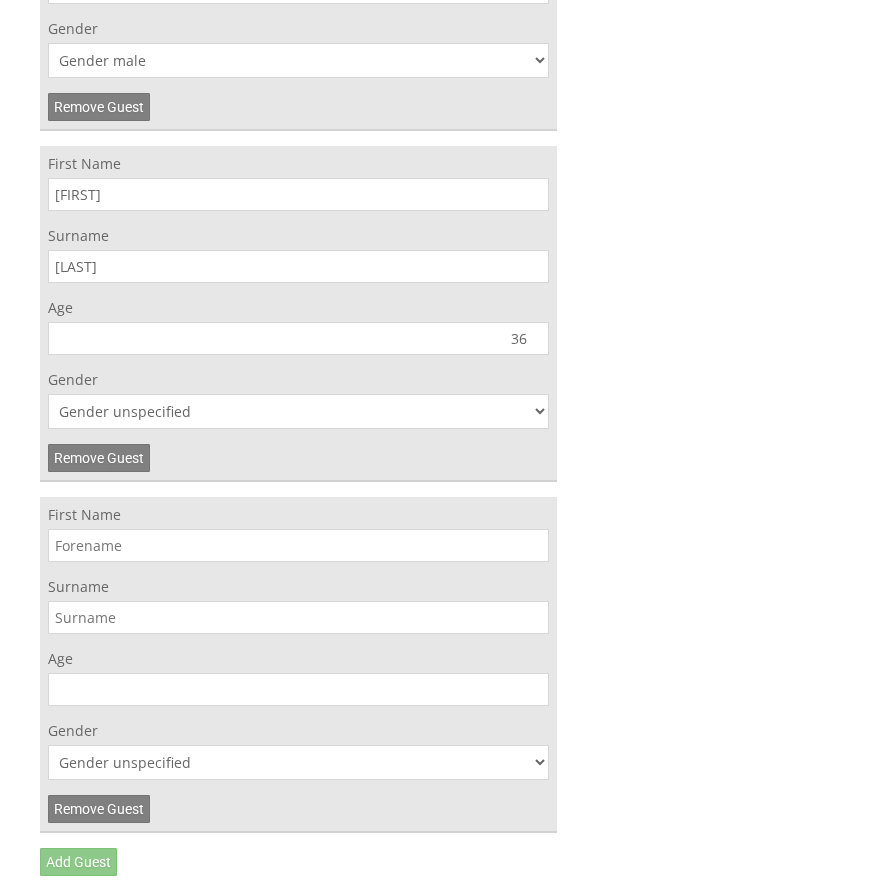 click on "First Name" at bounding box center (298, 545) 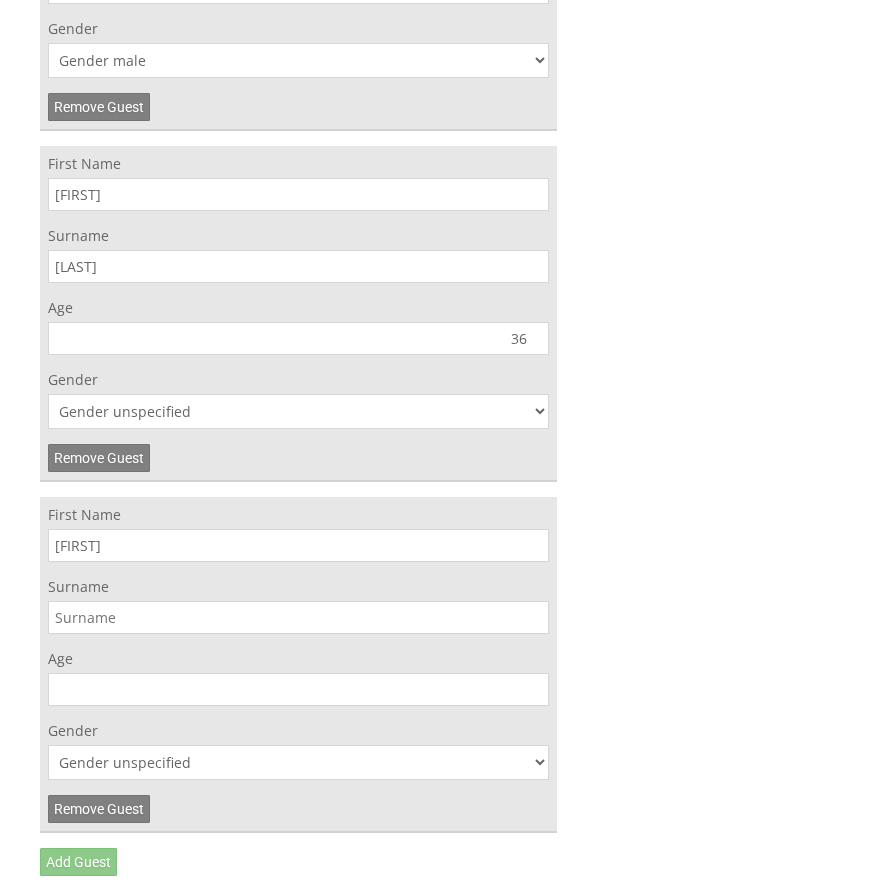 type on "[FIRST]" 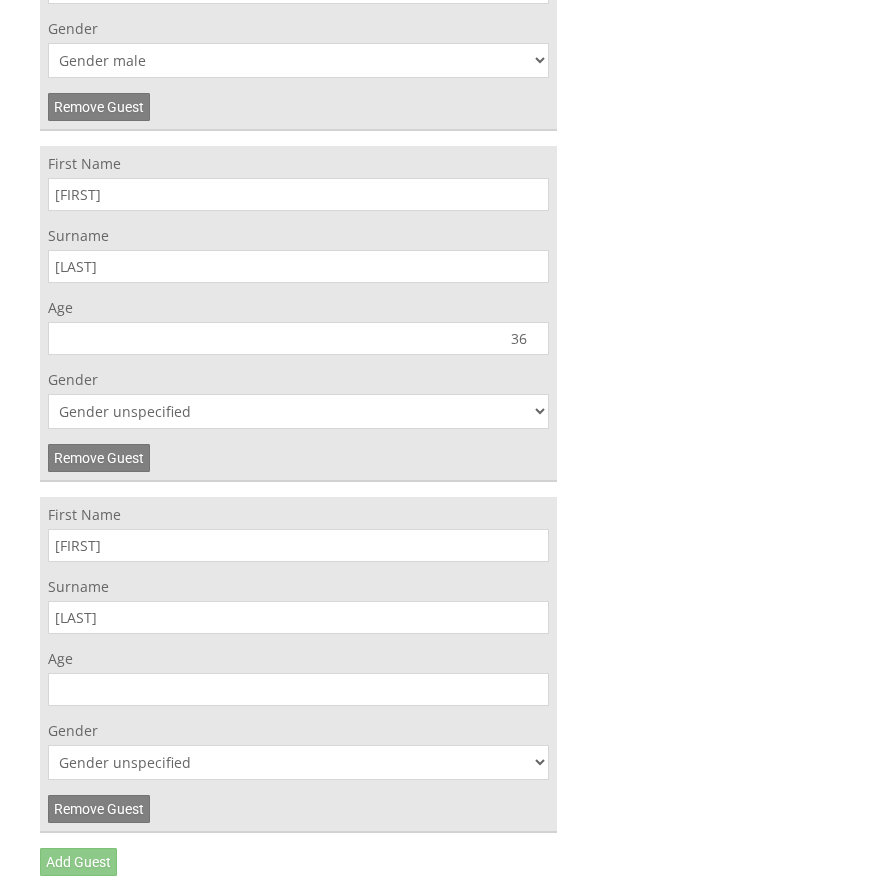 type on "[LAST]" 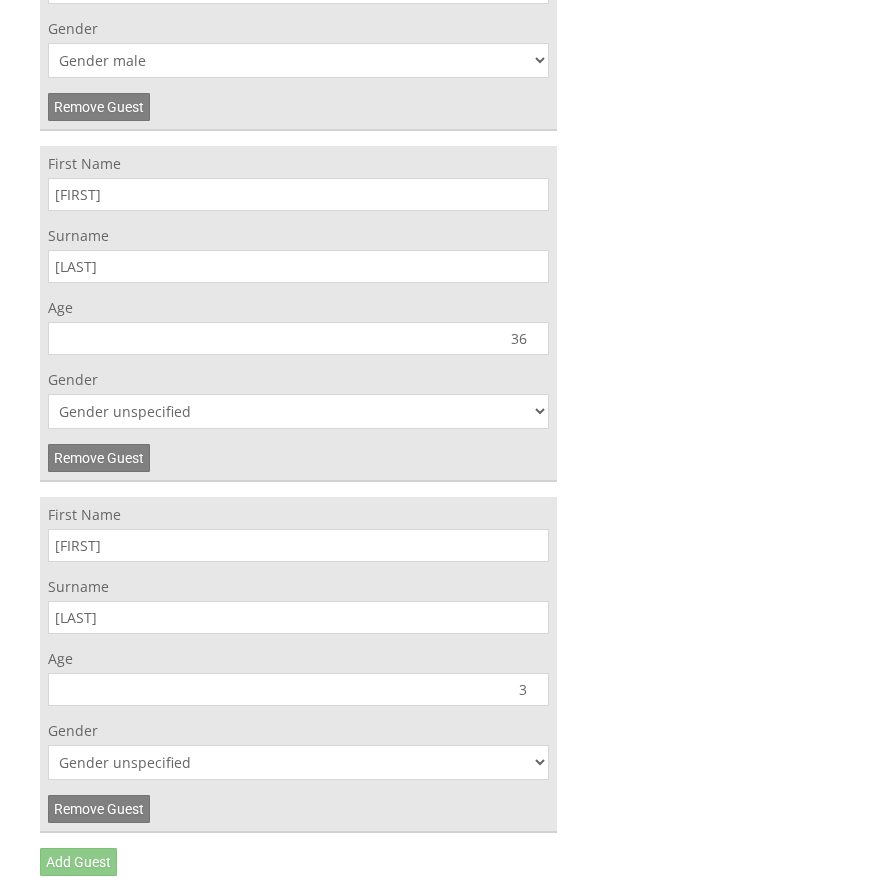 click on "Book your stay at The Annexe, Devon in August
Please Wait...
If this message persists you have have Internet Connectivity problems or we may be experiencing issues
1. Guests
2. Your Details
3. Confirm
Please Note:
You have added
5  guest s
above the base occupancy which incurs a fee of
£ 500.00
Number of Adults
6
Number of Children (aged 2-18)
3
9  of 10
Number of Infants (aged 0-2)
0
0  of 2" at bounding box center (434, -222) 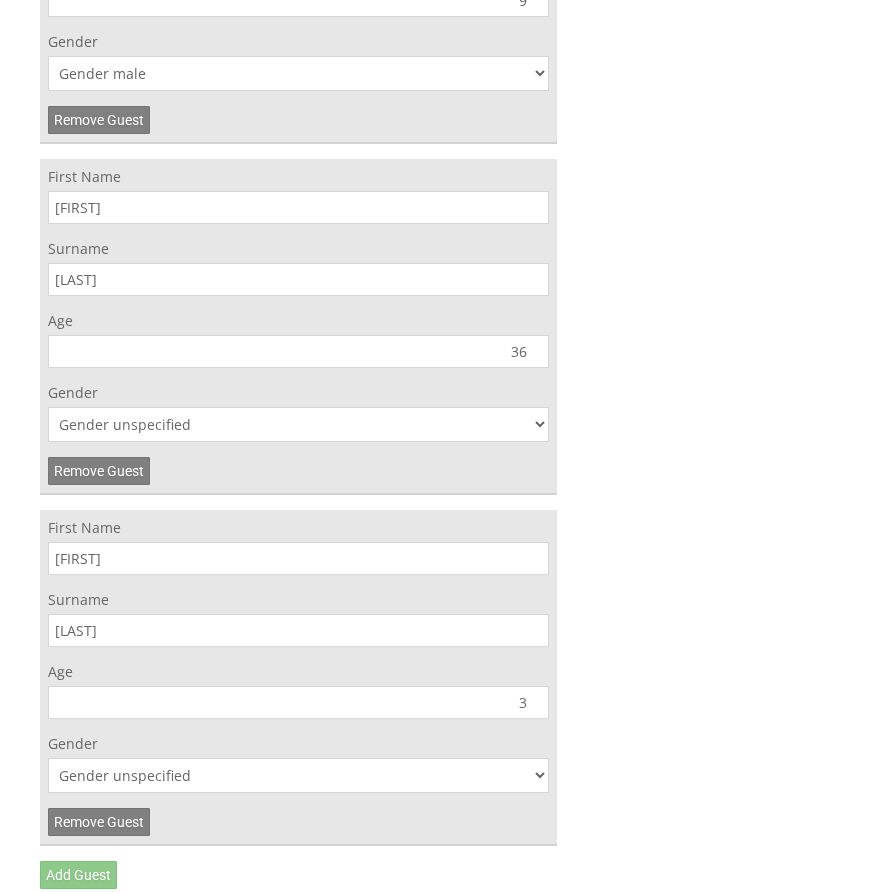 scroll, scrollTop: 2063, scrollLeft: 0, axis: vertical 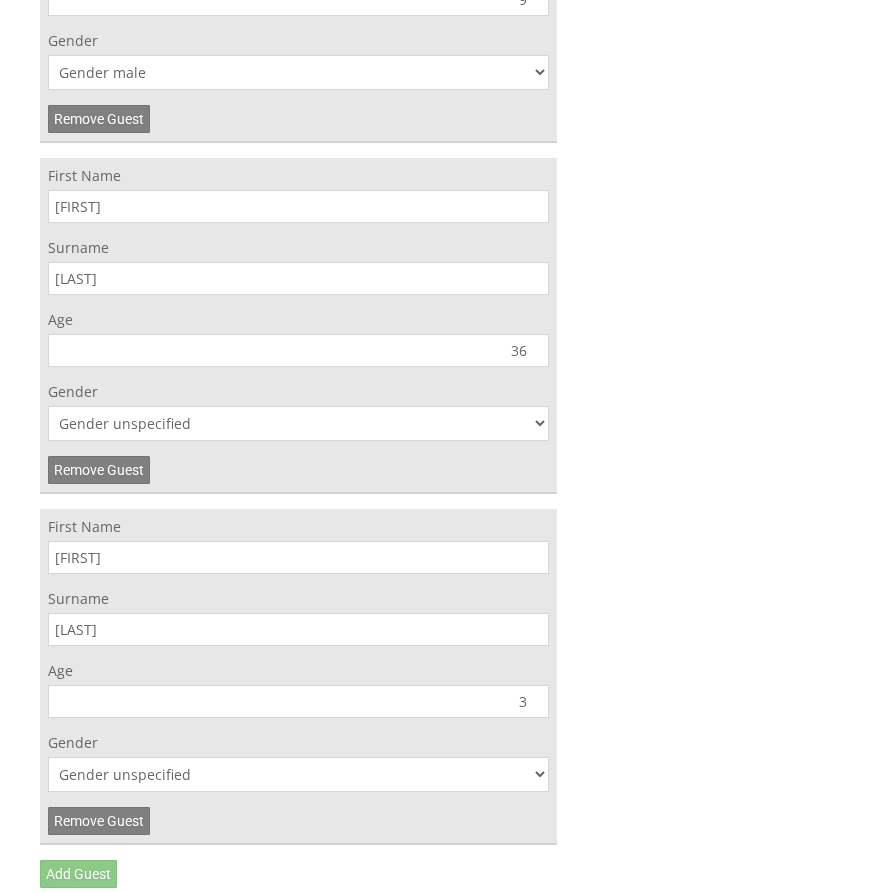 type on "2" 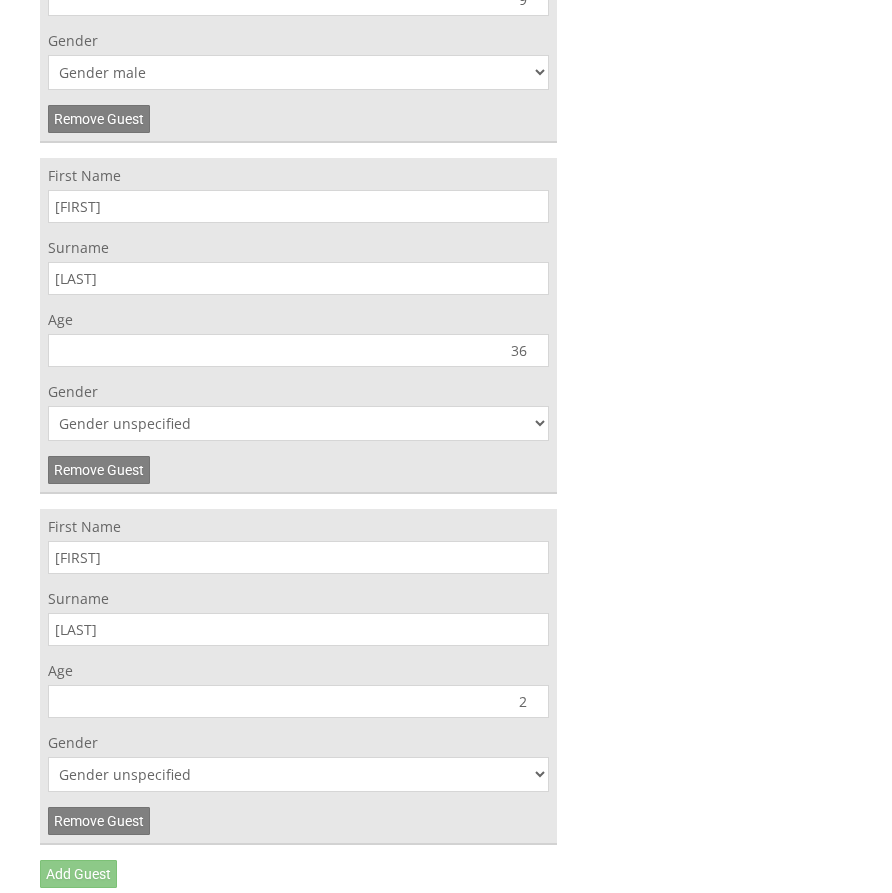 click on "2" at bounding box center [298, 701] 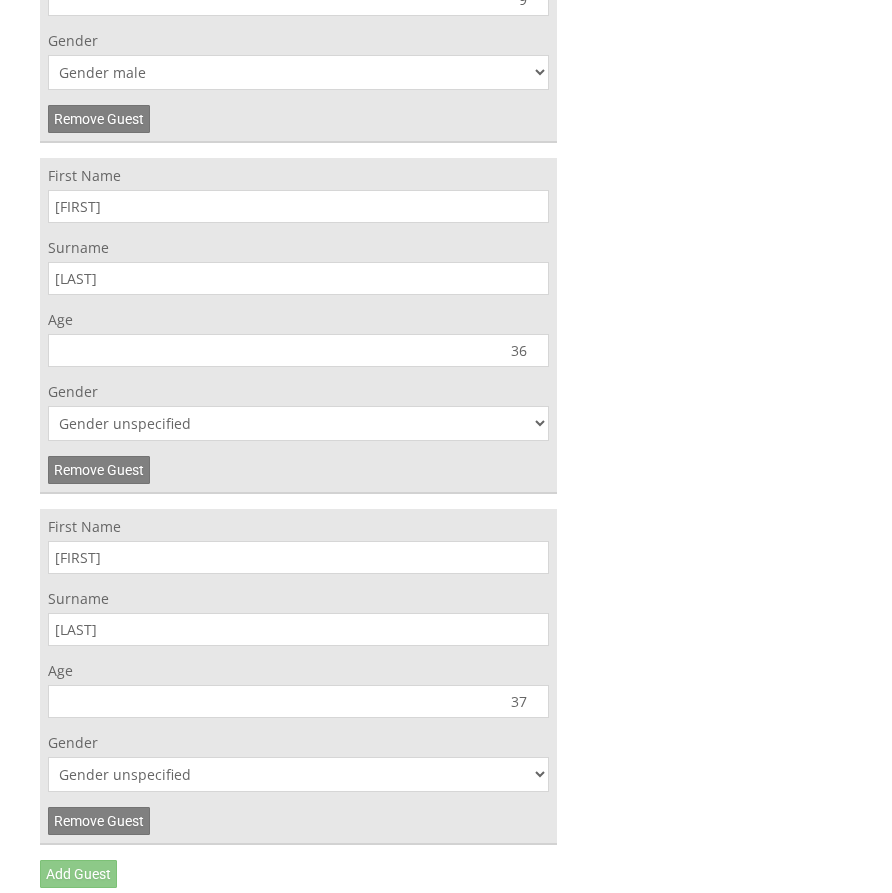 type on "37" 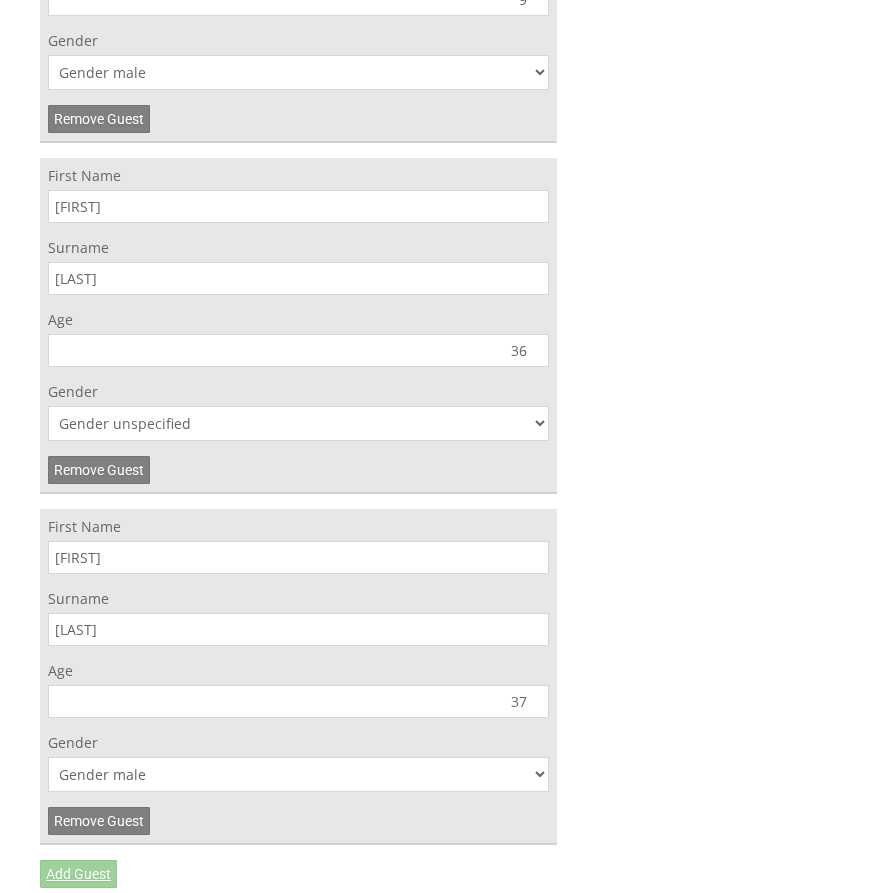 click on "Add Guest" at bounding box center (78, 874) 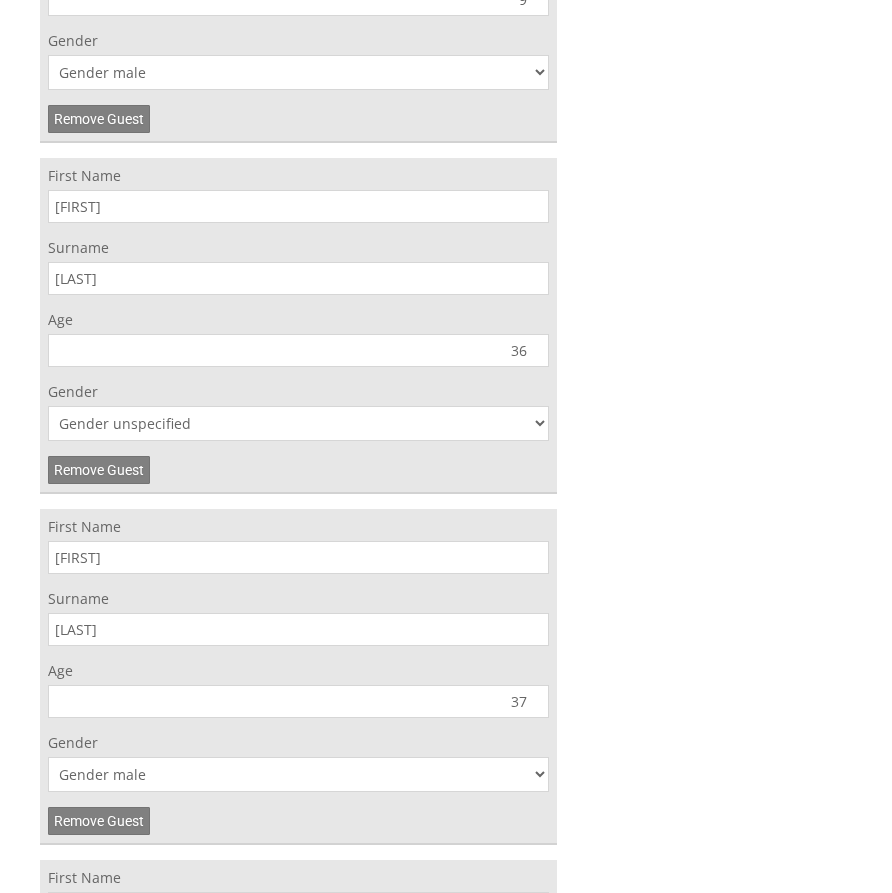 click on "Book your stay at The Annexe, Devon in August
Please Wait...
If this message persists you have have Internet Connectivity problems or we may be experiencing issues
1. Guests
2. Your Details
3. Confirm
Please Note:
You have added
5  guest s
above the base occupancy which incurs a fee of
£ 500.00
Number of Adults
6
Number of Children (aged 2-18)
3
9  of 10
Number of Infants (aged 0-2)
0
Note infants do not count toward the maximum number of guests
allowed at a property.
0  of 2
Nature of Stay
Family holiday
Please let us know the reason for booking the
property, e.g. 50th birthday celebration for couples
aged 45 - 60.
Guest List
First Name
[FIRST]
Surname
[LAST]
Age" at bounding box center (446, -35) 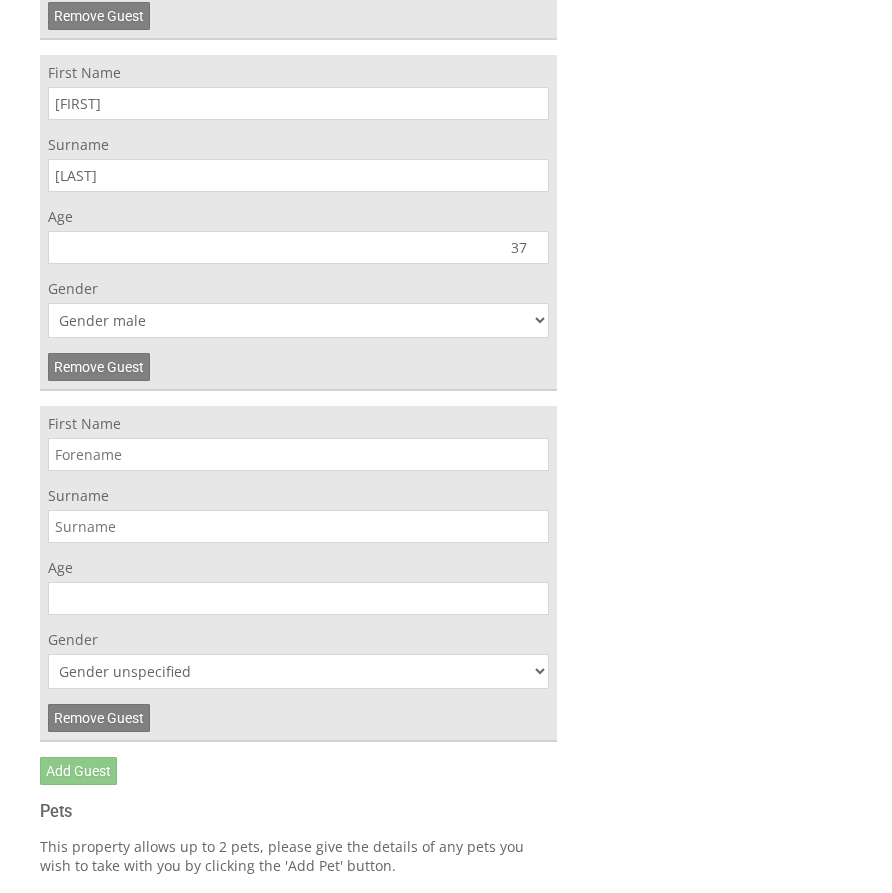 scroll, scrollTop: 2529, scrollLeft: 0, axis: vertical 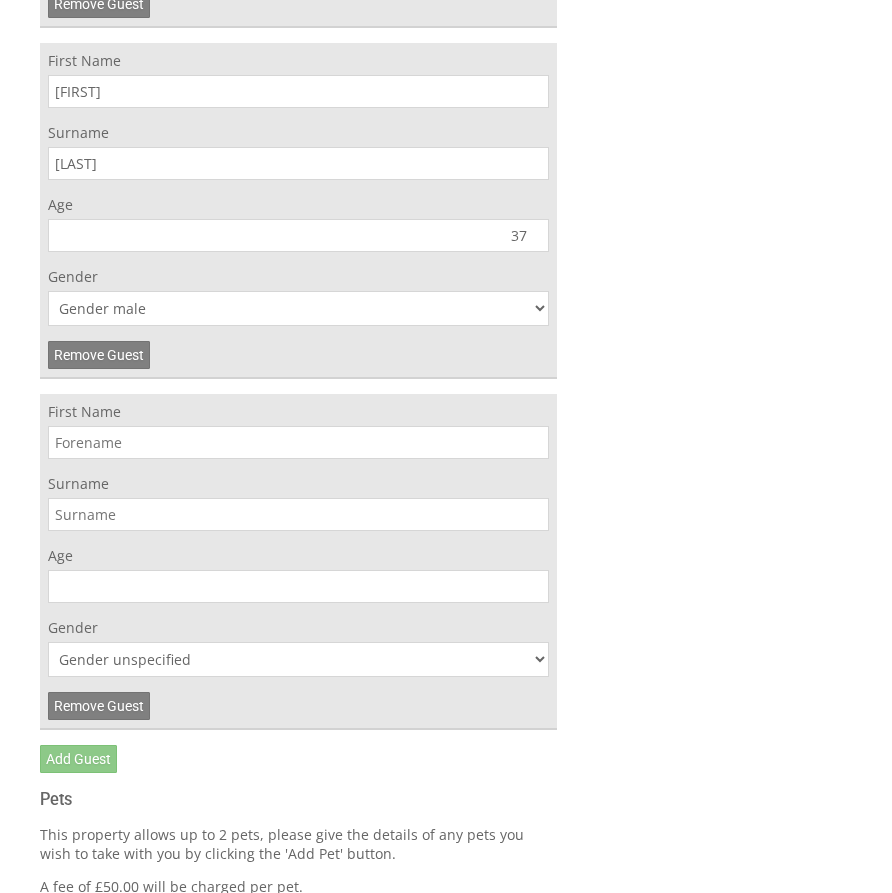 click on "[FIRST]
[LAST]
[AGE]
Gender
Gender unspecified
Gender male
Gender female
Remove Guest" at bounding box center (298, 562) 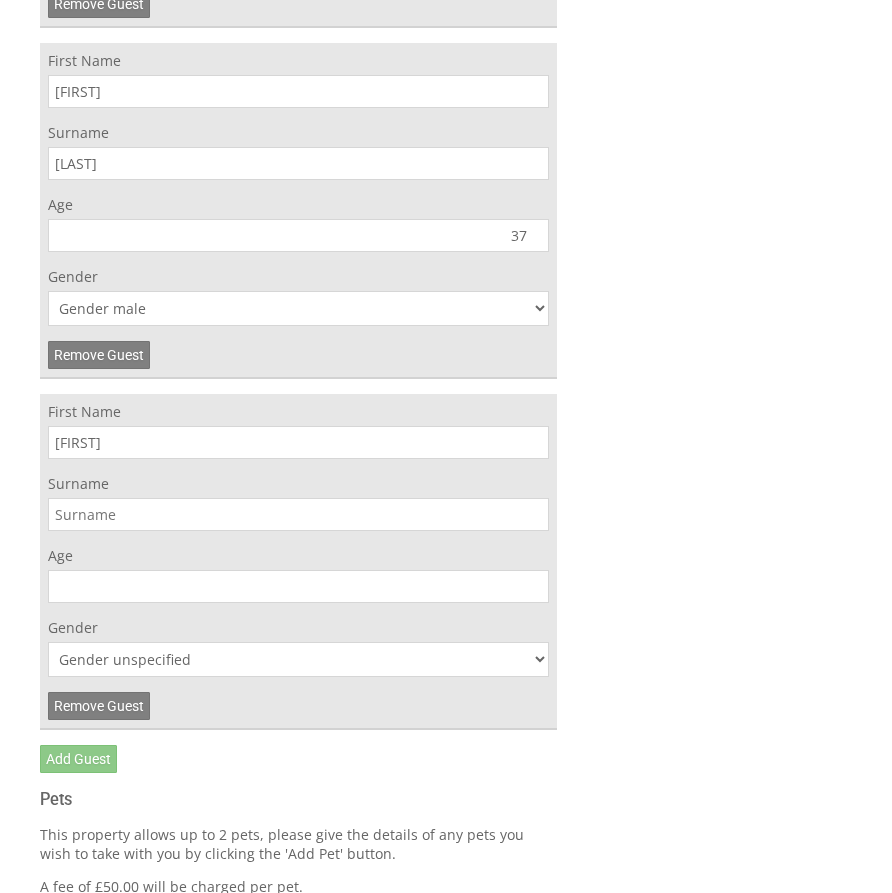 type on "[FIRST]" 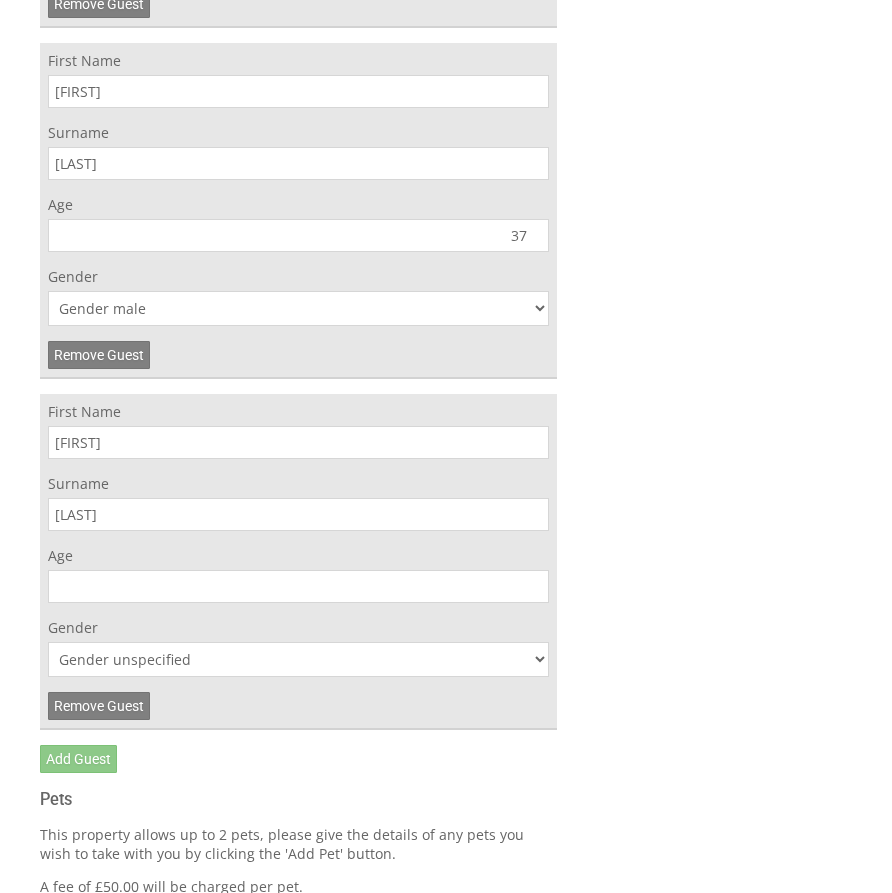 type on "[LAST]" 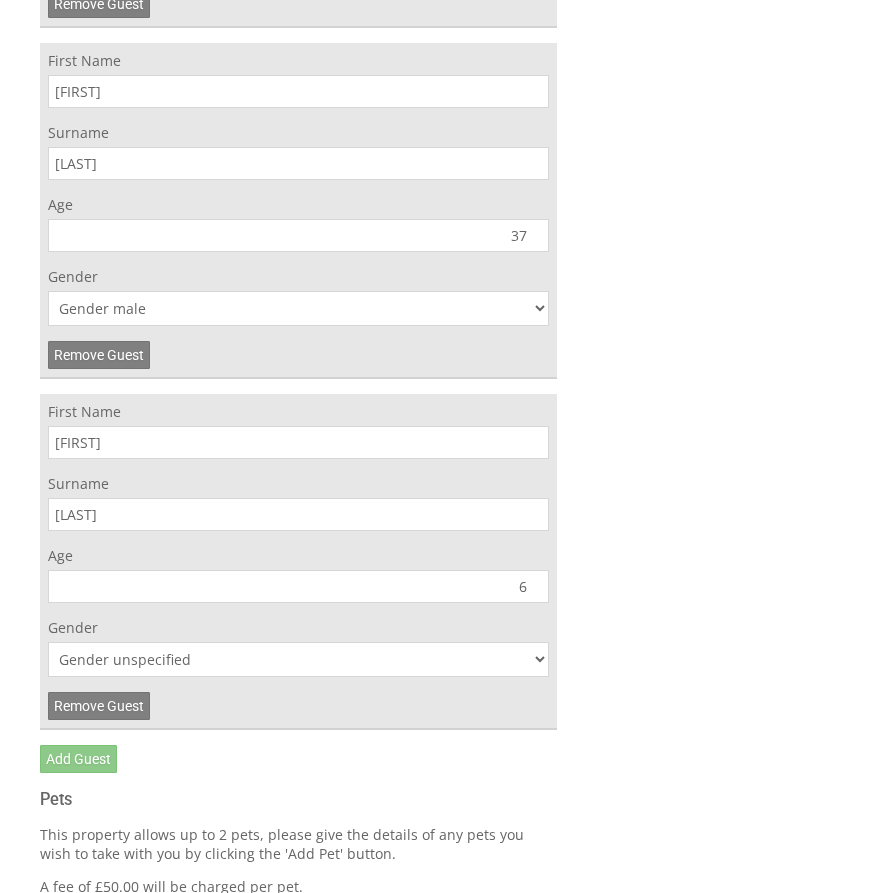 type on "6" 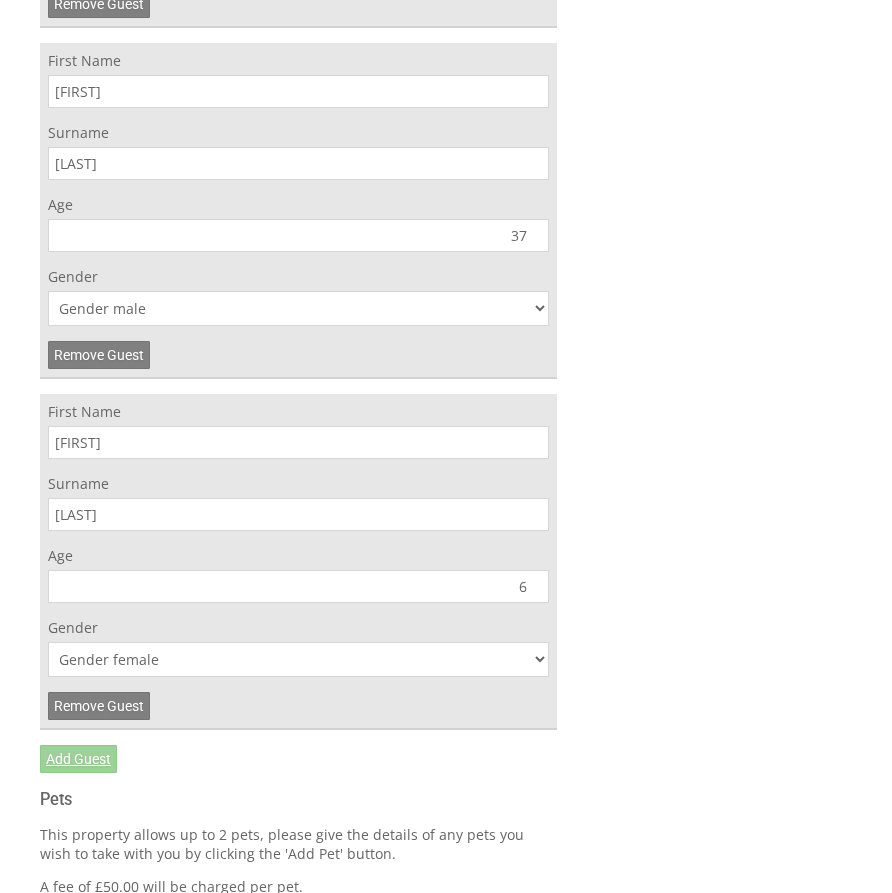 click on "Add Guest" at bounding box center [78, 759] 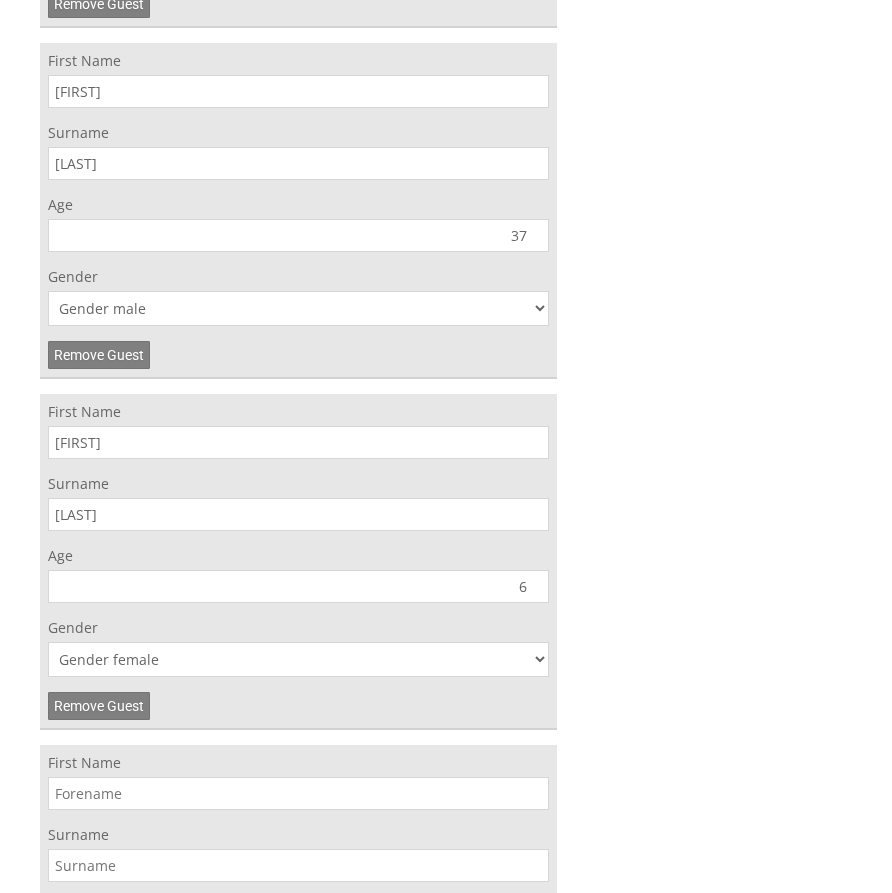click on "First Name" at bounding box center [298, 793] 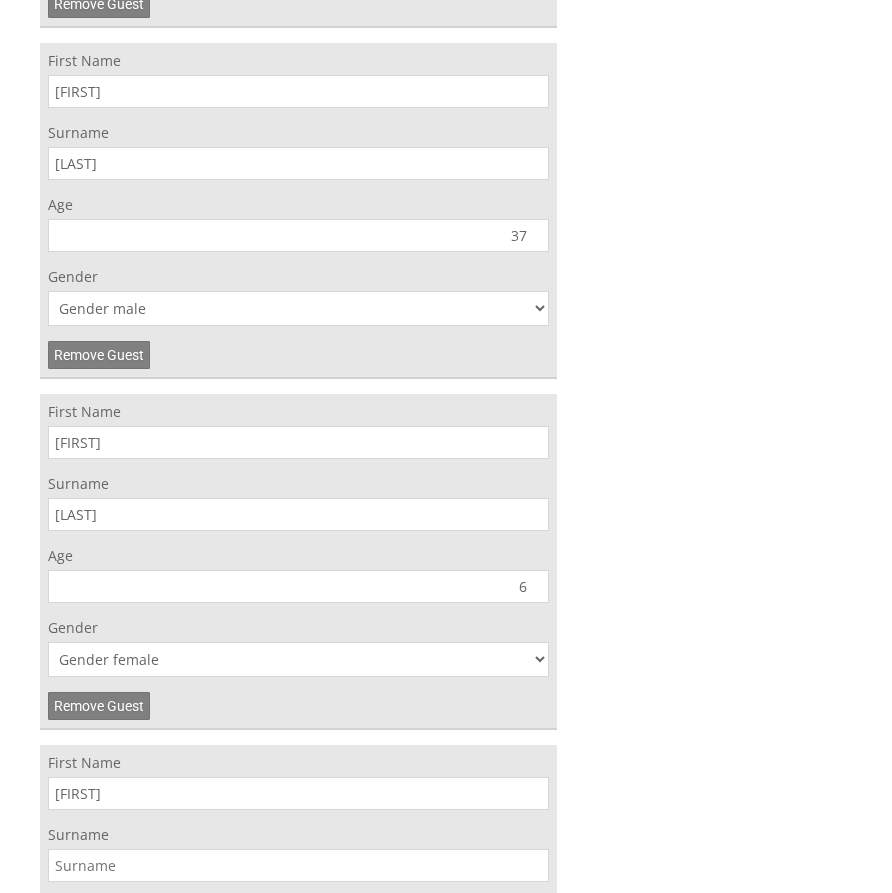 type on "[FIRST]" 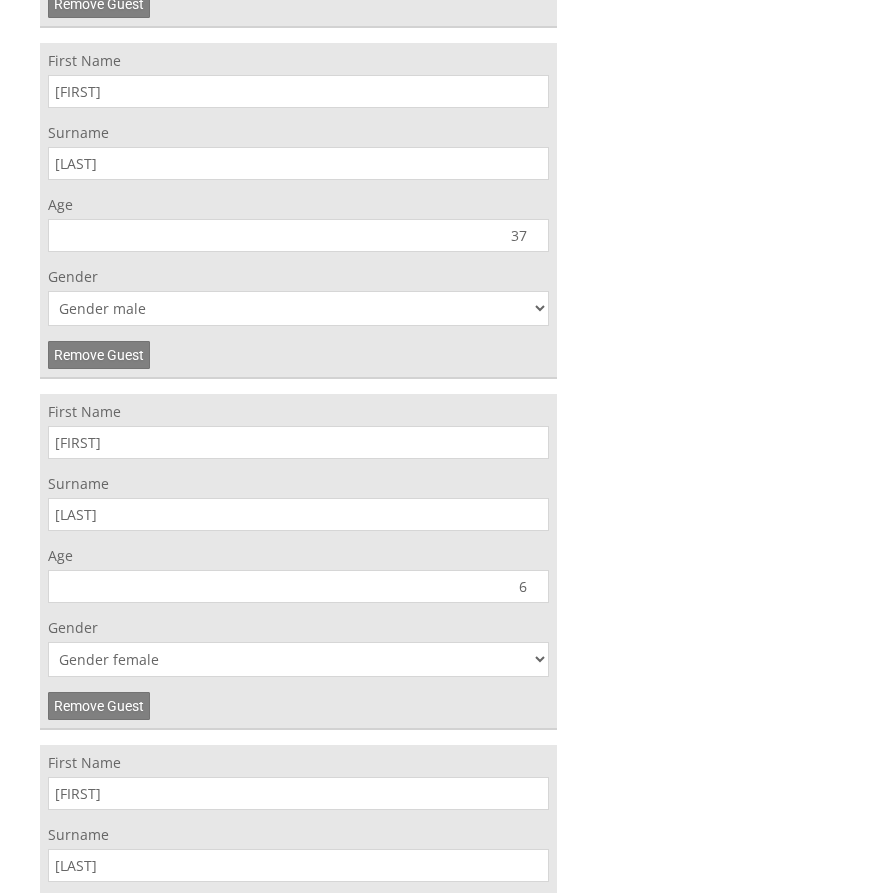 type on "[LAST]" 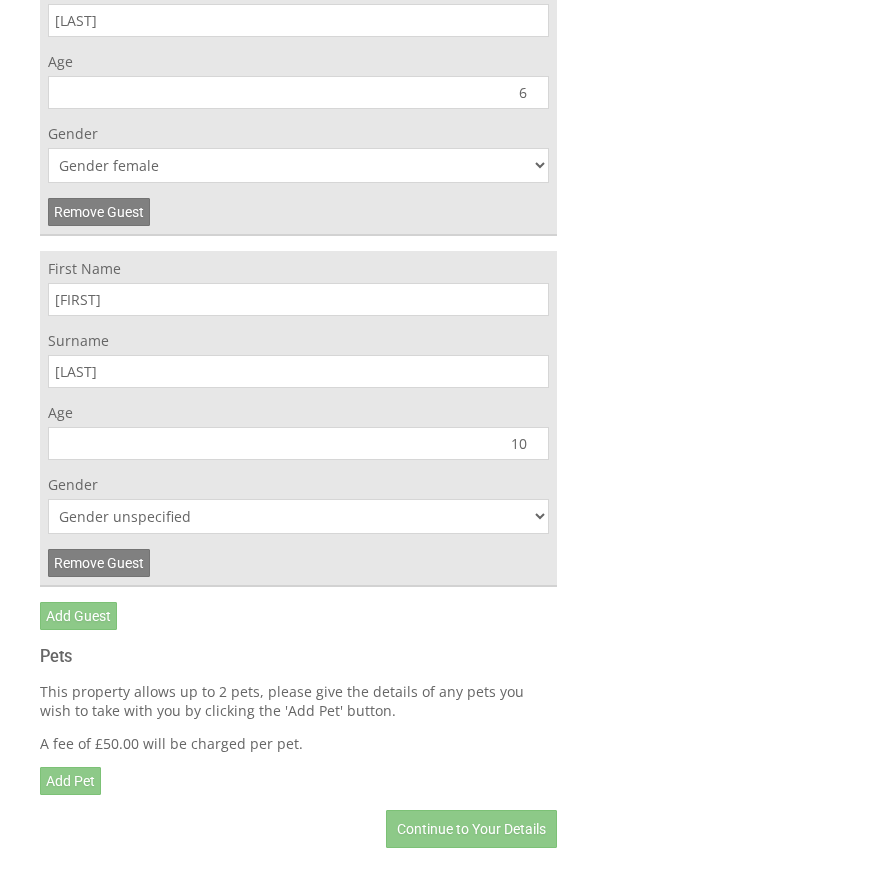 scroll, scrollTop: 3026, scrollLeft: 0, axis: vertical 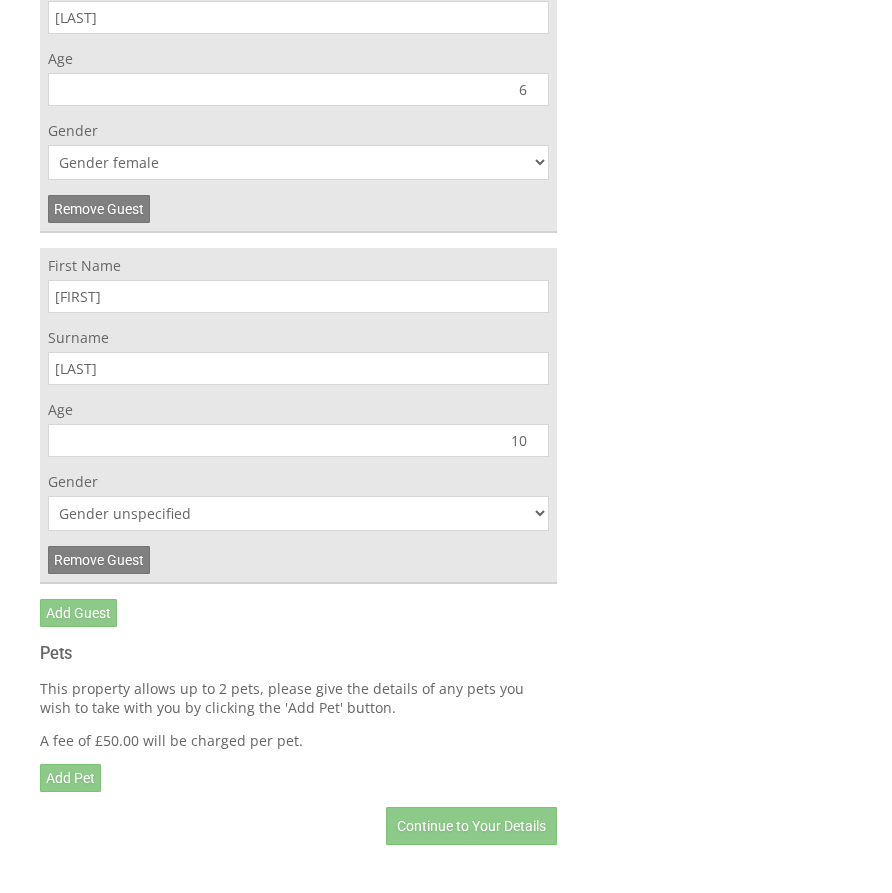 select on "gender_male" 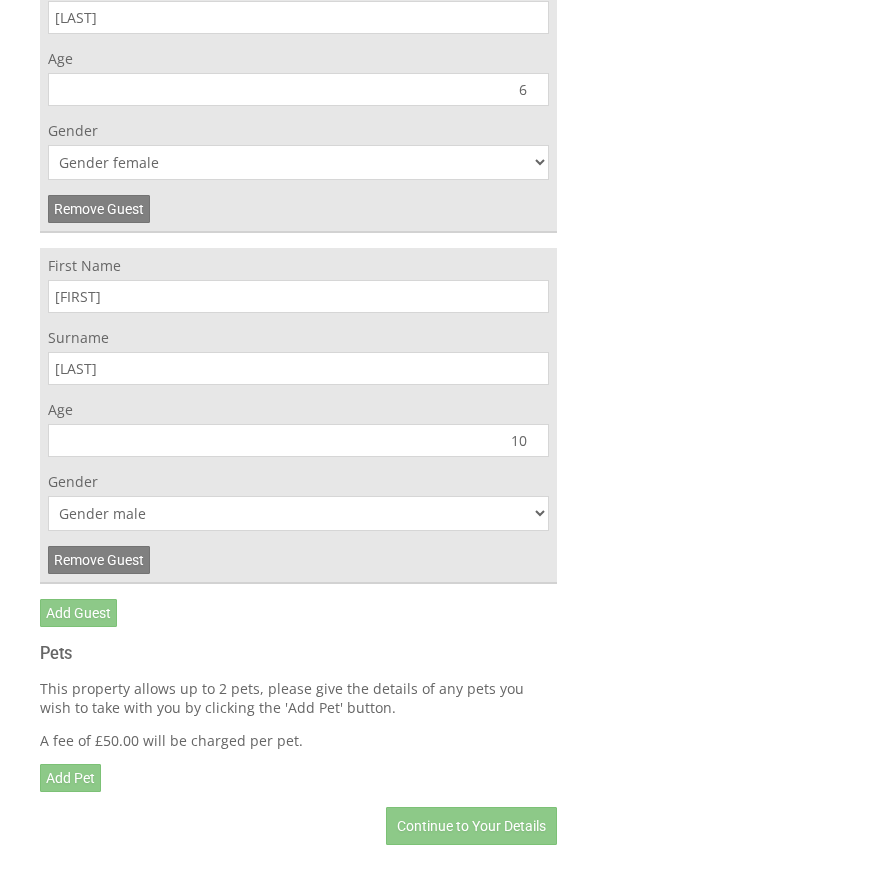 click on "Please Note:
You have added
5  guest s
above the base occupancy which incurs a fee of
£ 500.00
Number of Adults
6
Number of Children (aged 2-18)
3
9  of 10
Number of Infants (aged 0-2)
0
Note infants do not count toward the maximum number of guests
allowed at a property.
0  of 2
Nature of Stay
Family holiday
Please let us know the reason for booking the
property, e.g. 50th birthday celebration for couples
aged 45 - 60.
Guest List
First Name
[FIRST]
Surname
[LAST]
Age
37
Gender
Gender unspecified
Gender male
Gender female
Remove Guest" at bounding box center (298, -776) 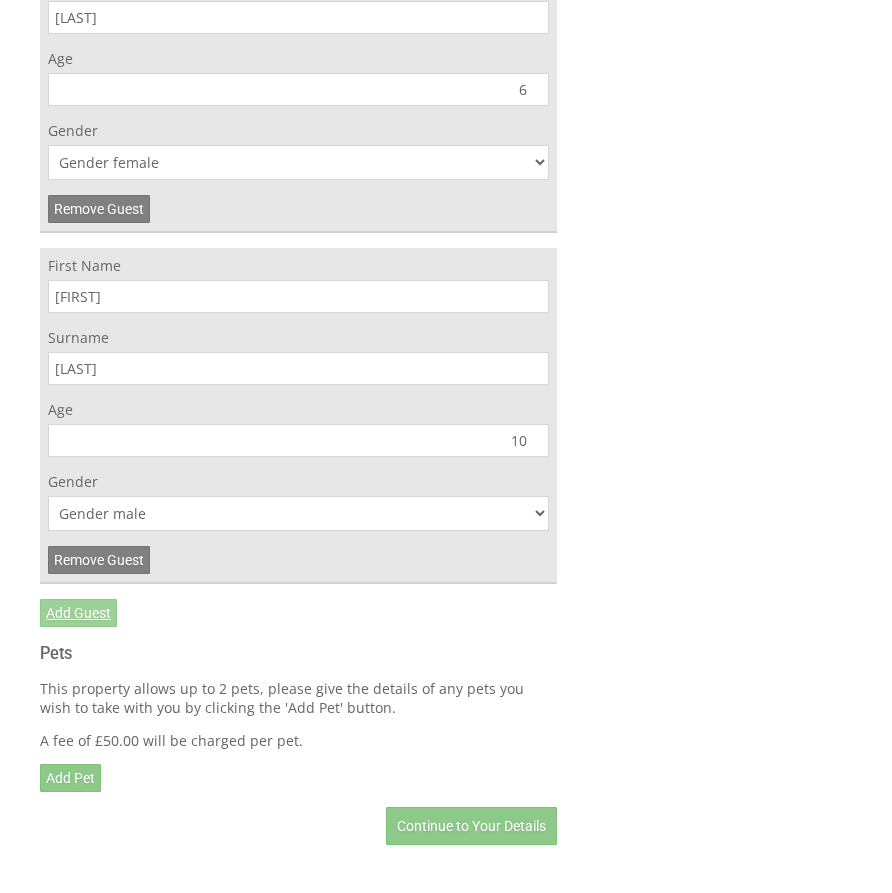 click on "Add Guest" at bounding box center [78, 613] 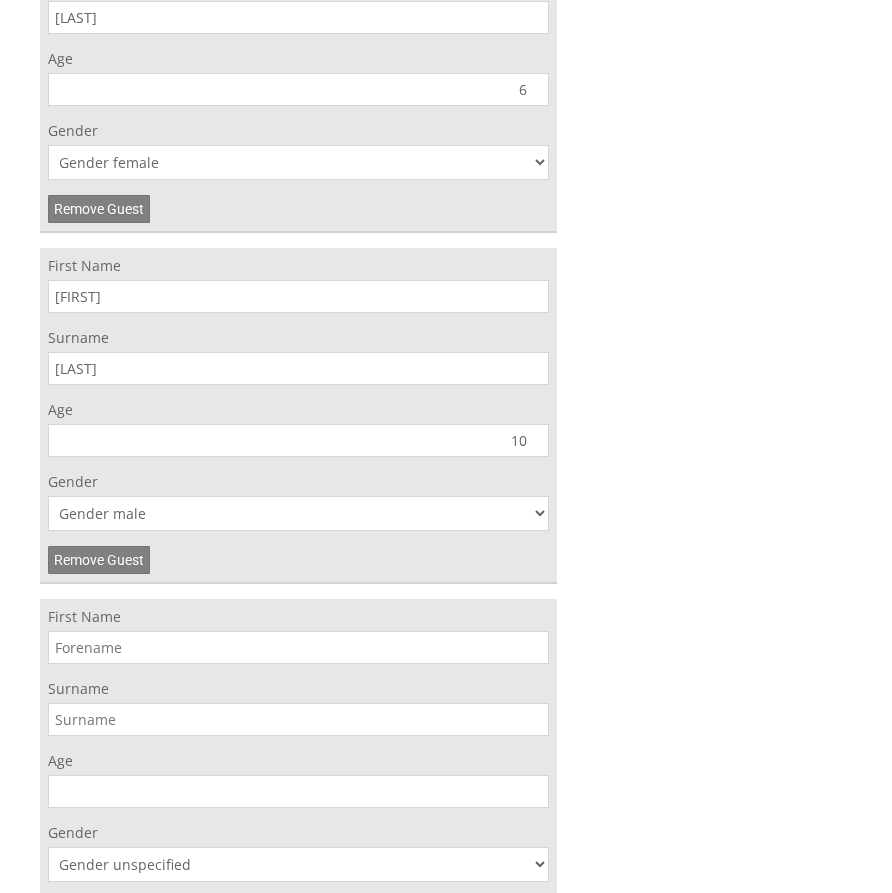 click on "First Name" at bounding box center (298, 647) 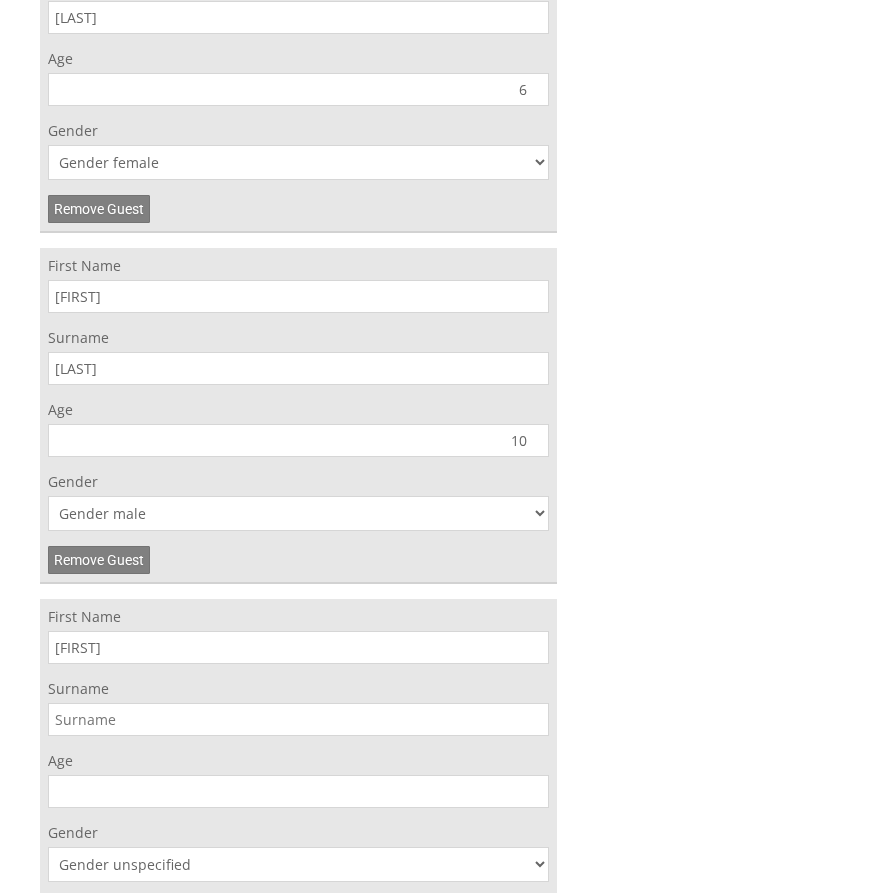 type on "[FIRST]" 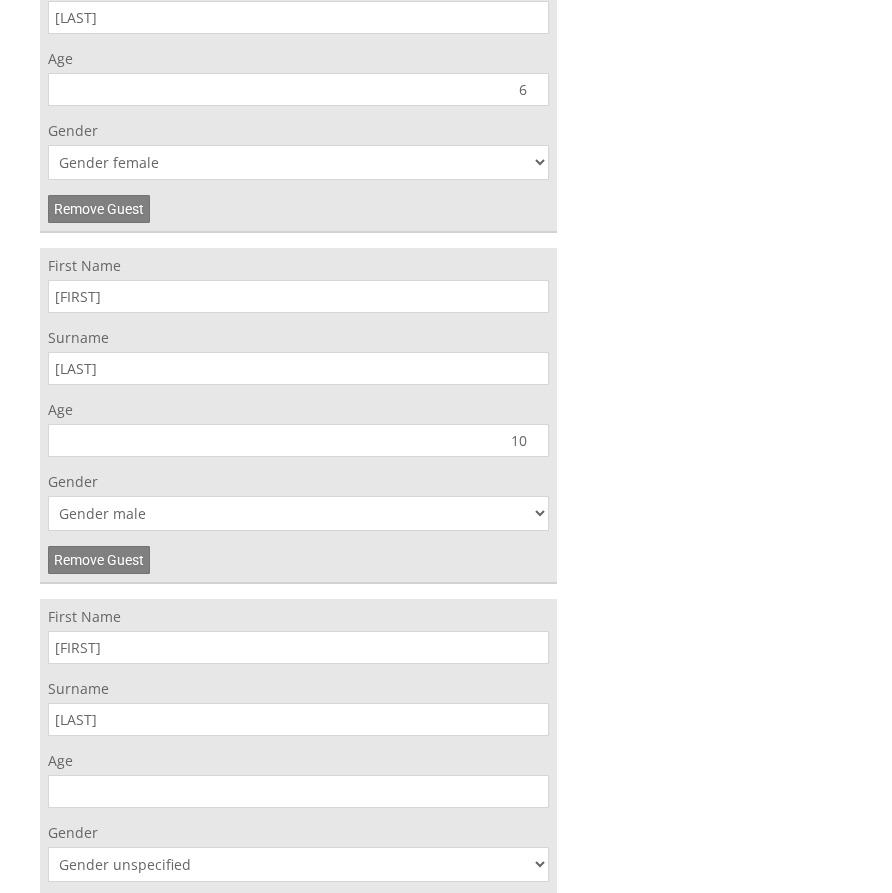 type on "[LAST]" 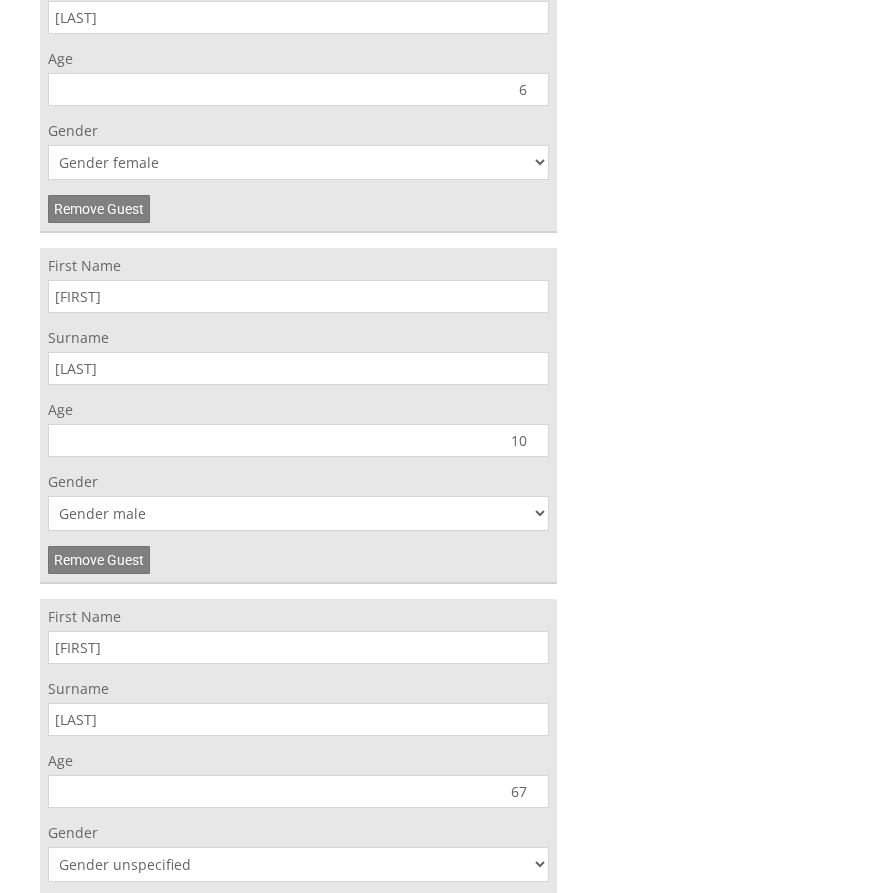 type on "67" 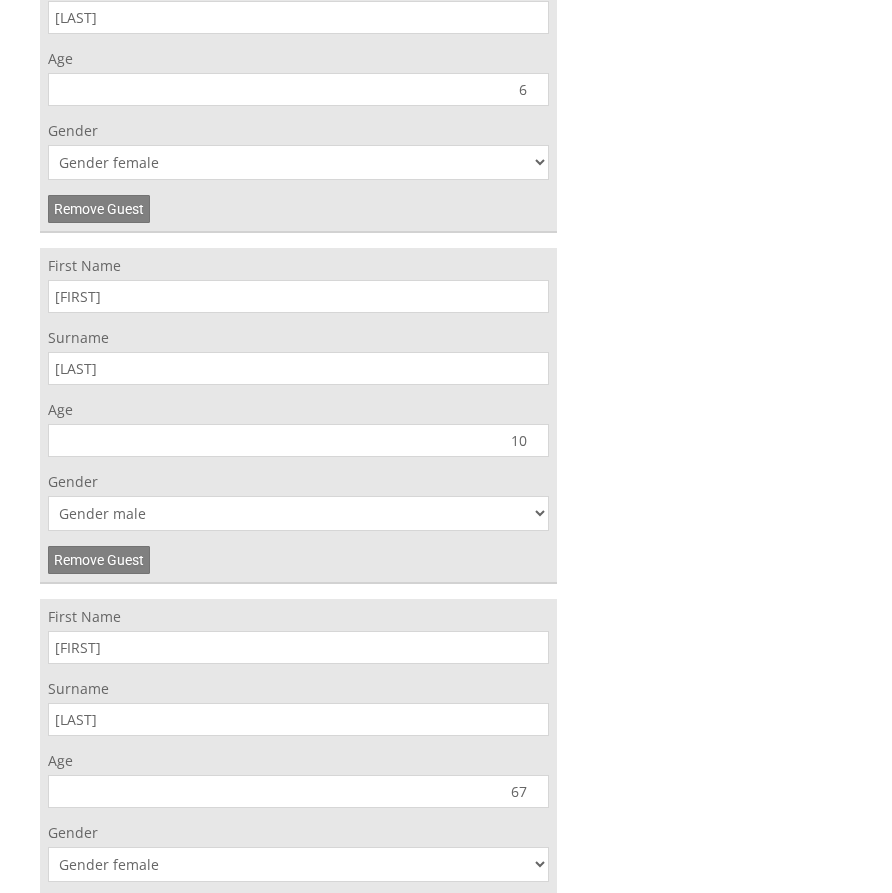 click on "Book your stay at The Annexe, Devon in August
Please Wait...
If this message persists you have have Internet Connectivity problems or we may be experiencing issues
1. Guests
2. Your Details
3. Confirm
Please Note:
You have added
5  guest s
above the base occupancy which incurs a fee of
£ 500.00
Number of Adults
6
Number of Children (aged 2-18)
3
9  of 10
Number of Infants (aged 0-2)
0
0  of 2" at bounding box center [446, -647] 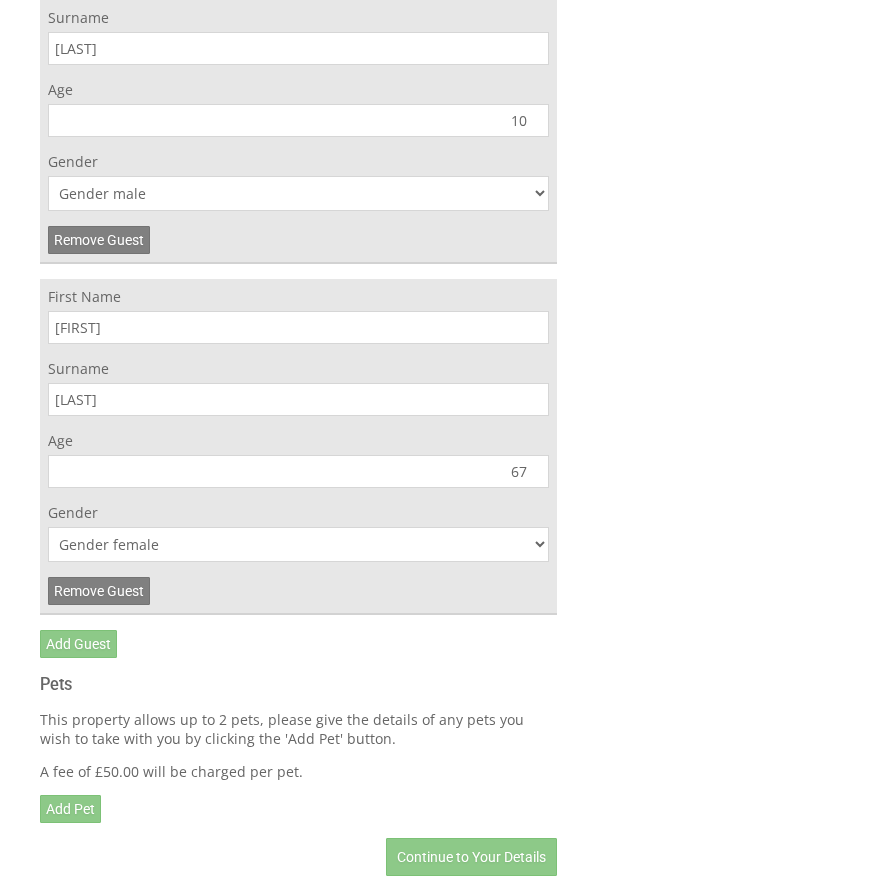scroll, scrollTop: 3368, scrollLeft: 0, axis: vertical 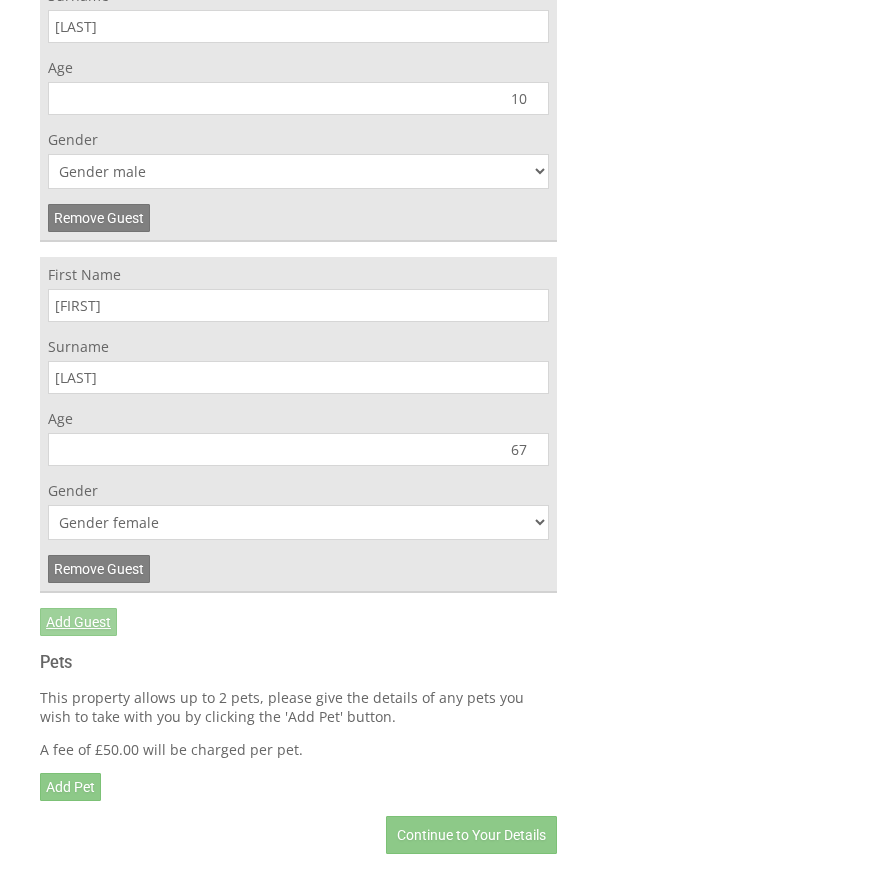 click on "Add Guest" at bounding box center (78, 622) 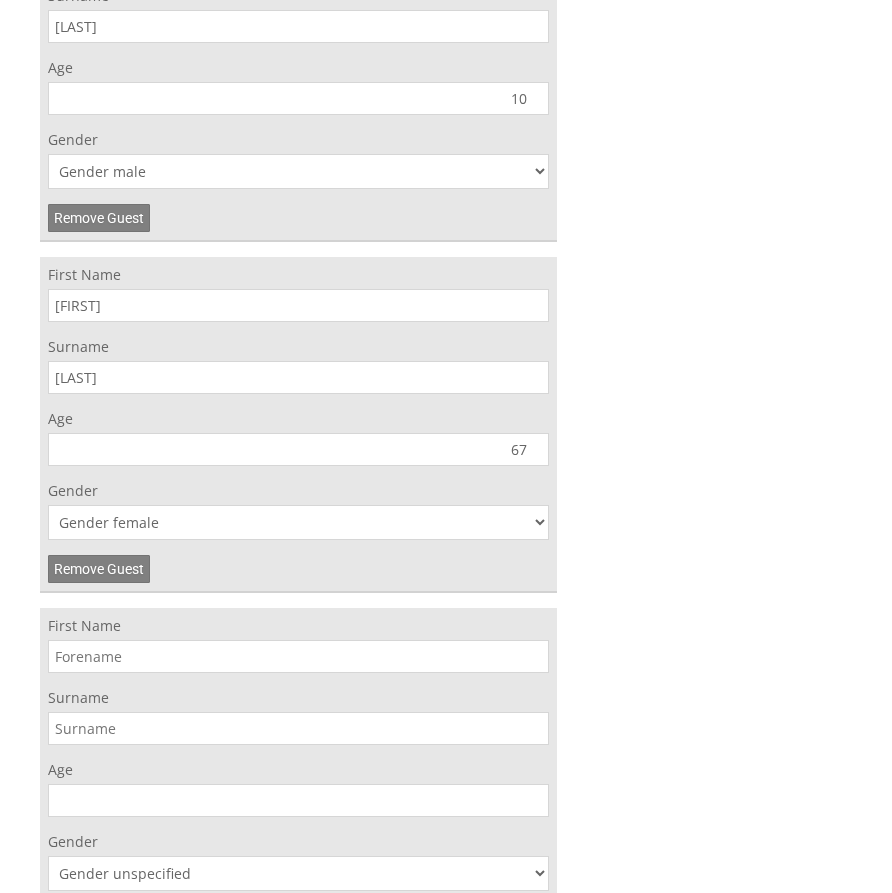 click on "First Name" at bounding box center [298, 656] 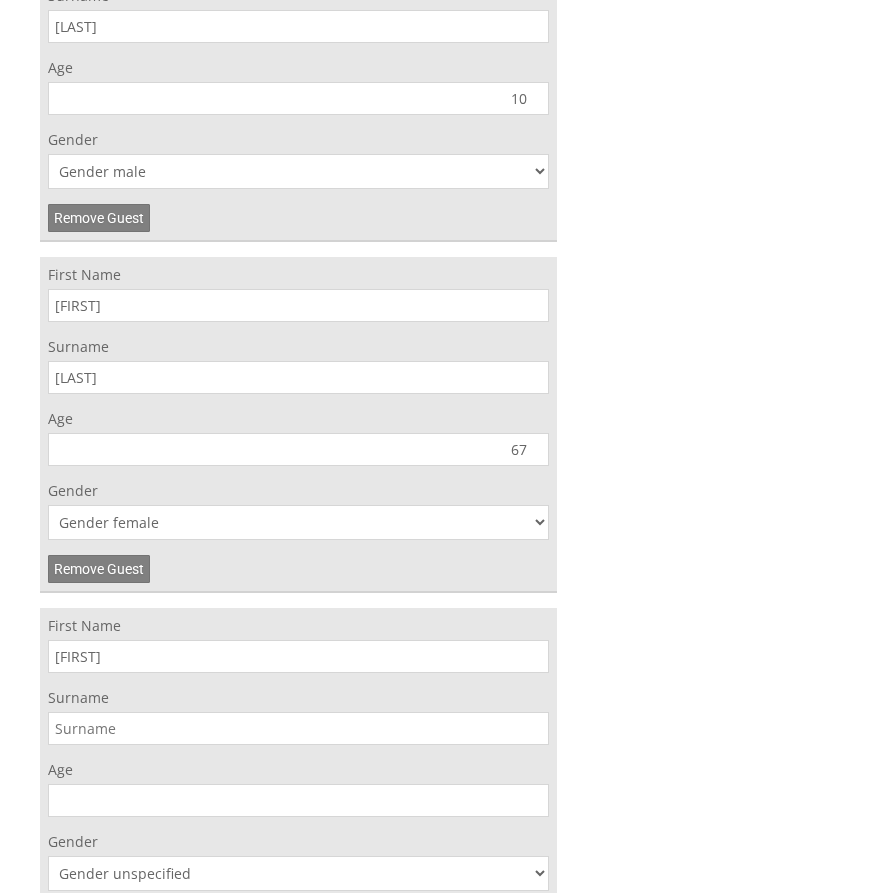 type on "[FIRST]" 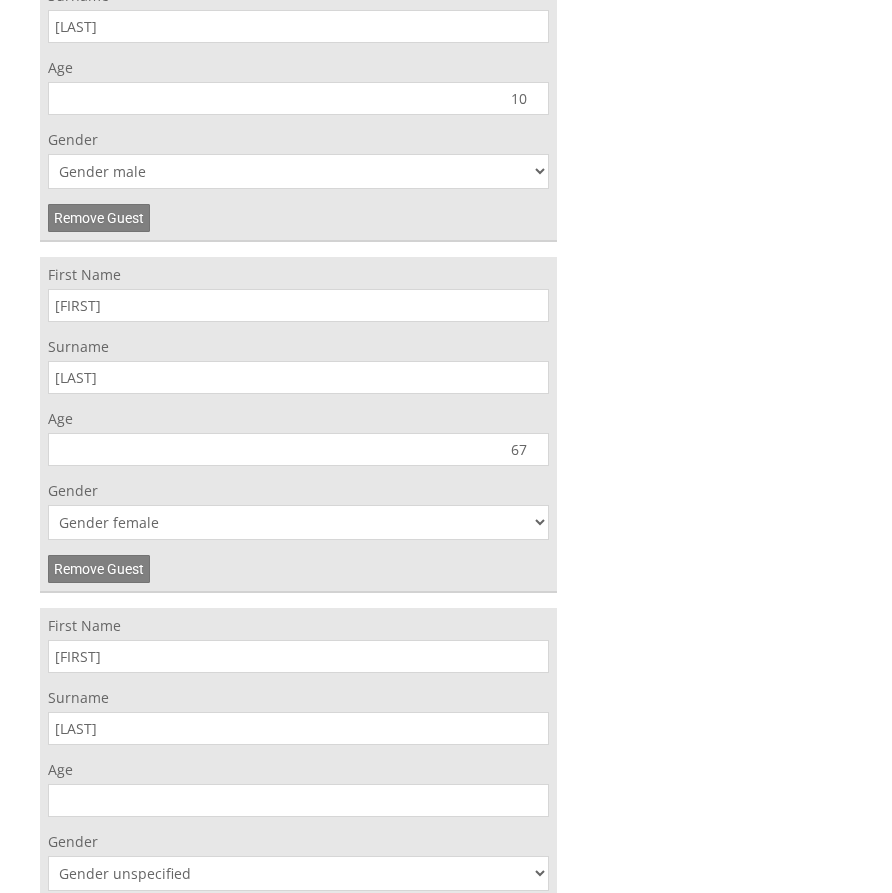 type on "[LAST]" 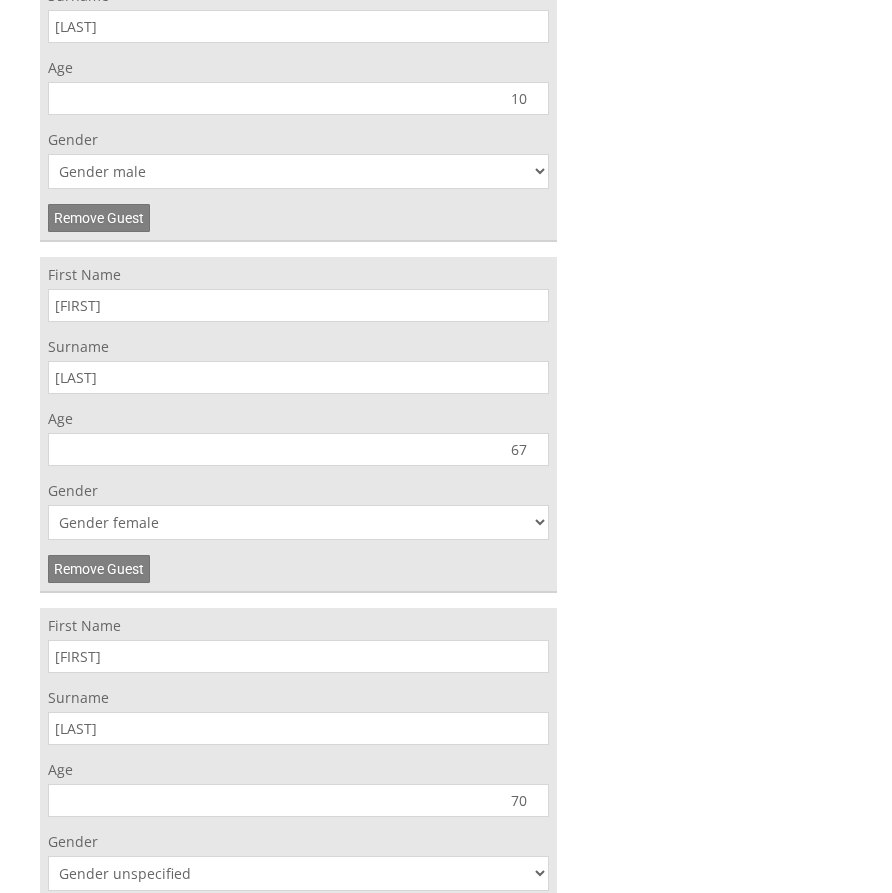 type on "70" 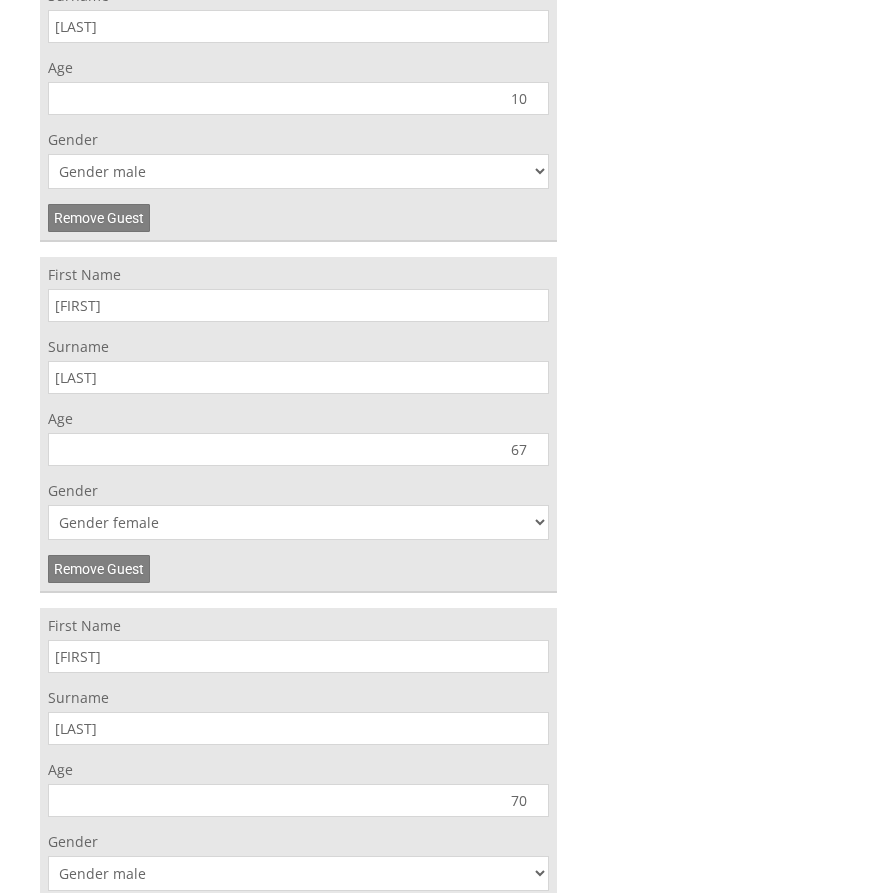 click on "Book your stay at The Annexe, Devon in August
Please Wait...
If this message persists you have have Internet Connectivity problems or we may be experiencing issues
1. Guests
2. Your Details
3. Confirm
Please Note:
You have added
5  guest s
above the base occupancy which incurs a fee of
£ 500.00
Number of Adults
6
Number of Children (aged 2-18)
3
9  of 10
Number of Infants (aged 0-2)
0
0  of 2" at bounding box center (434, -813) 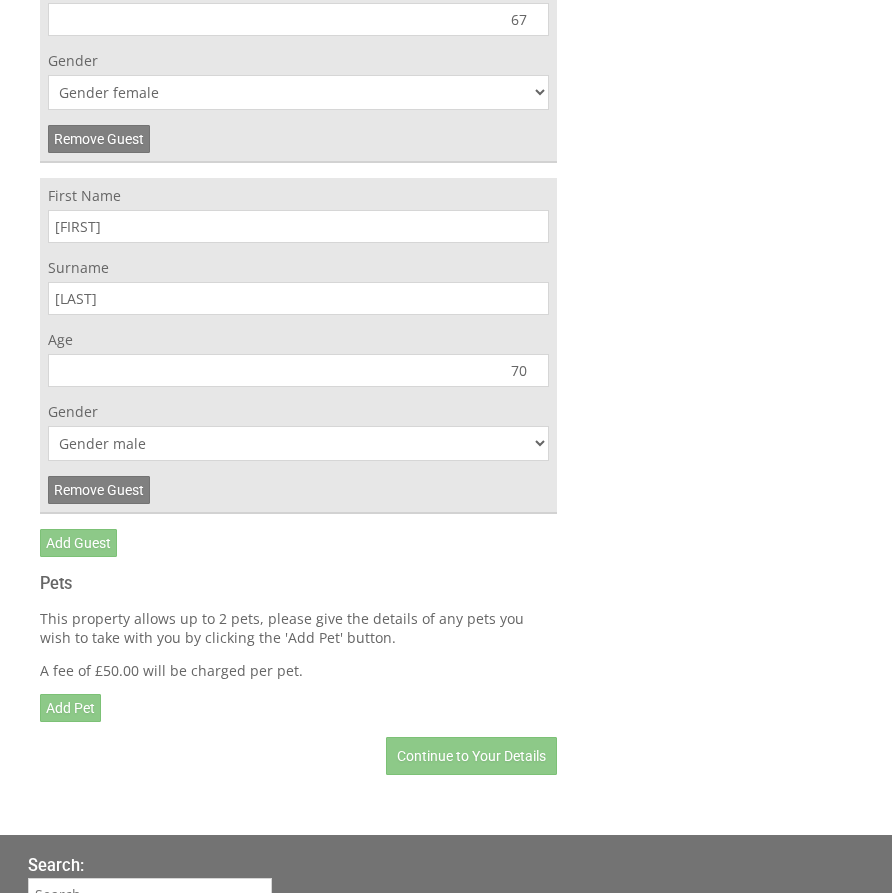 scroll, scrollTop: 4184, scrollLeft: 0, axis: vertical 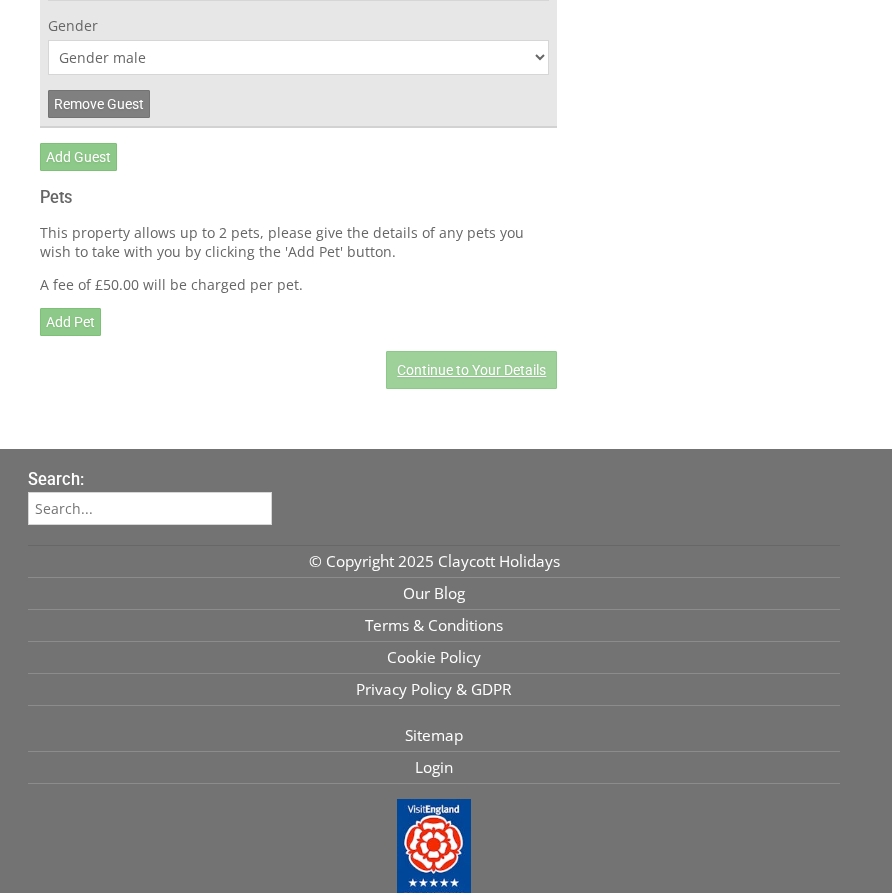 click on "Continue to Your Details" at bounding box center (471, 370) 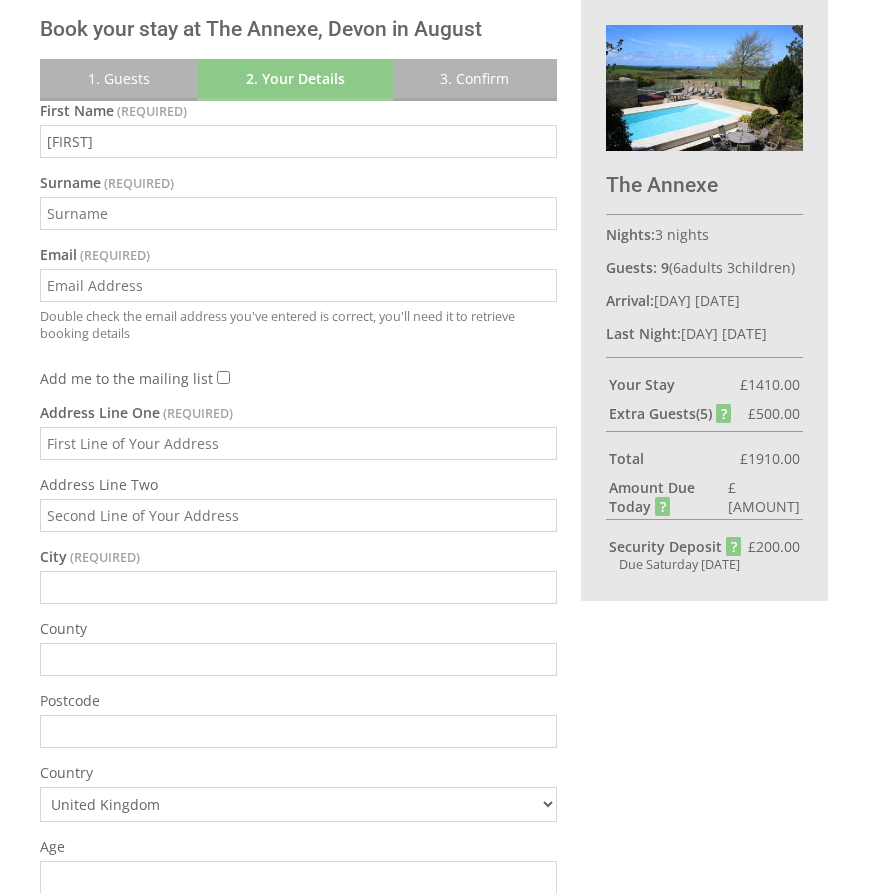 type on "[FIRST]" 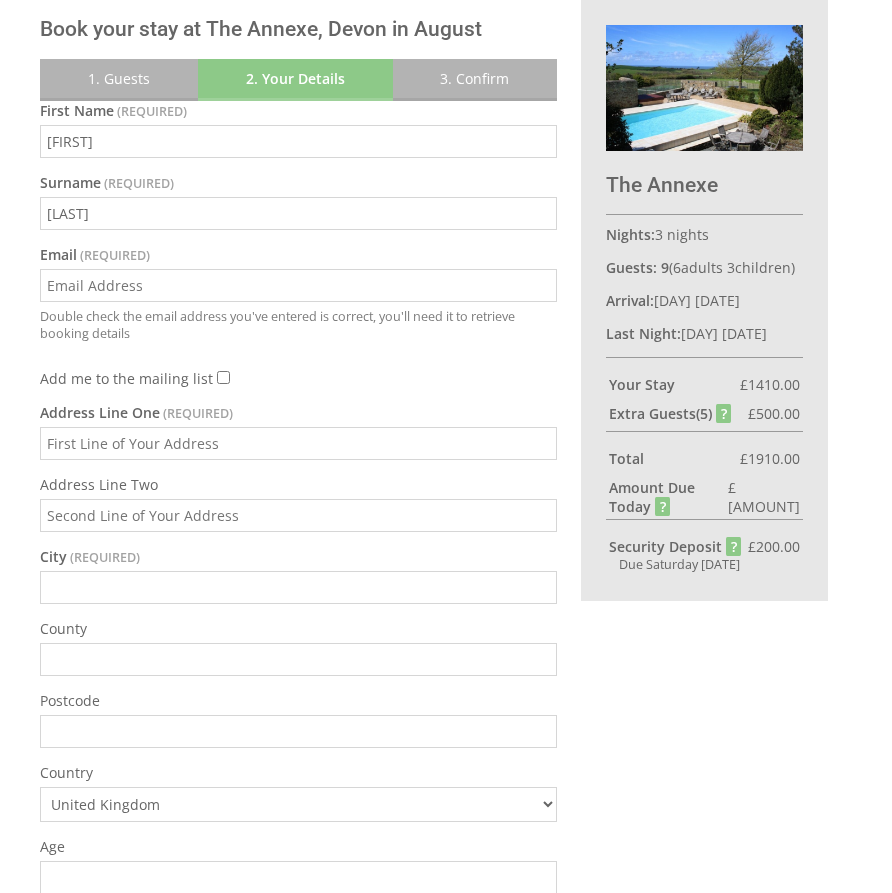 type on "[LAST]" 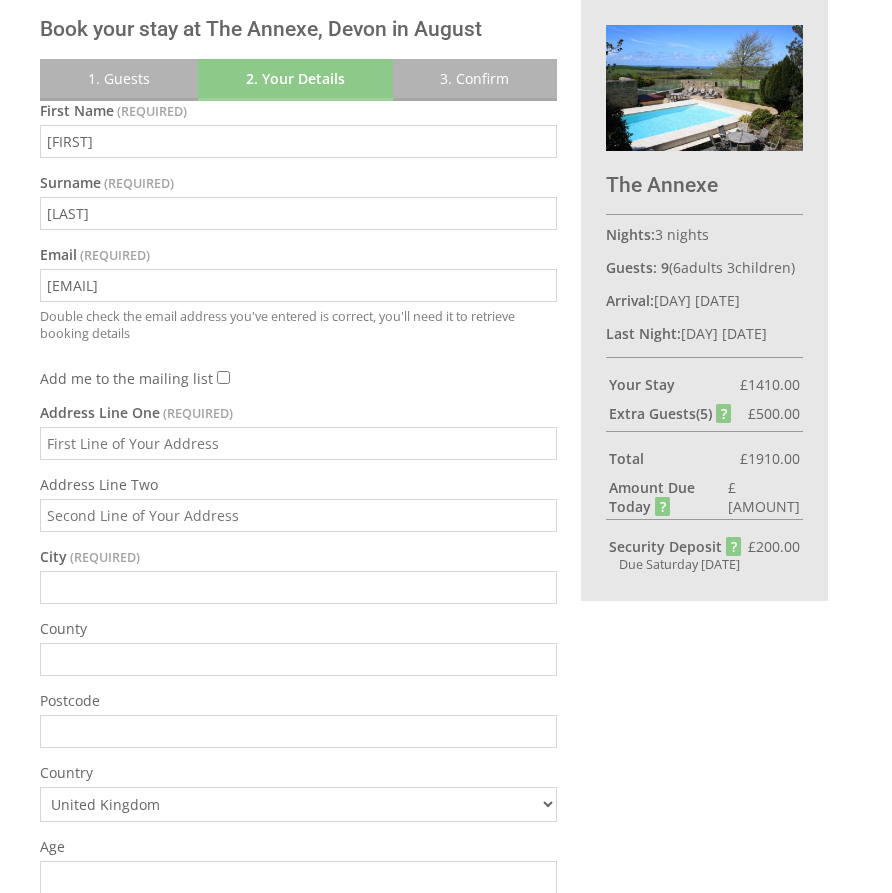 type on "[EMAIL]" 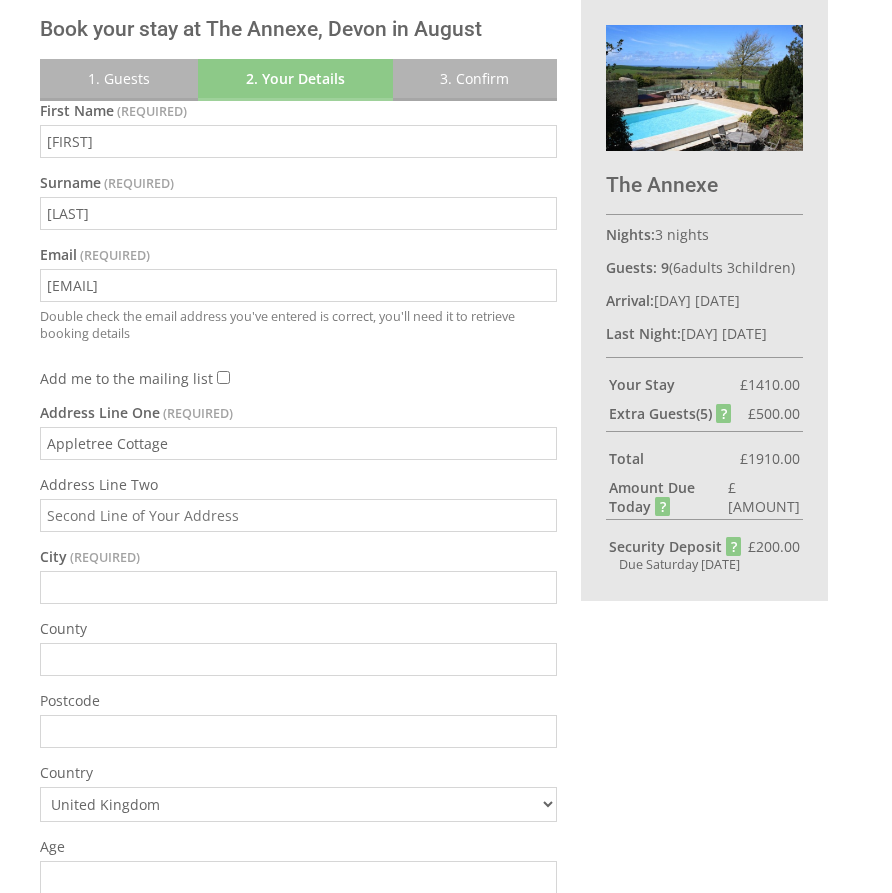 type on "Appletree Cottage" 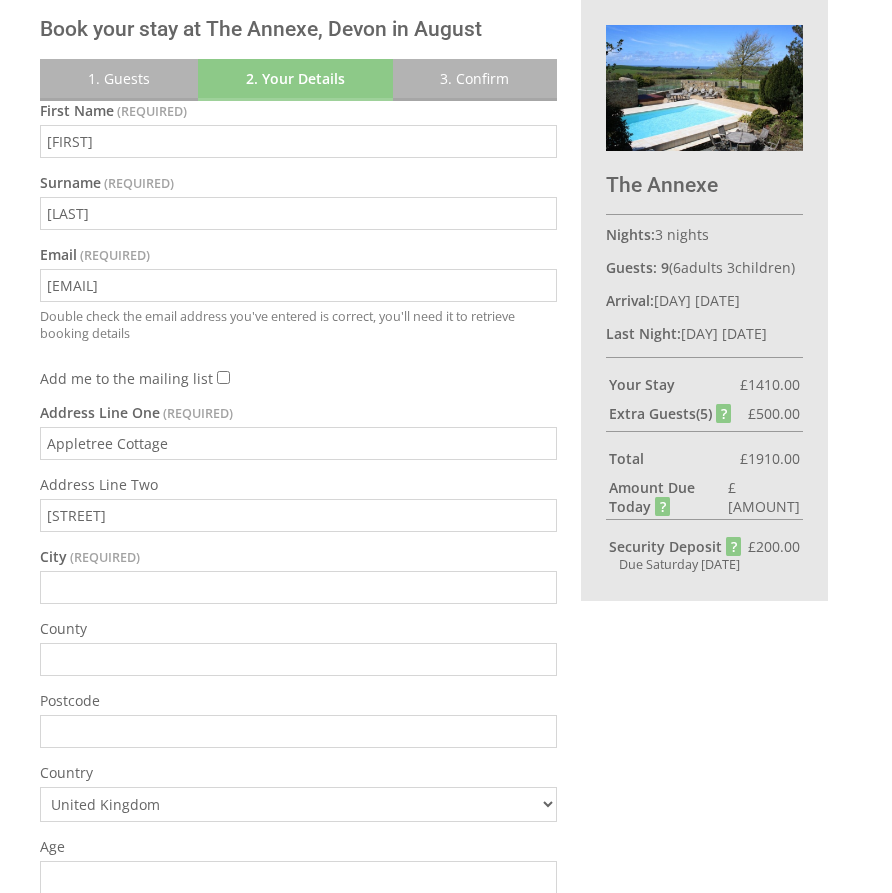 type on "[STREET]" 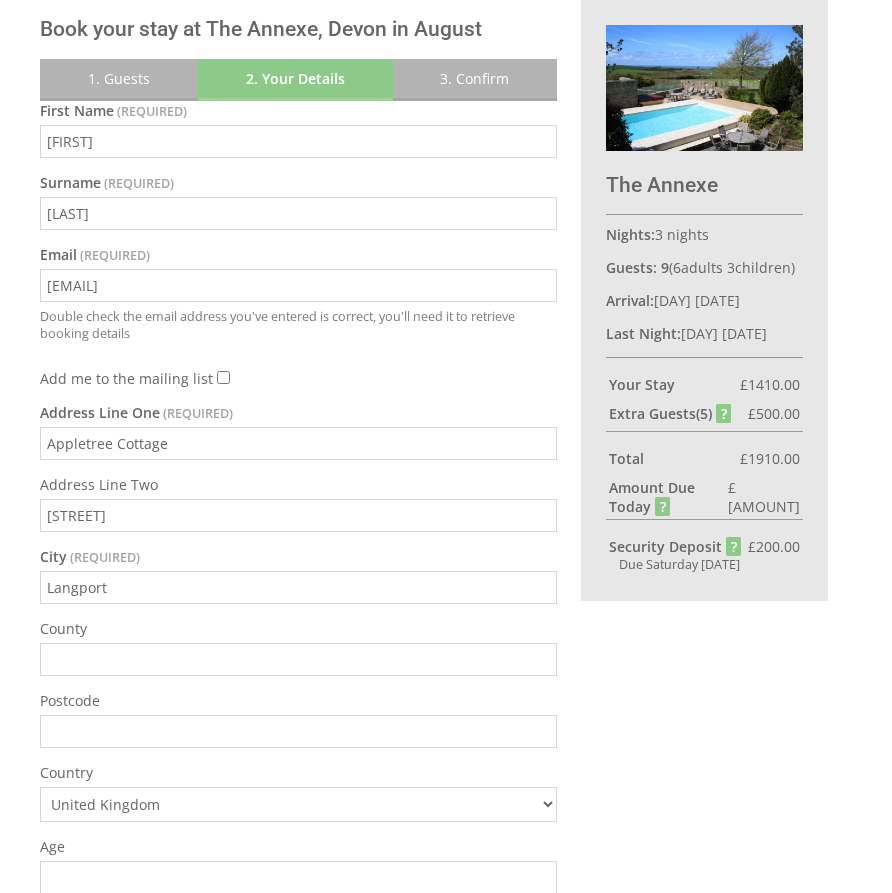 type on "Langport" 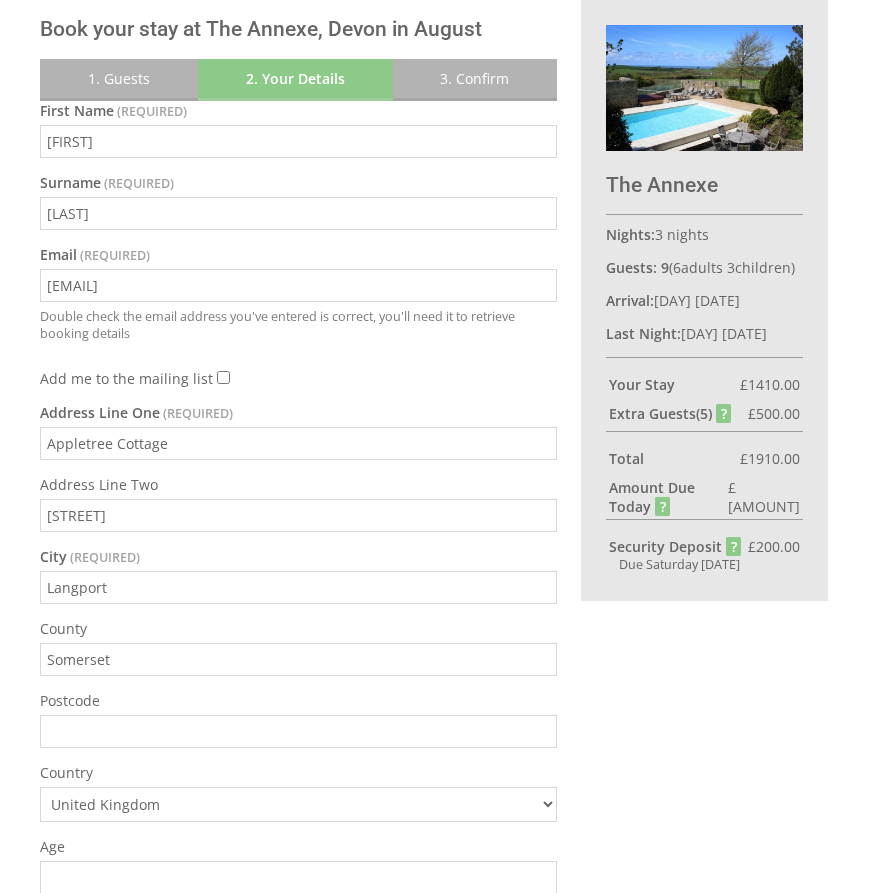 type on "Somerset" 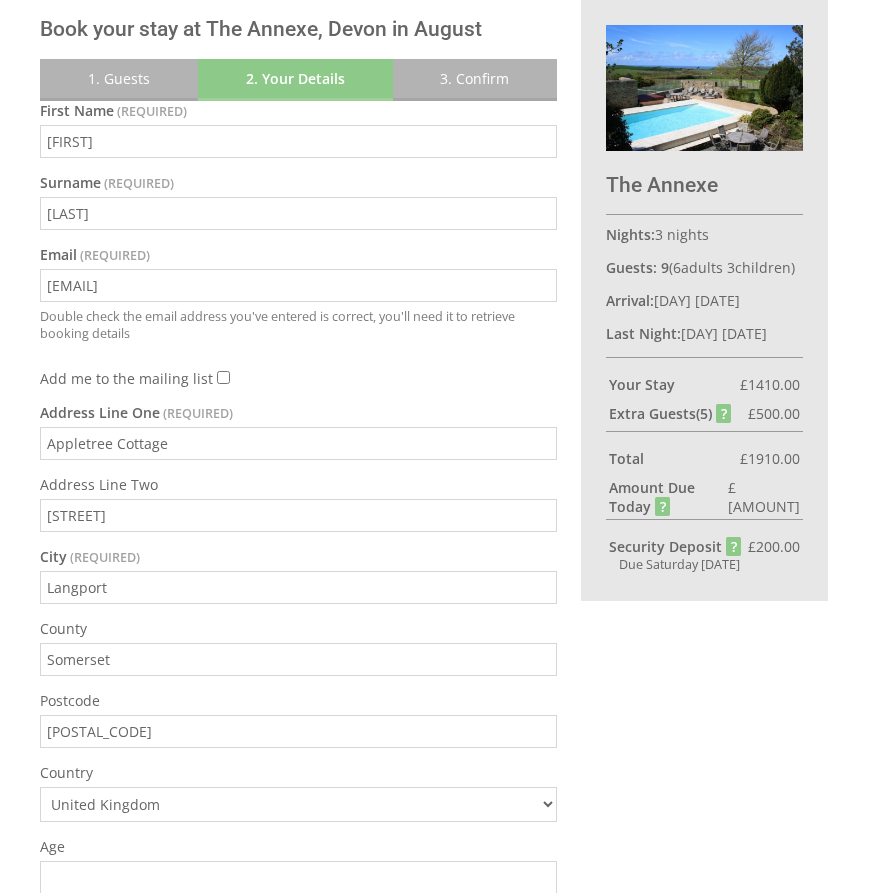 type on "[POSTAL_CODE]" 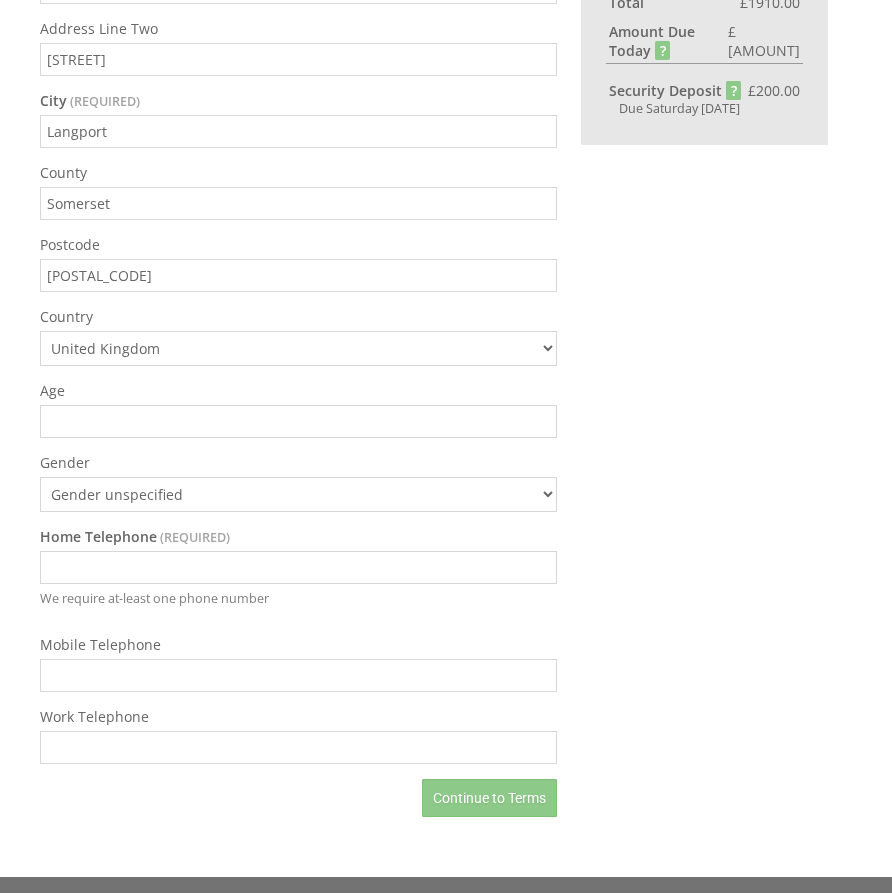 scroll, scrollTop: 984, scrollLeft: 0, axis: vertical 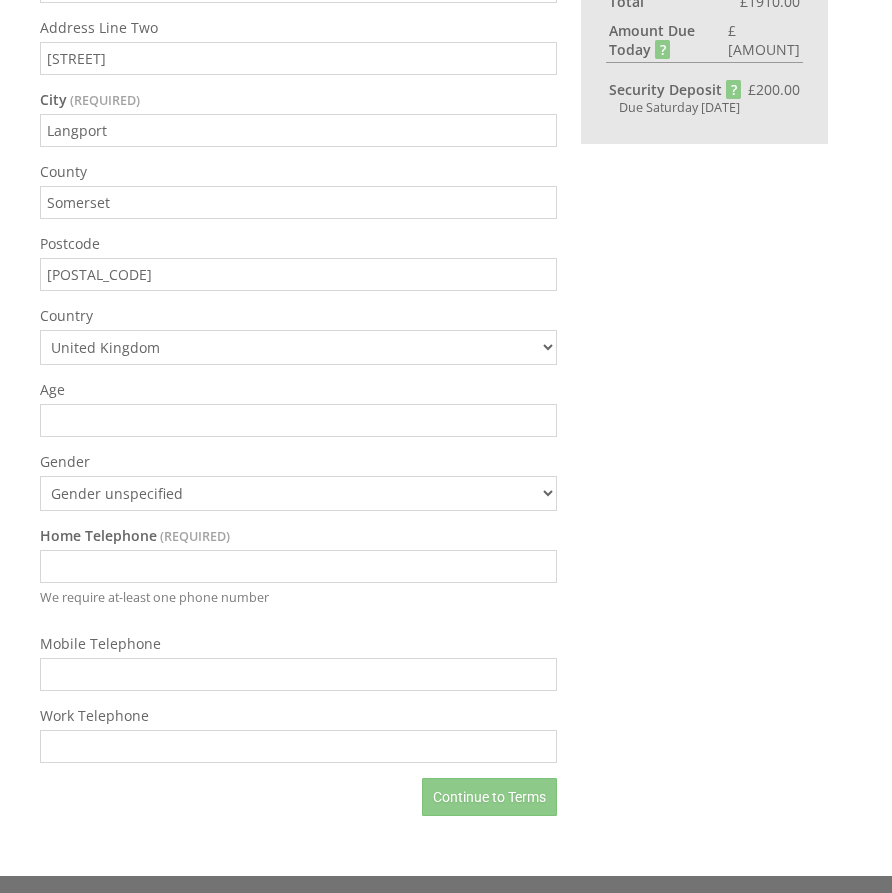 click on "Age" at bounding box center [298, 420] 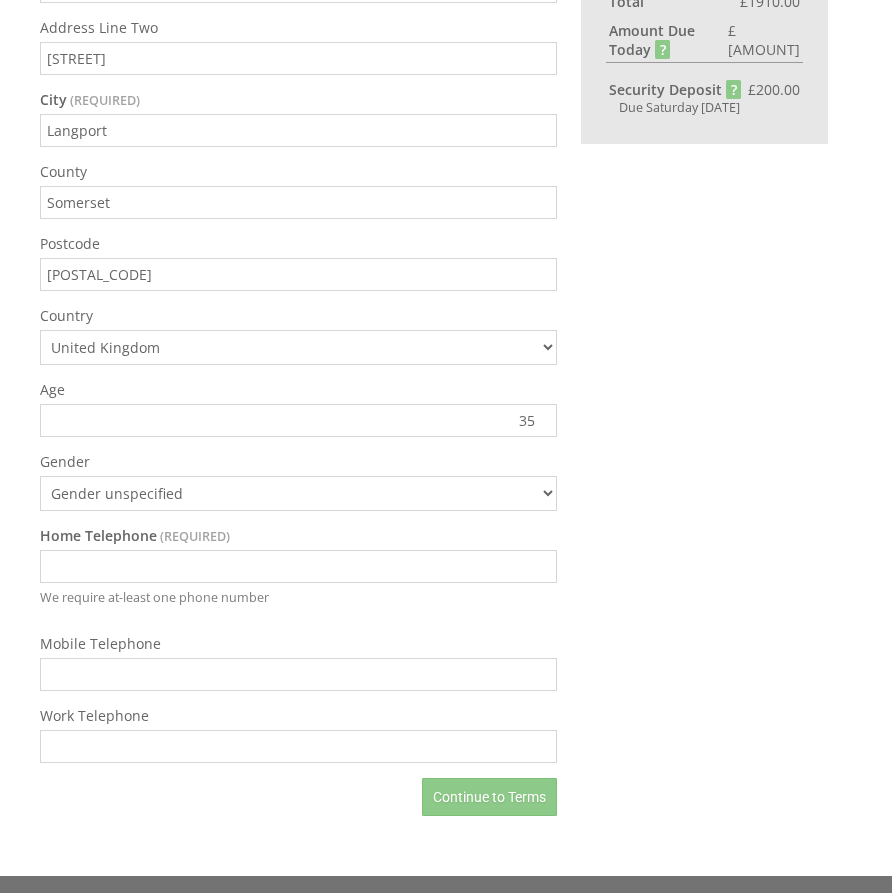type on "35" 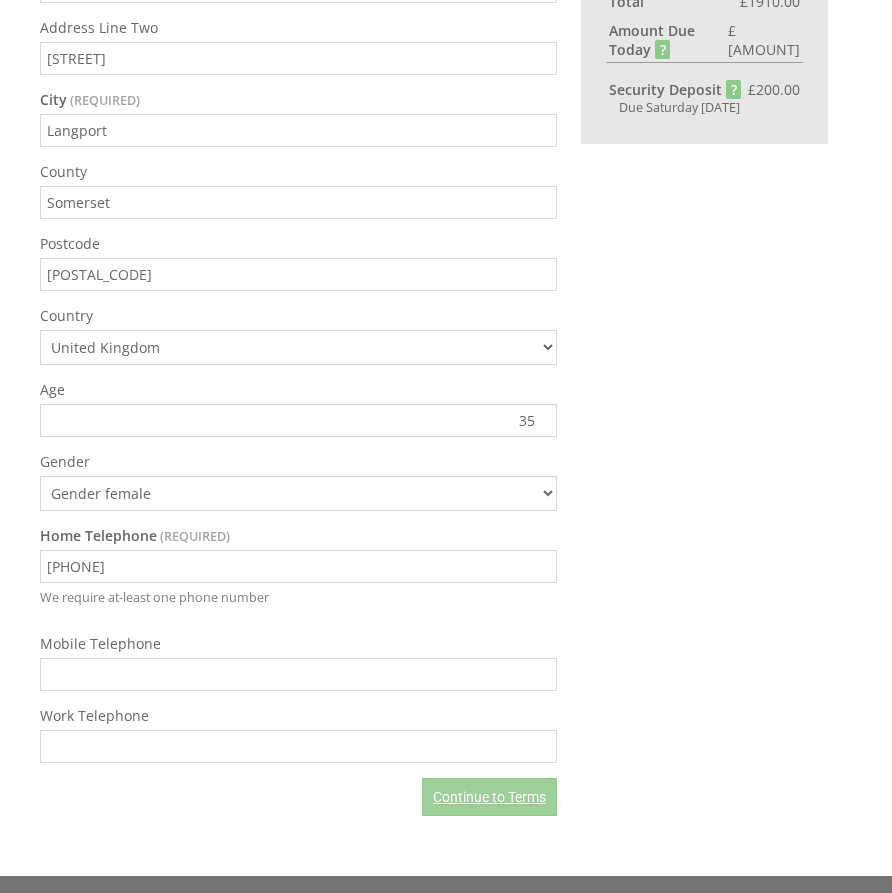 type on "[PHONE]" 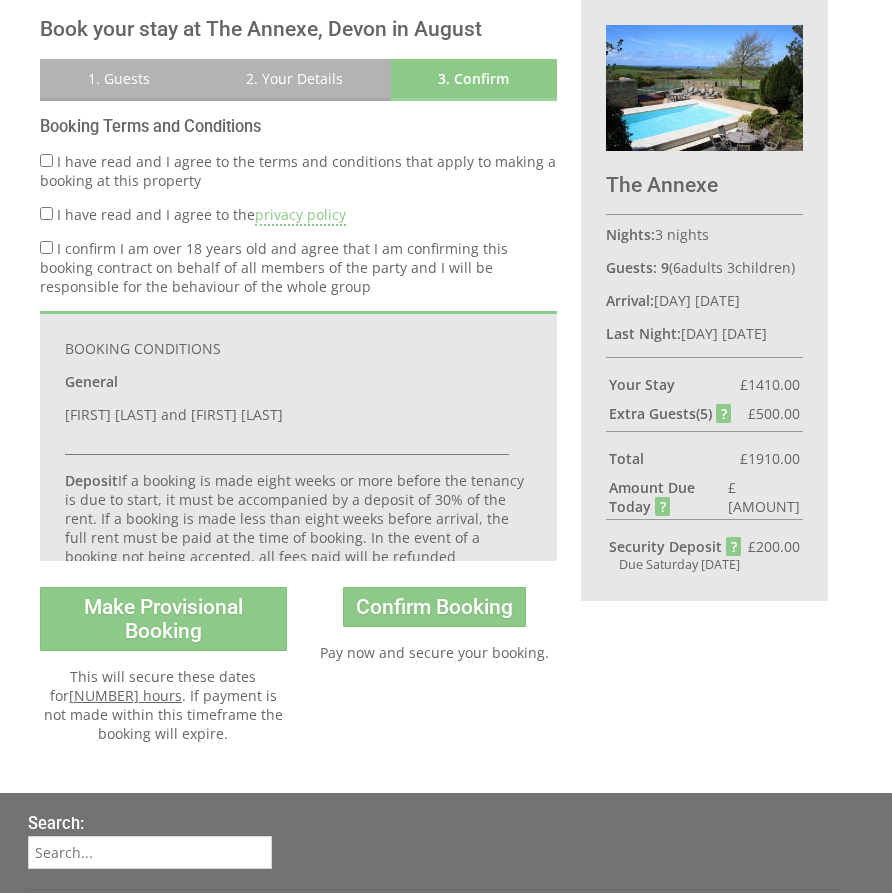 click on "BOOKING CONDITIONS
General
Clients applying to hire the property are referred to as The Applicants until such time as they take up residence when they are referred to as The Tenants. R. Lowe and P. Joyce of Claycott, Abbotsham, are the owners of the property and any contract will be between The Owners on one part and The Applicants or The Tenants on the other.
__________________________________________________________________________
Deposit  If a booking is made eight weeks or more before the tenancy is due to start, it must be accompanied by a deposit of 30% of the rent. If a booking is made less than eight weeks before arrival, the full rent must be paid at the time of booking. In the event of a booking not being accepted, all fees paid will be refunded immediately.
Final Payment
Cancellation
Number of days before                      Cancellation Charge (as
holiday start date that                        percentage of the total" at bounding box center (298, 436) 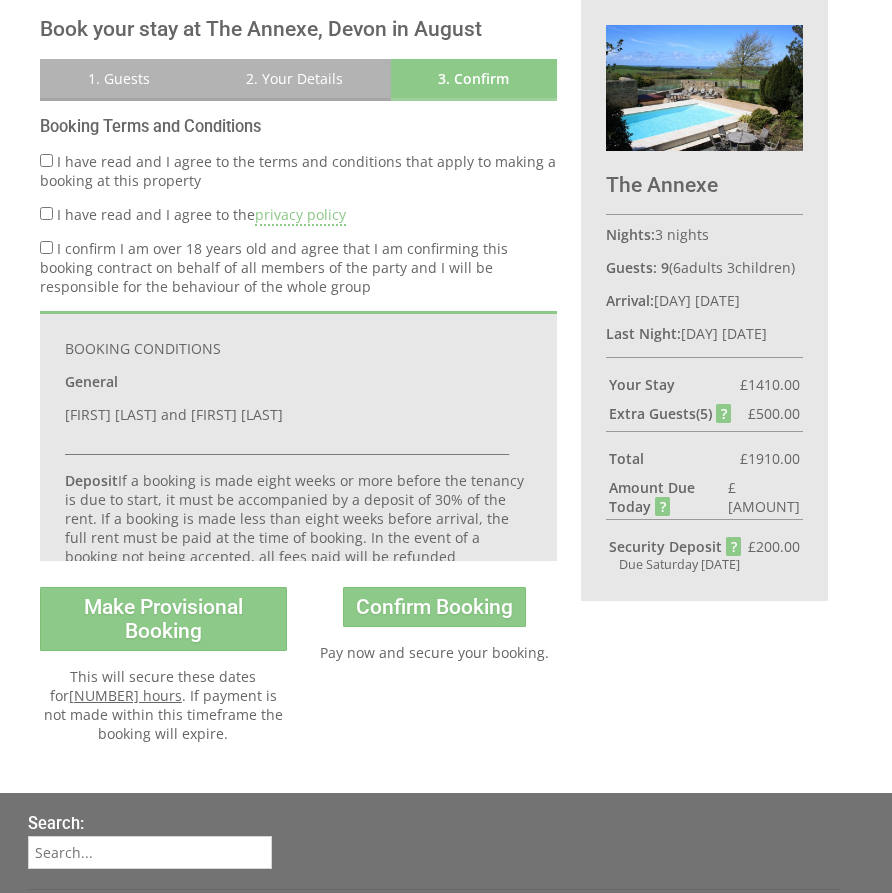click on "I have read and I agree to the terms and conditions that apply to making a booking at this property" at bounding box center (298, 171) 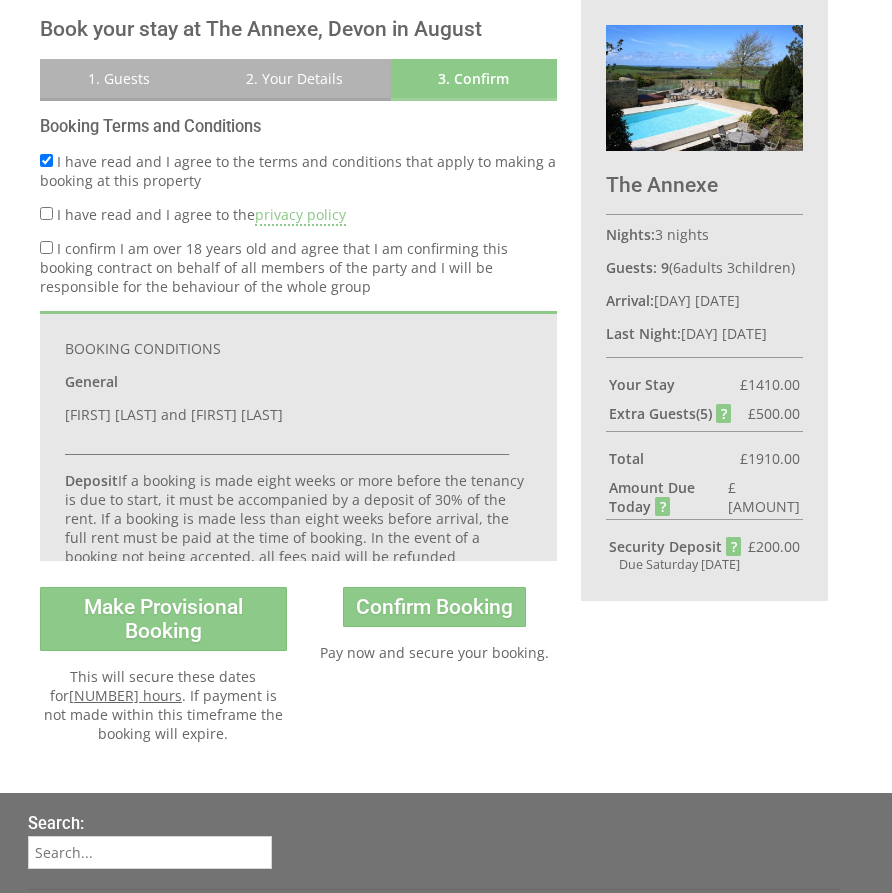 click on "I have read and I agree to the  privacy policy" at bounding box center (298, 214) 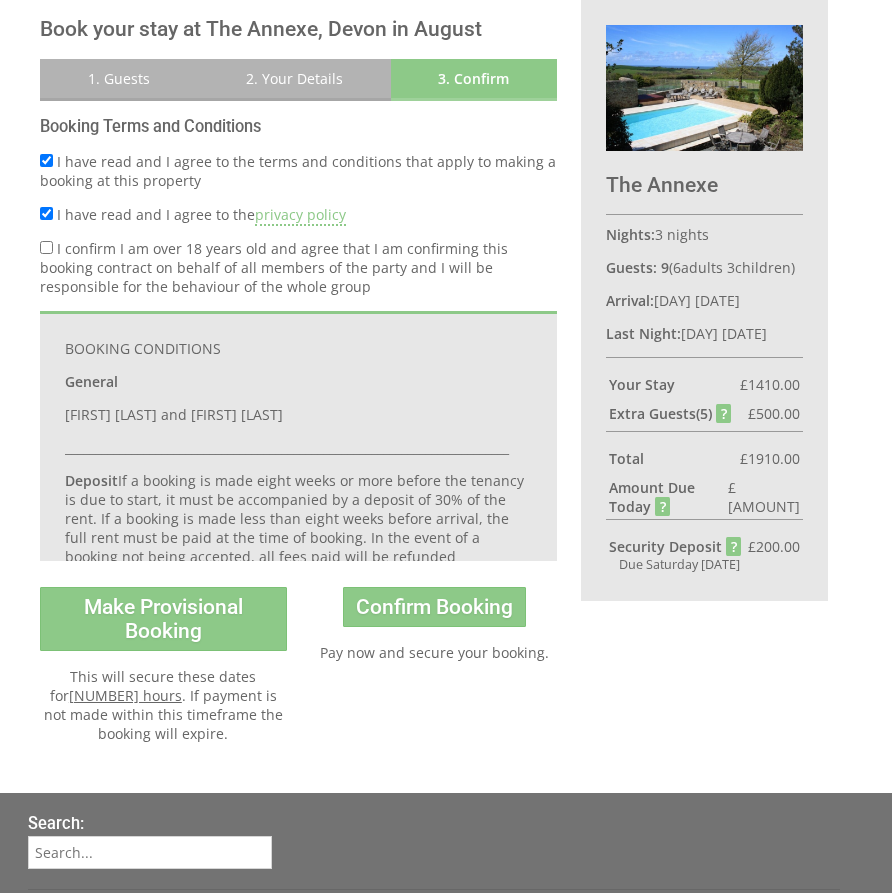 click on "I confirm I am over 18 years old and agree that I am confirming this booking contract on behalf of all members of the party and I will be responsible for the behaviour of the whole group" at bounding box center [46, 247] 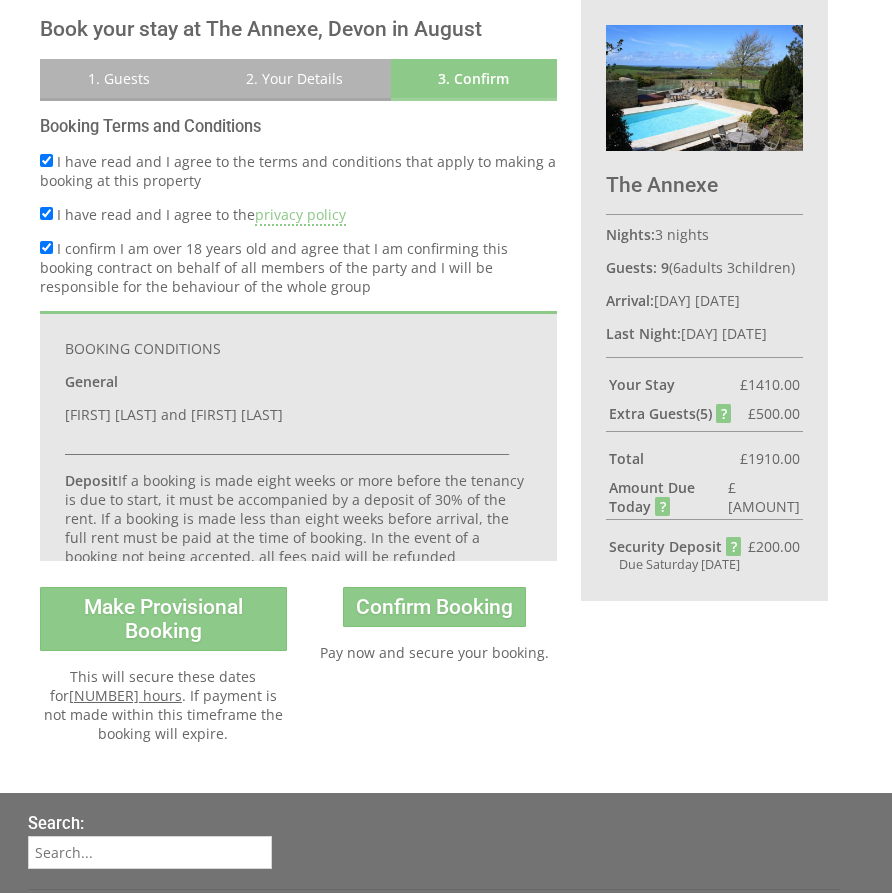 click on "[FIRST] [LAST] and [FIRST] [LAST]" at bounding box center (298, 414) 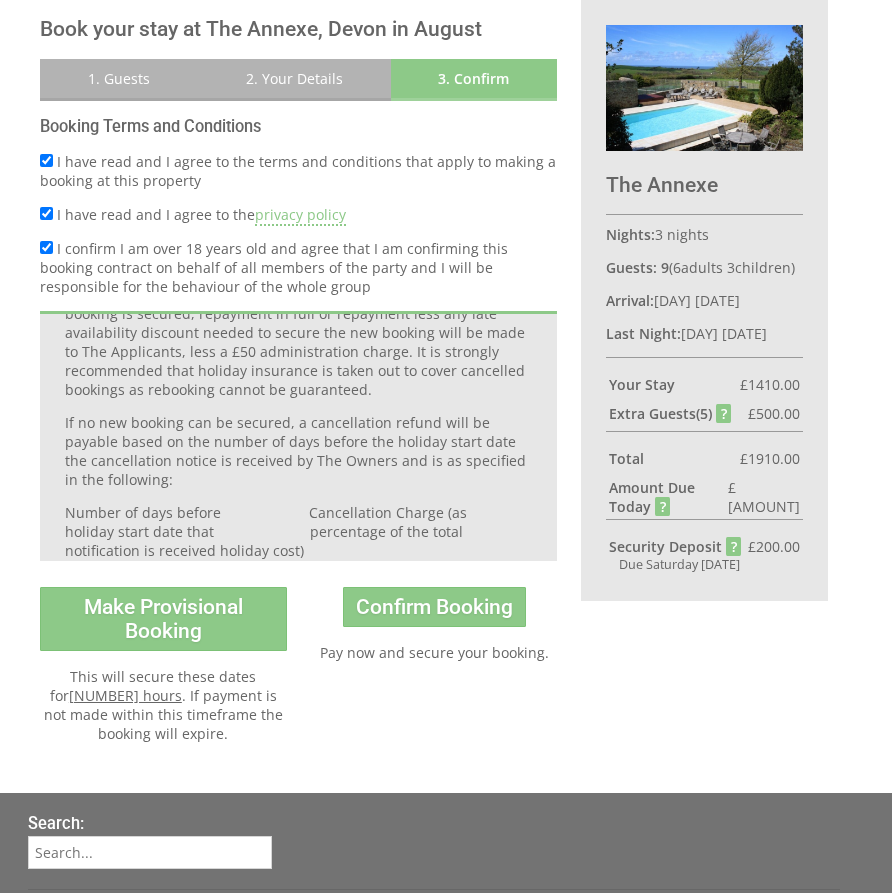 scroll, scrollTop: 535, scrollLeft: 0, axis: vertical 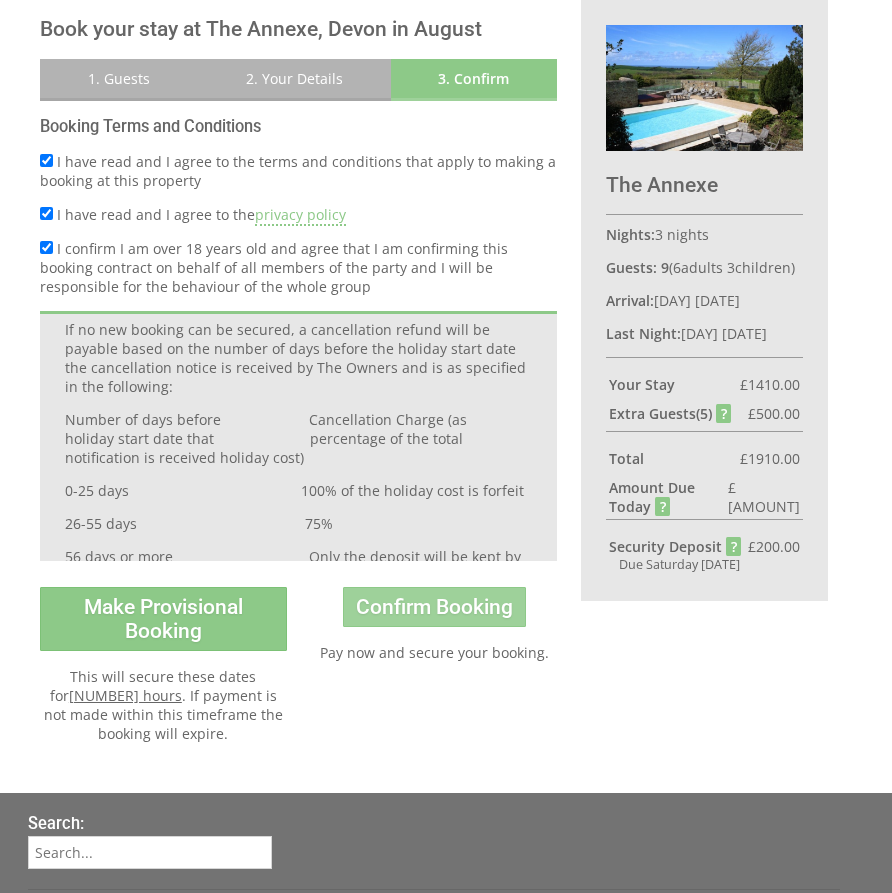 click on "Confirm Booking" at bounding box center [434, 607] 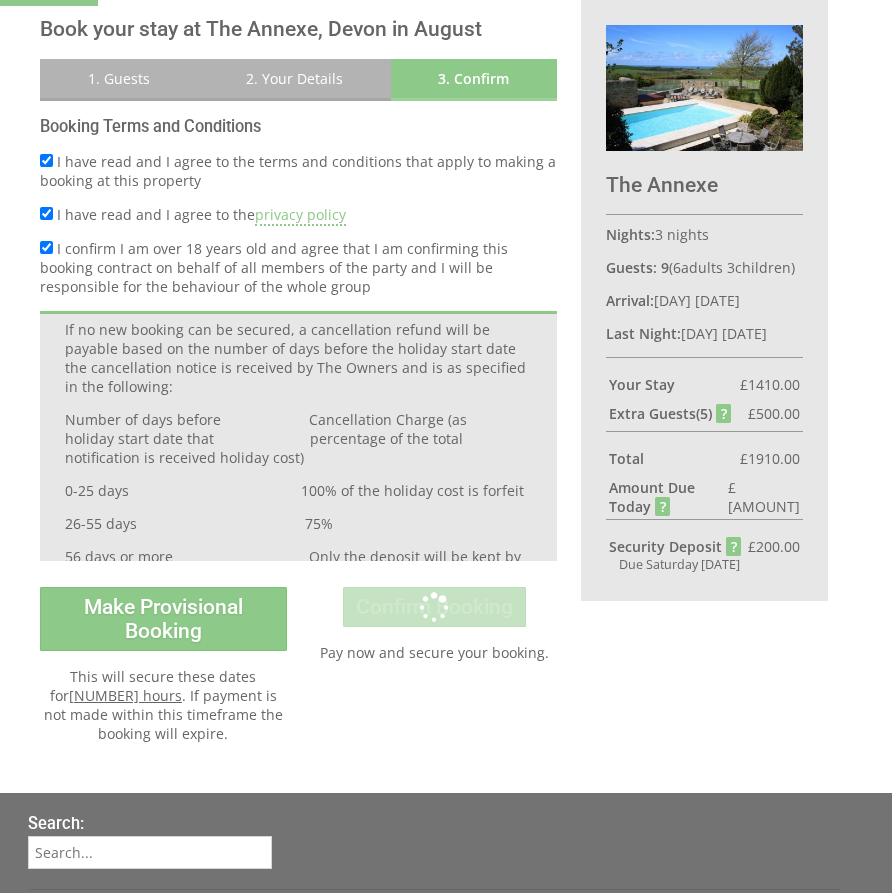 scroll, scrollTop: 0, scrollLeft: 0, axis: both 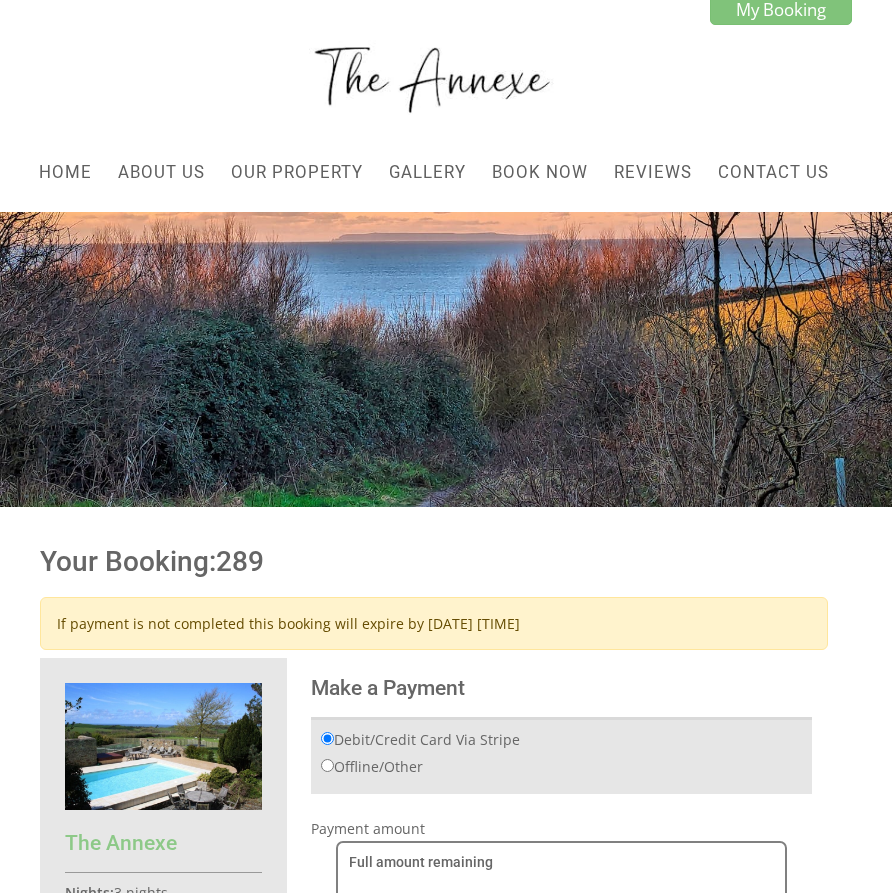 click on "Your Booking:  289
If payment is not completed this booking will expire by [DATE] [TIME]" at bounding box center [434, 593] 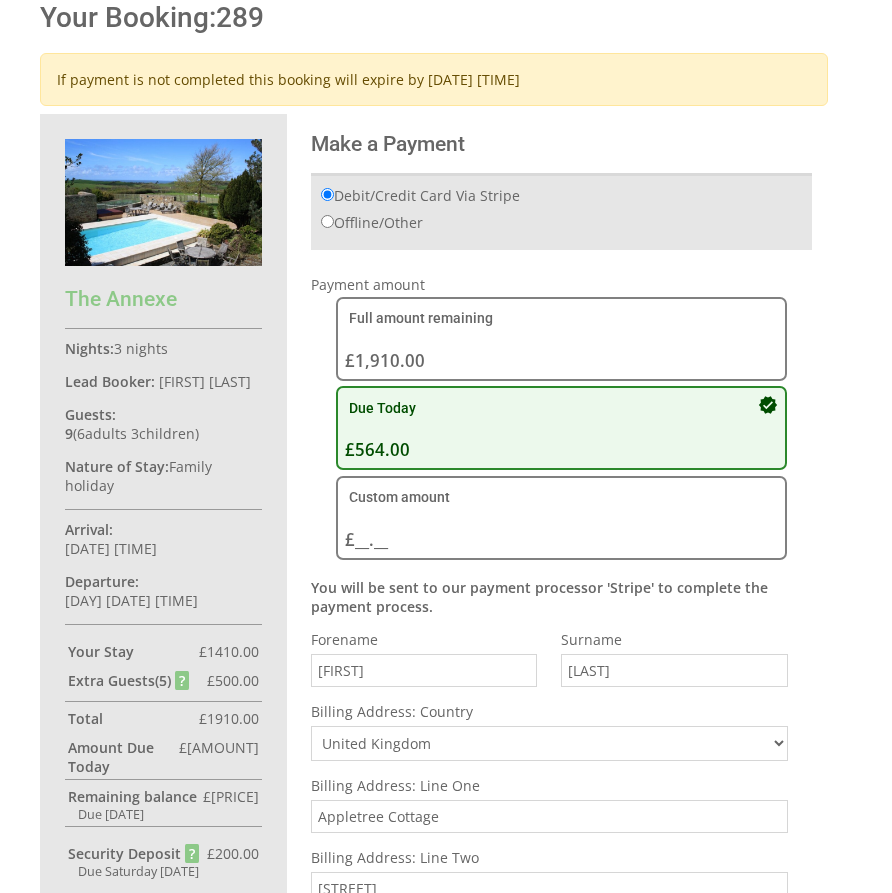 scroll, scrollTop: 549, scrollLeft: 0, axis: vertical 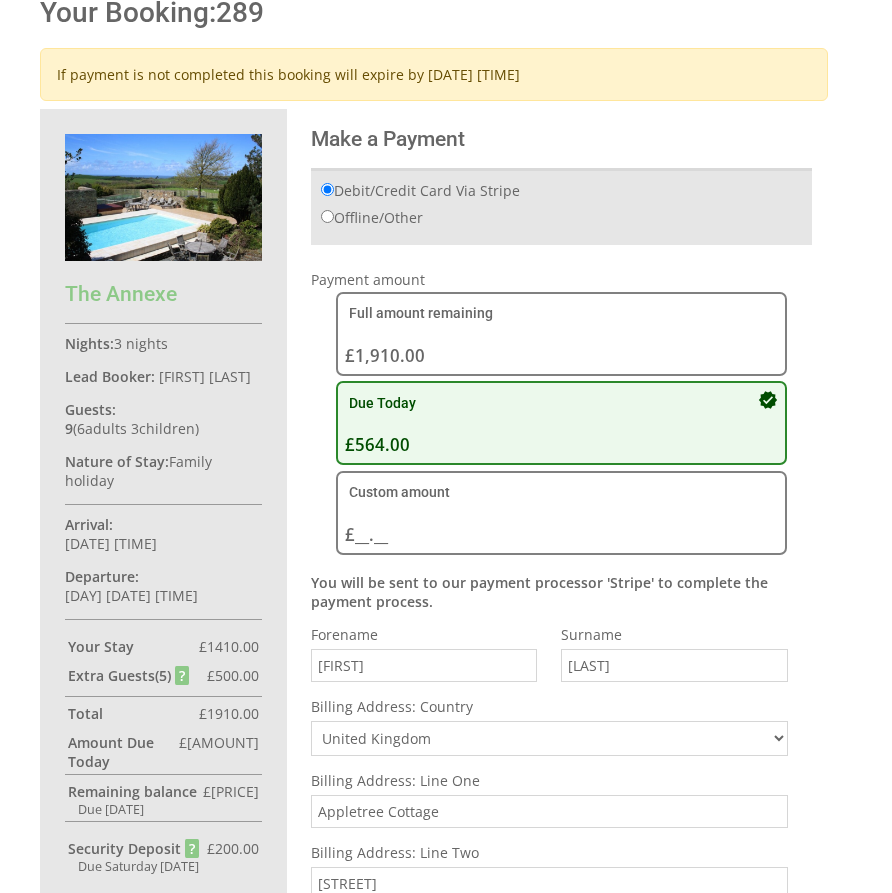 click on "Offline/Other" at bounding box center (372, 217) 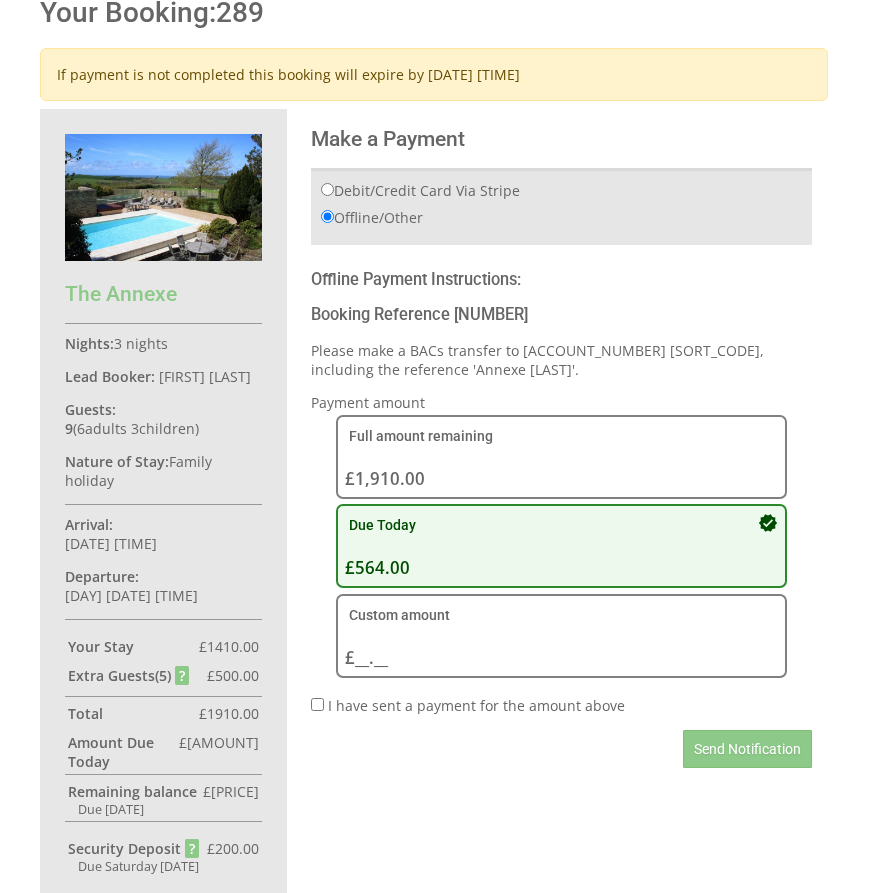 click on "Debit/Credit Card Via Stripe" at bounding box center (420, 190) 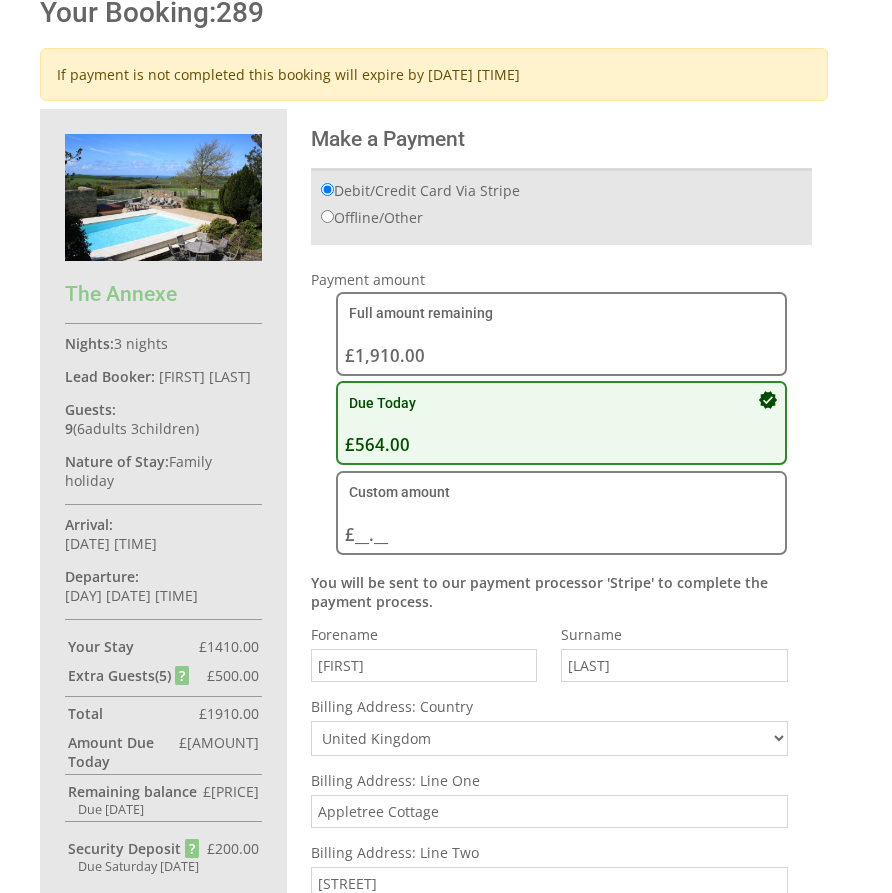 click on "Full amount remaining
[CURRENCY][AMOUNT]
Due Today
[CURRENCY][AMOUNT]
Custom amount
[CURRENCY][AMOUNT]
[CURRENCY]" at bounding box center [561, 423] 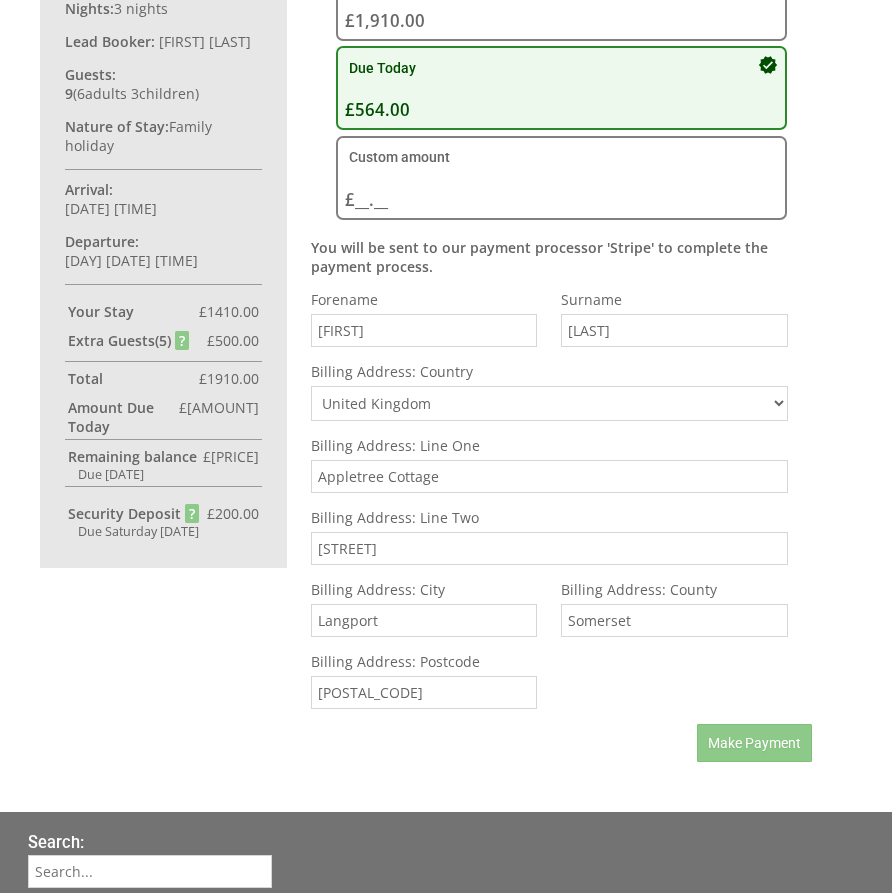 scroll, scrollTop: 912, scrollLeft: 0, axis: vertical 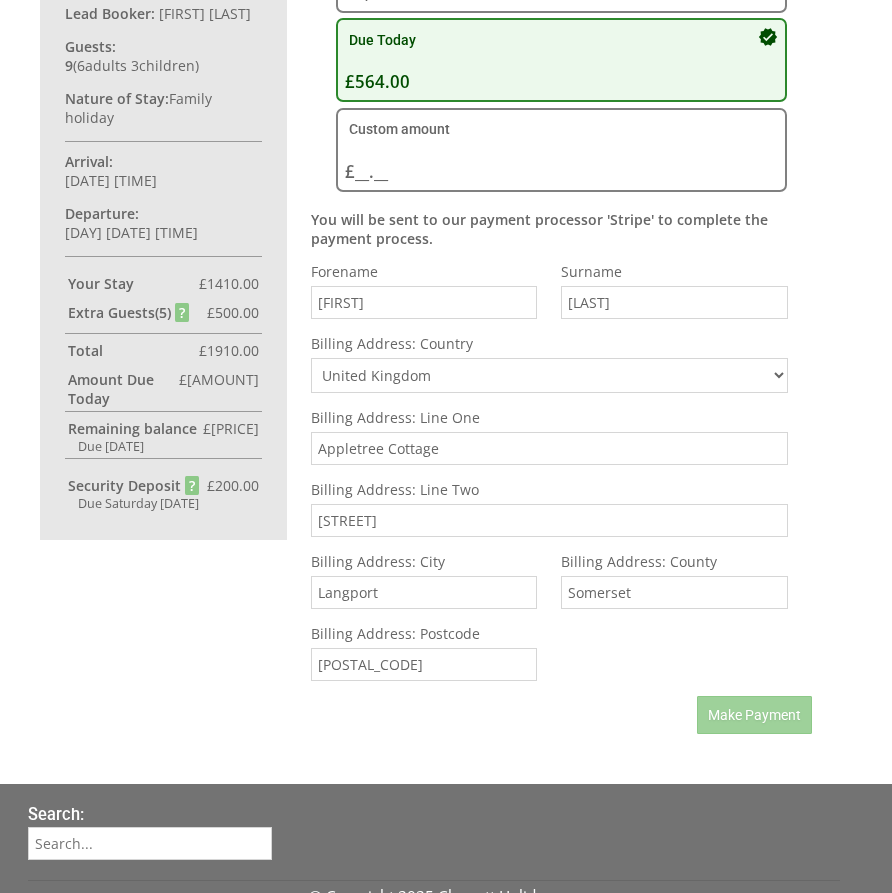 click on "Make Payment" at bounding box center [754, 715] 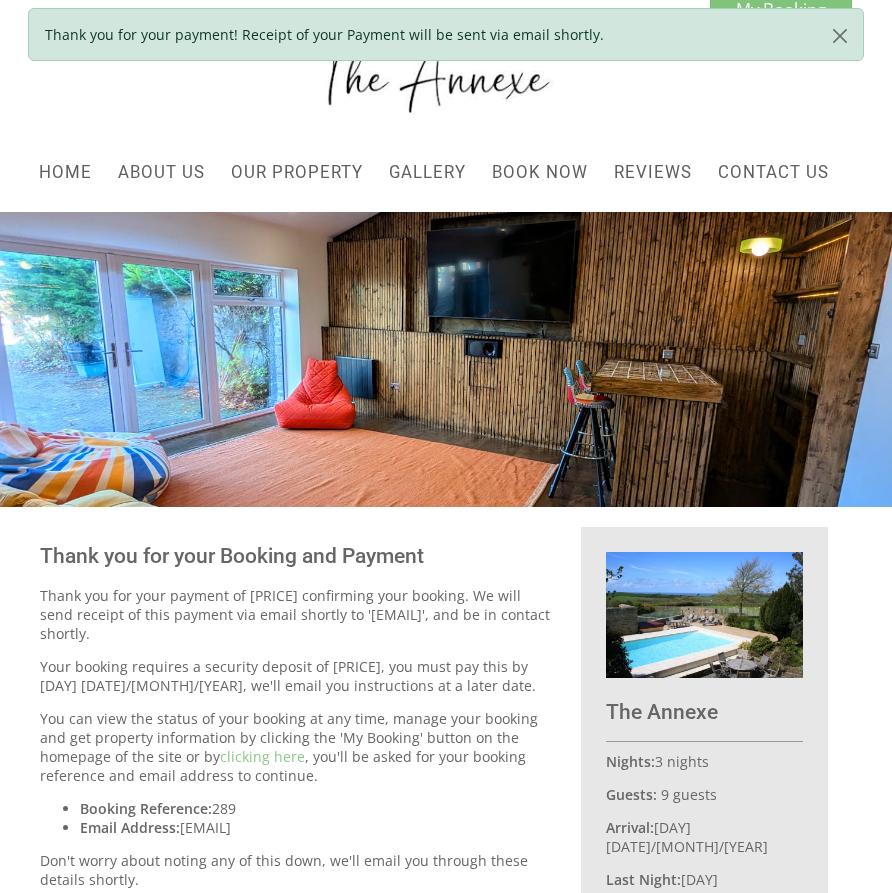 scroll, scrollTop: 0, scrollLeft: 0, axis: both 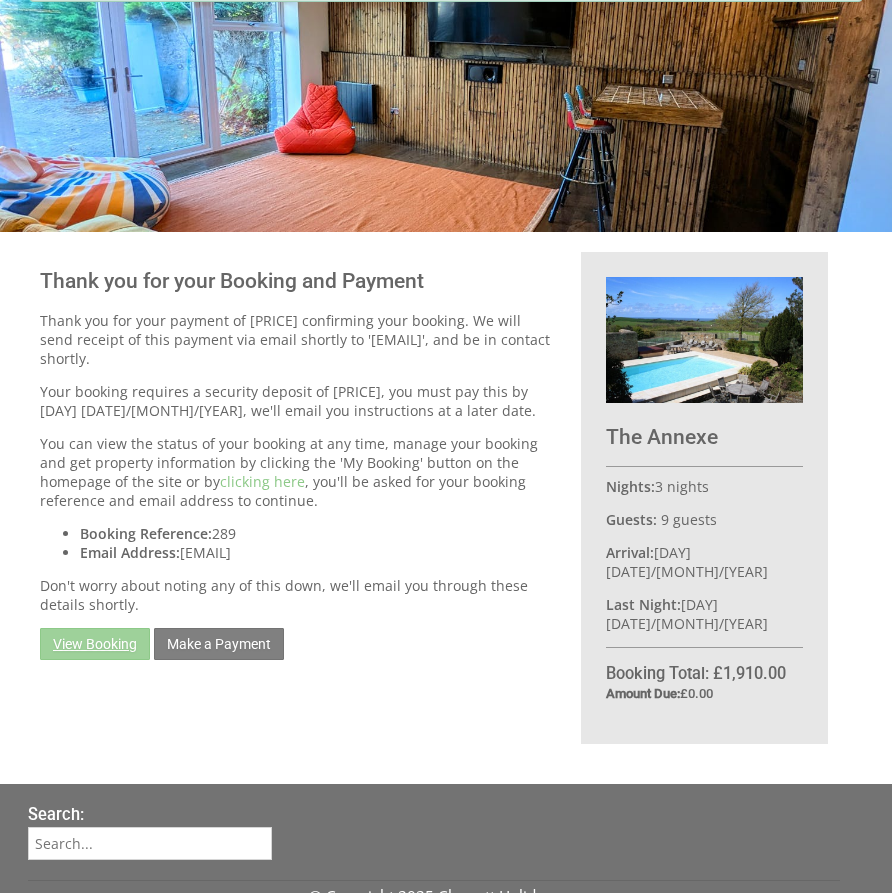 click on "View Booking" at bounding box center [95, 644] 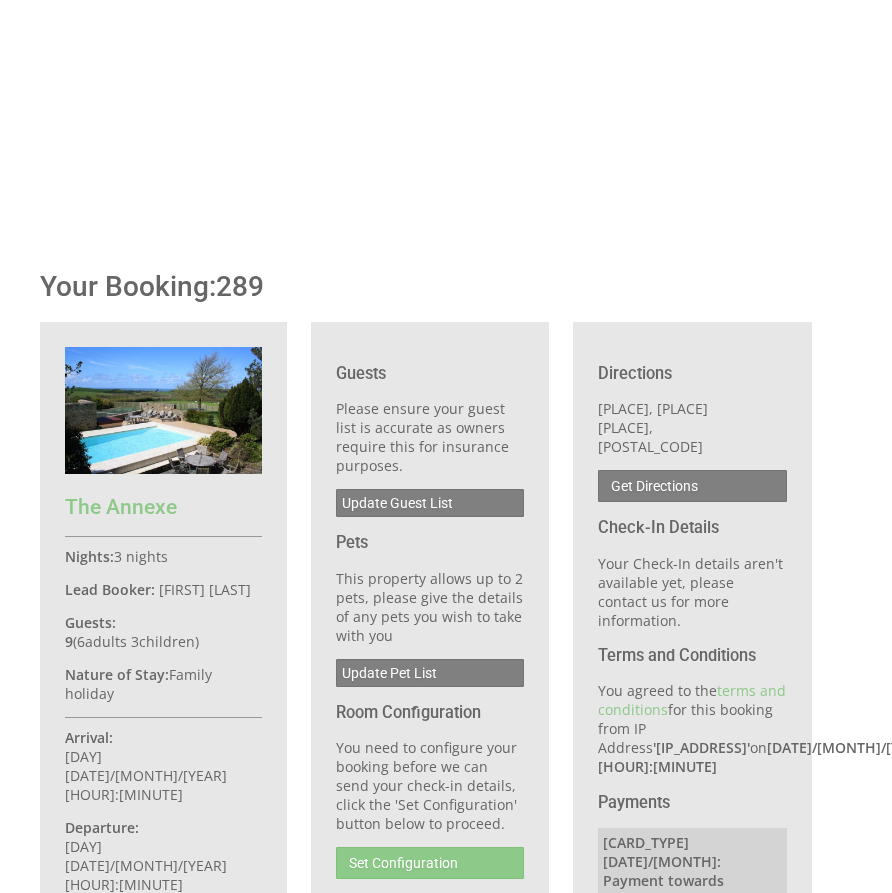 scroll, scrollTop: 0, scrollLeft: 0, axis: both 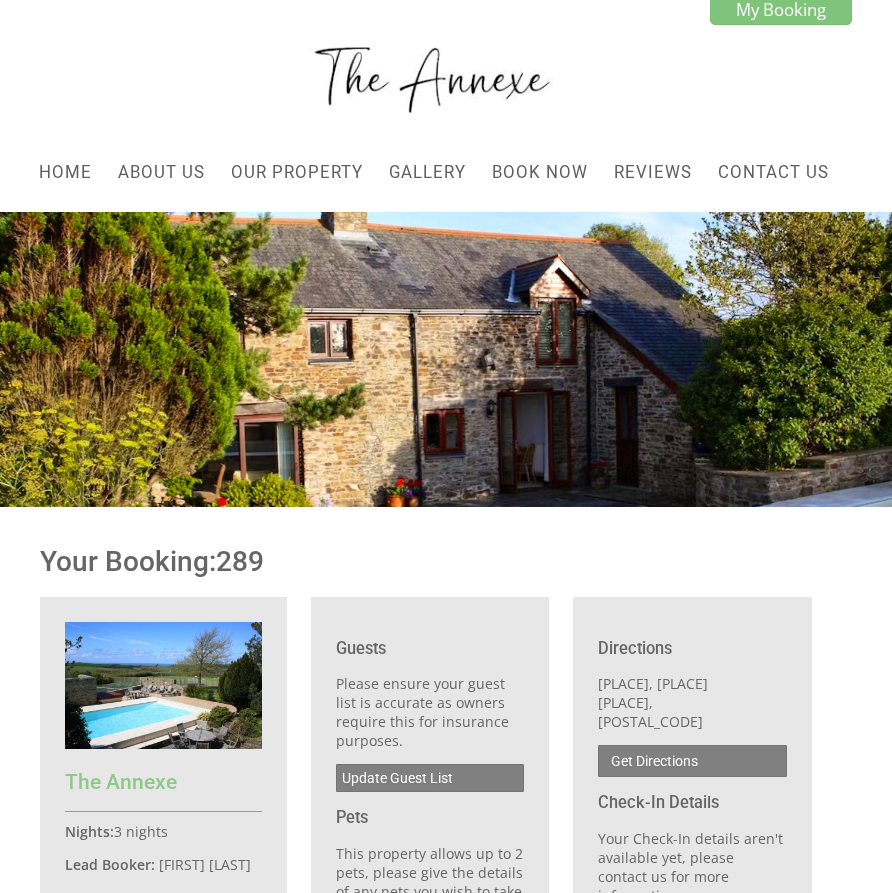 click on "Your Booking:  289" at bounding box center (434, 561) 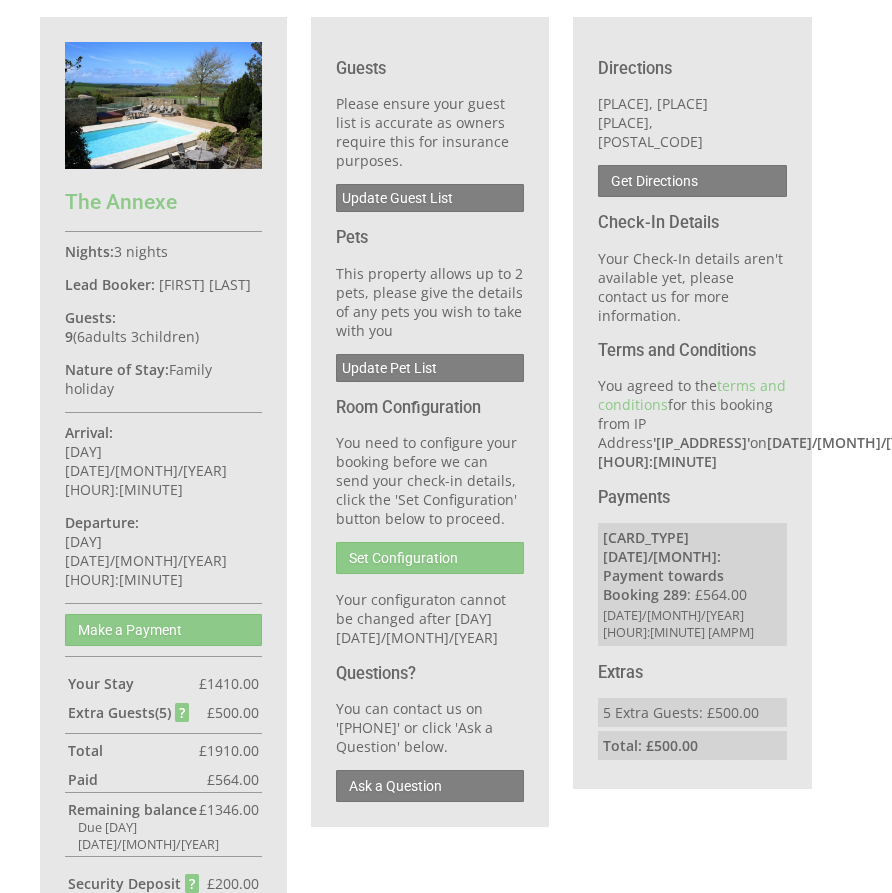 scroll, scrollTop: 577, scrollLeft: 0, axis: vertical 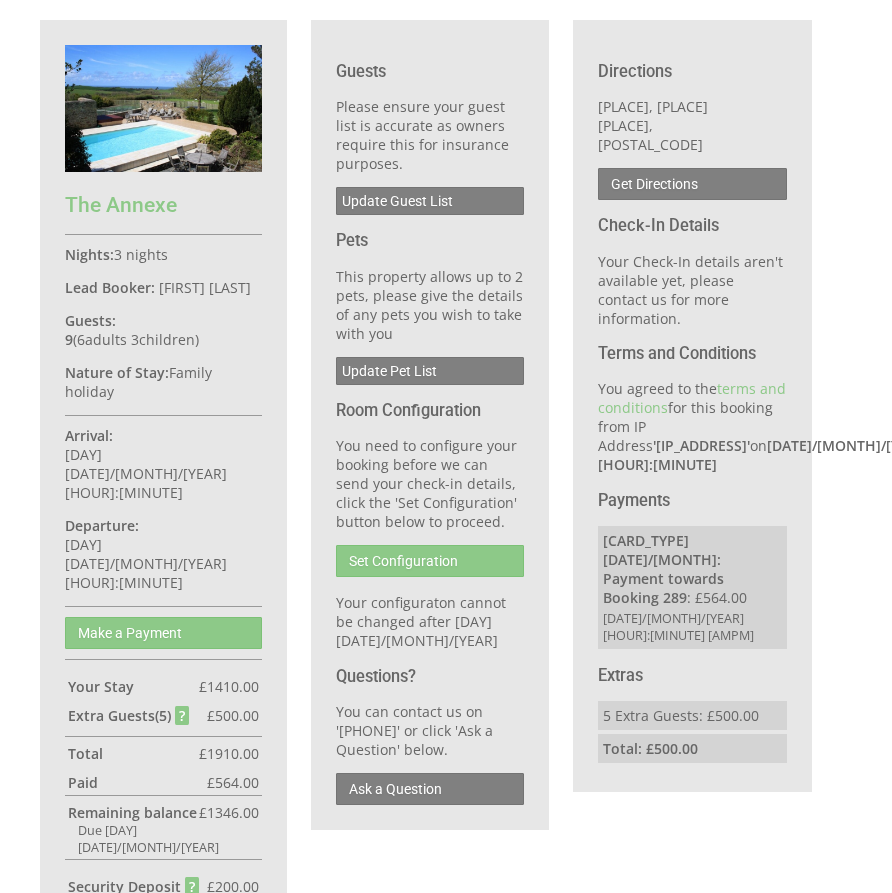 click on "Guests
Please ensure your guest list is accurate as owners require this for insurance purposes.
Update Guest List
Pets
This property allows up to 2 pets, please give the details of any pets you wish to take with you
Update Pet List
Room Configuration
You need to configure your booking before we can send your check-in details, click the 'Set Configuration' button below to proceed.
Set Configuration
Your configuraton cannot be changed after [DAY] [DATE]/[MONTH]/[YEAR]
Questions?
You can contact us on '[PHONE]' or click 'Ask a Question' below.
Ask a Question" at bounding box center (430, 425) 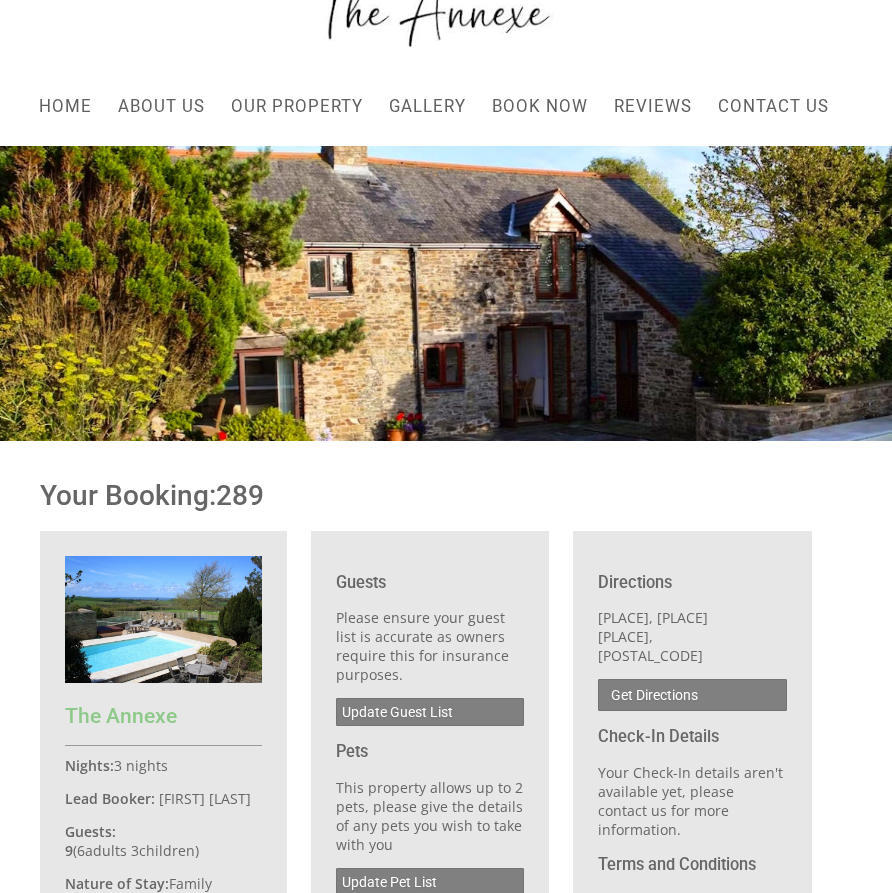 scroll, scrollTop: 0, scrollLeft: 0, axis: both 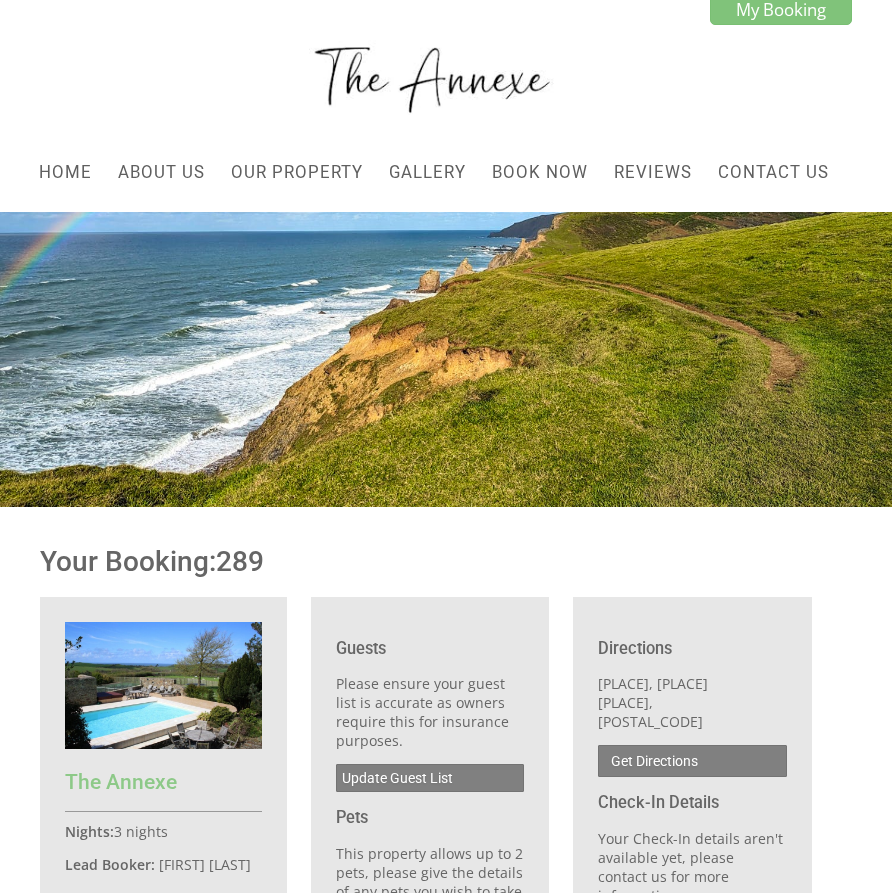 click on "Your Booking:  289" at bounding box center (434, 562) 